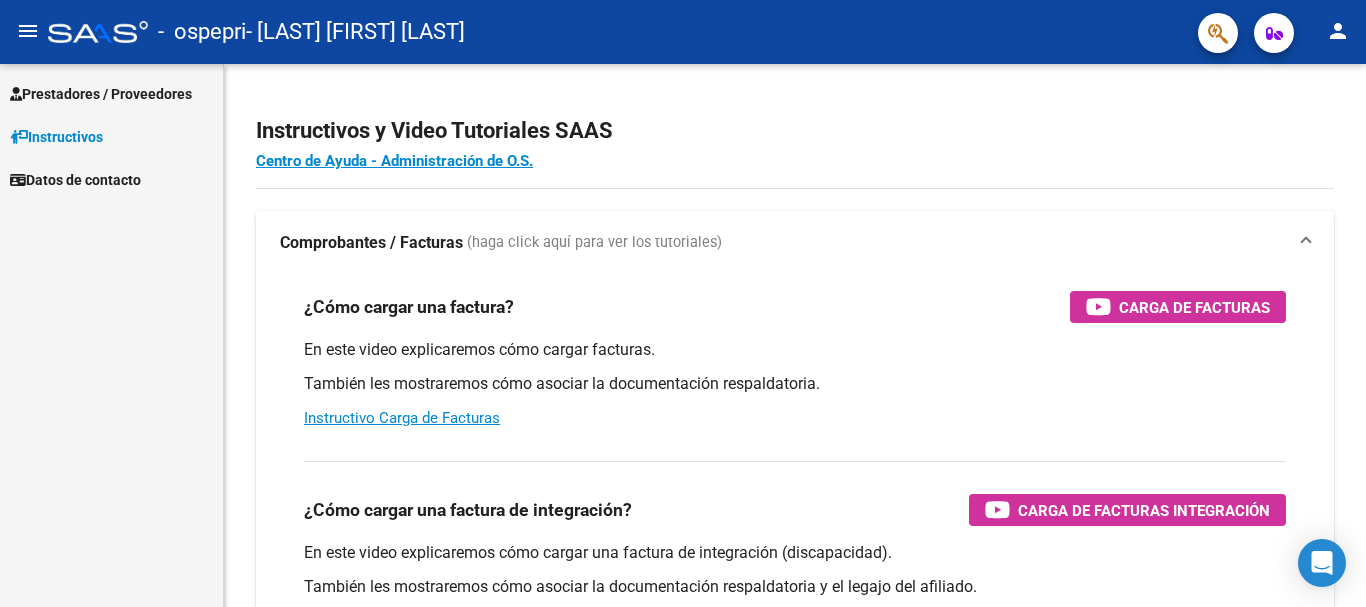 scroll, scrollTop: 0, scrollLeft: 0, axis: both 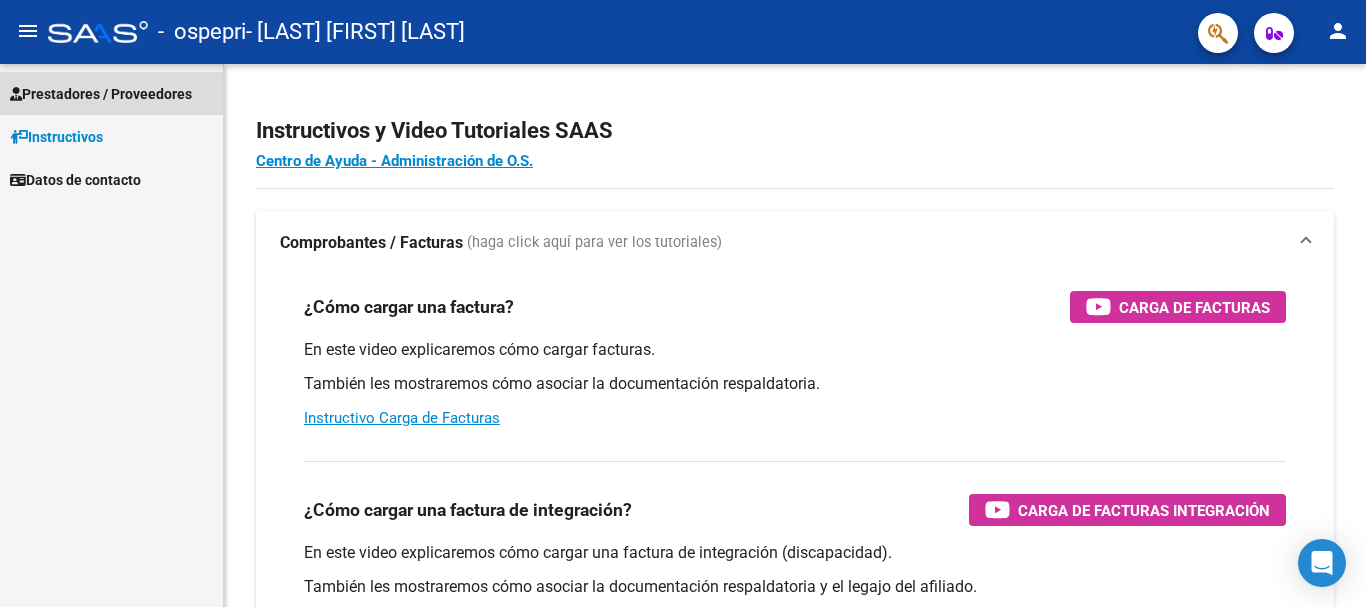 click on "Prestadores / Proveedores" at bounding box center (101, 94) 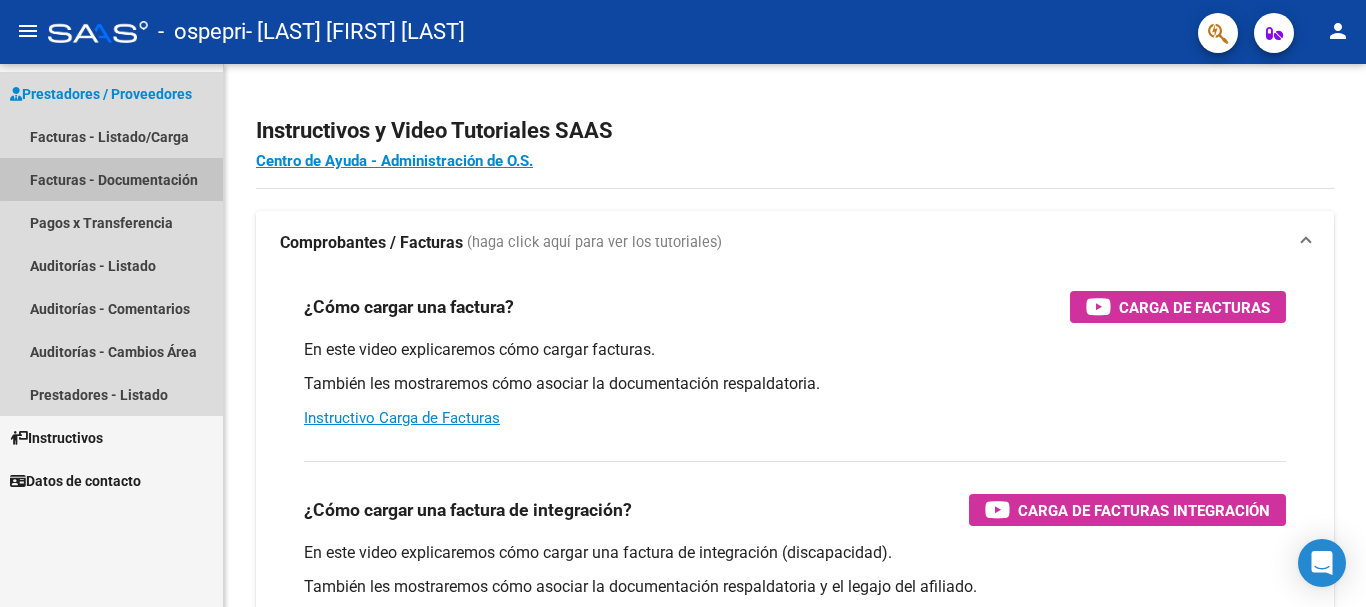 click on "Facturas - Documentación" at bounding box center (111, 179) 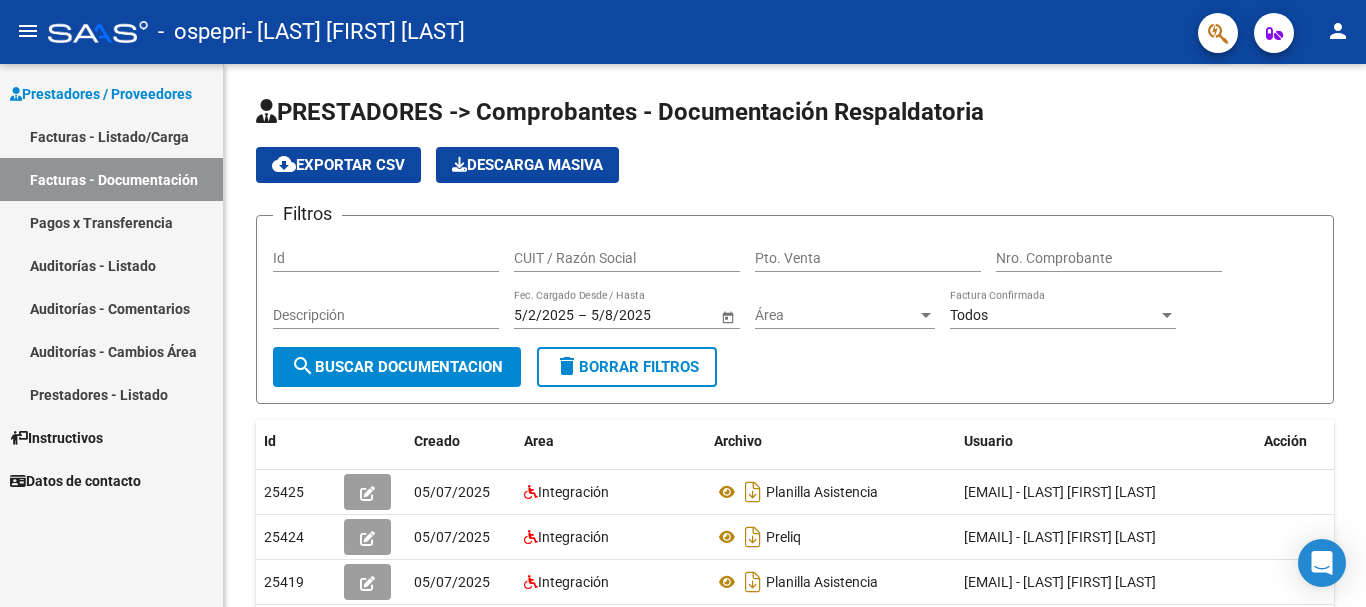 click on "Facturas - Listado/Carga" at bounding box center (111, 136) 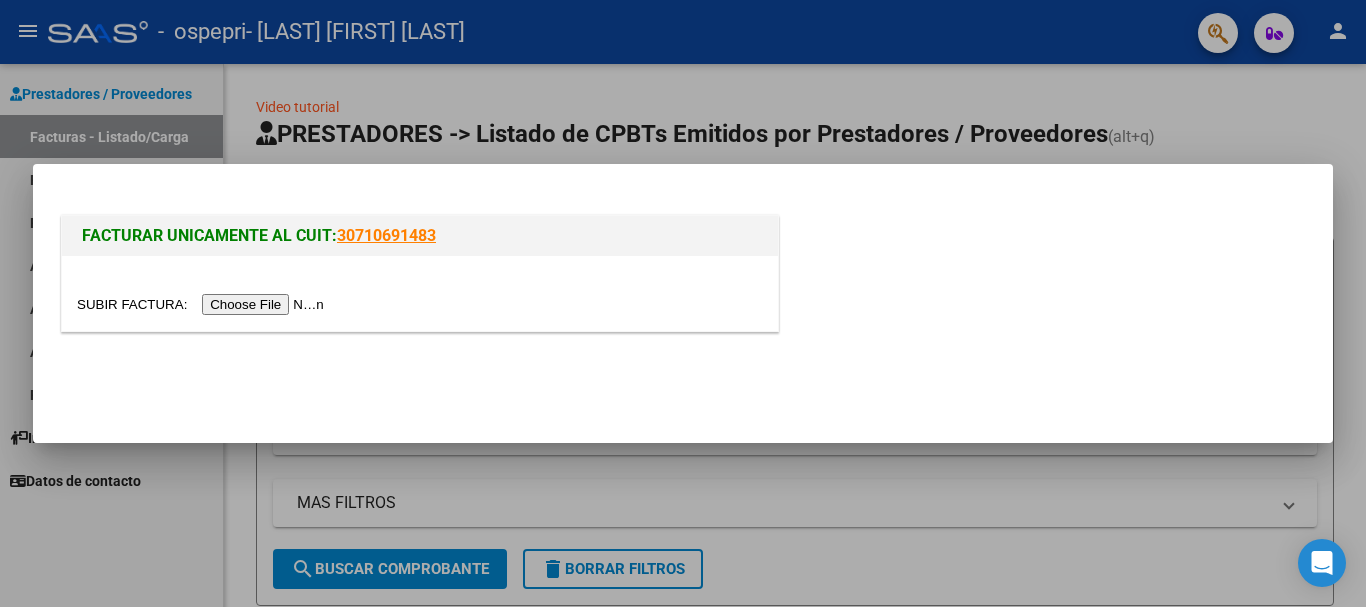 click at bounding box center (203, 304) 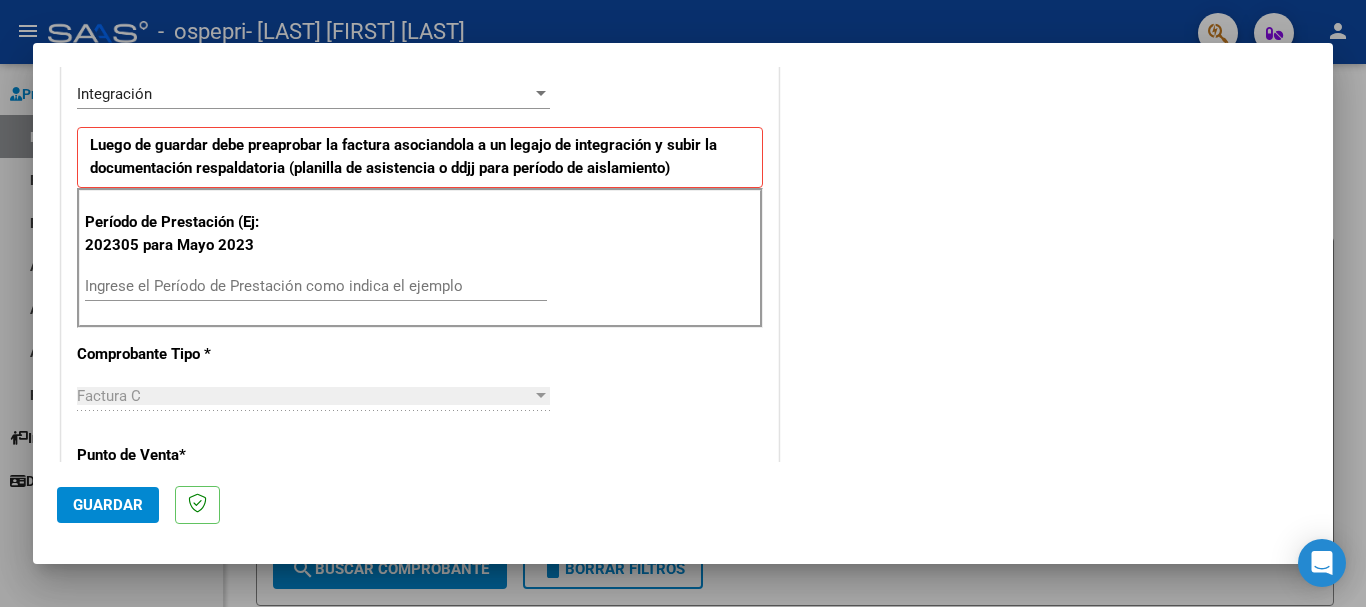 scroll, scrollTop: 498, scrollLeft: 0, axis: vertical 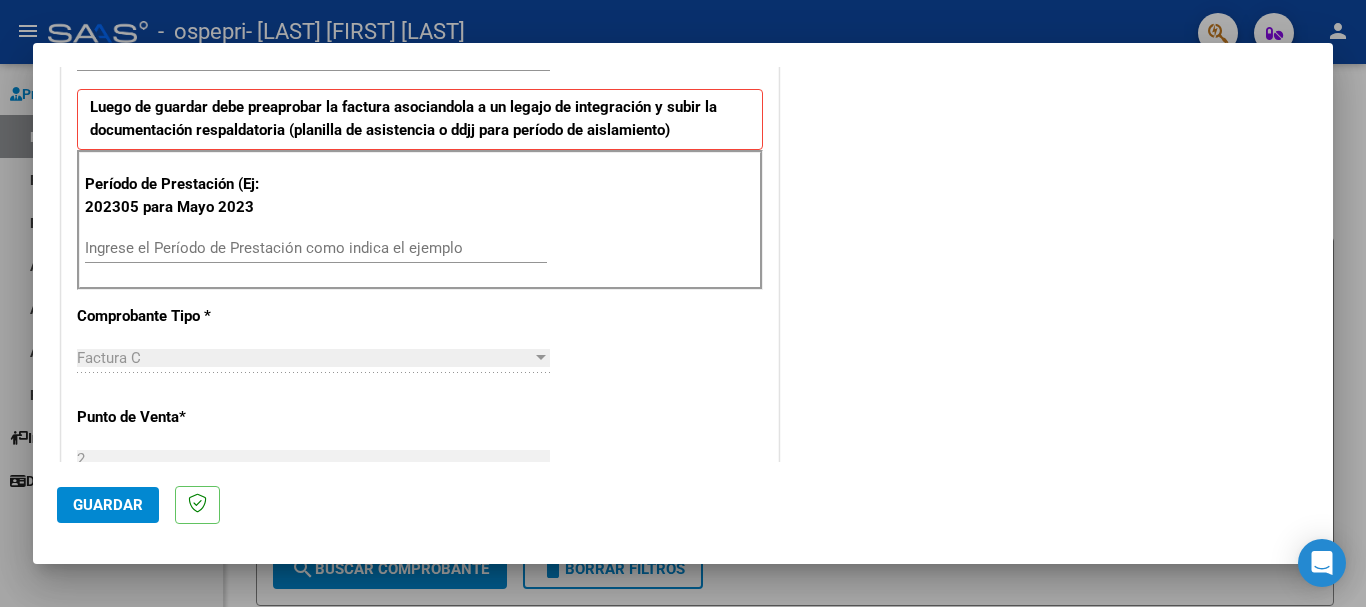 click on "Ingrese el Período de Prestación como indica el ejemplo" at bounding box center (316, 248) 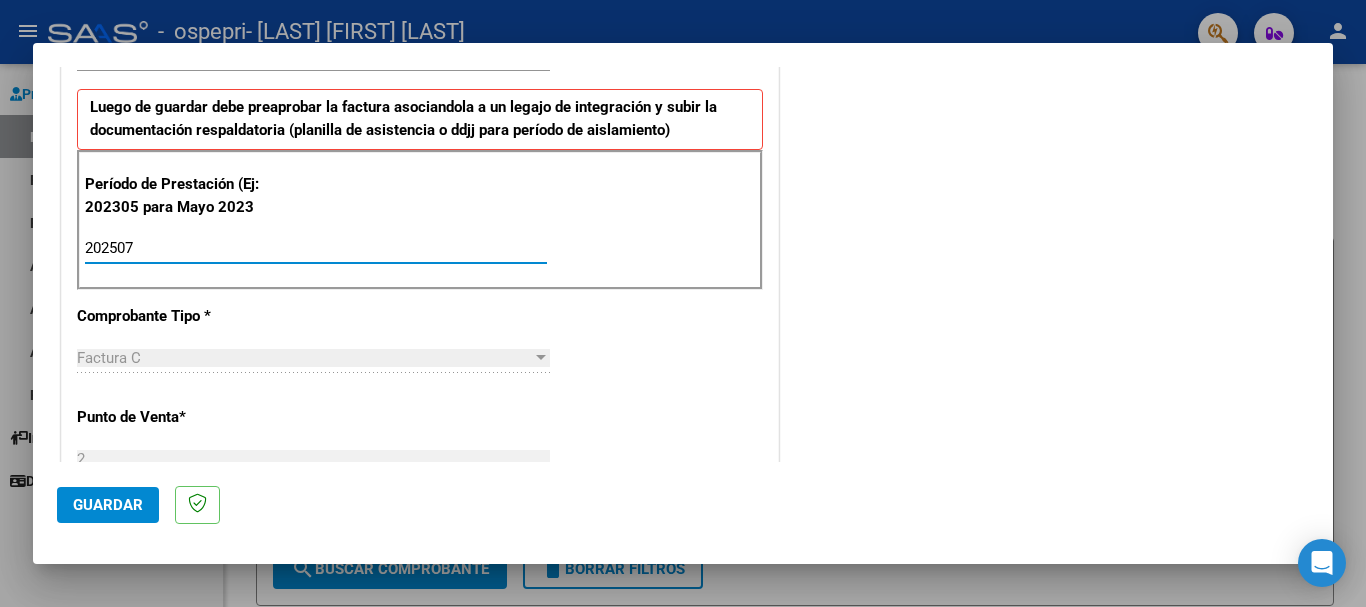 type on "202507" 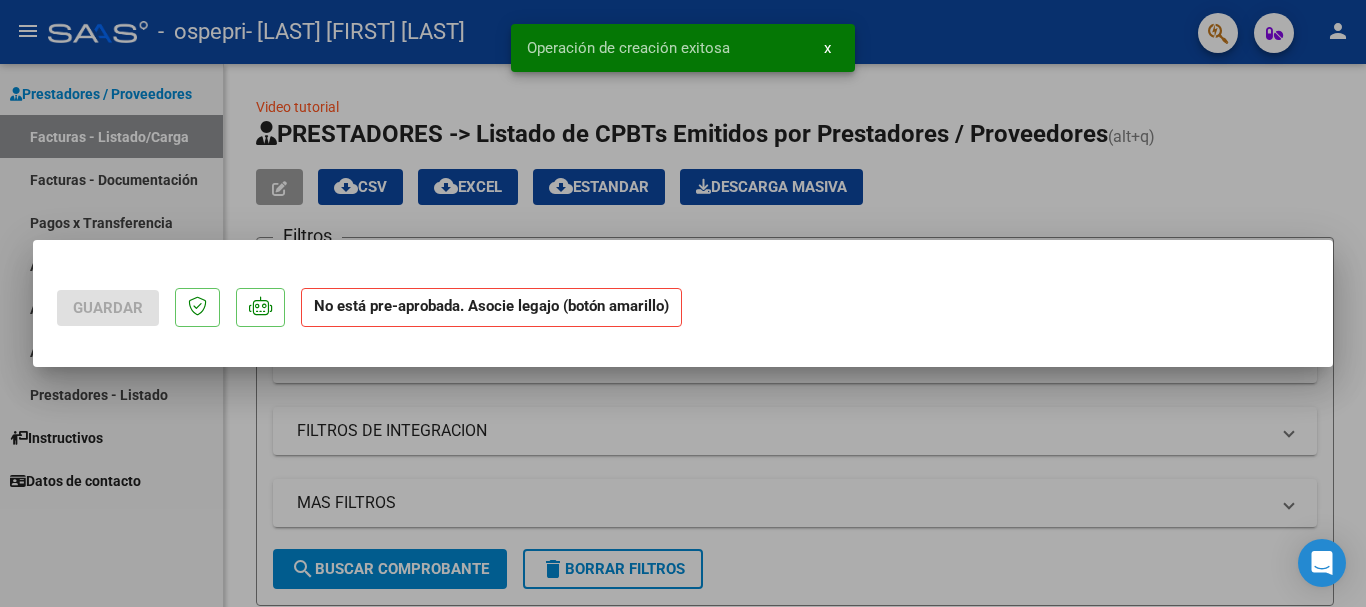 scroll, scrollTop: 0, scrollLeft: 0, axis: both 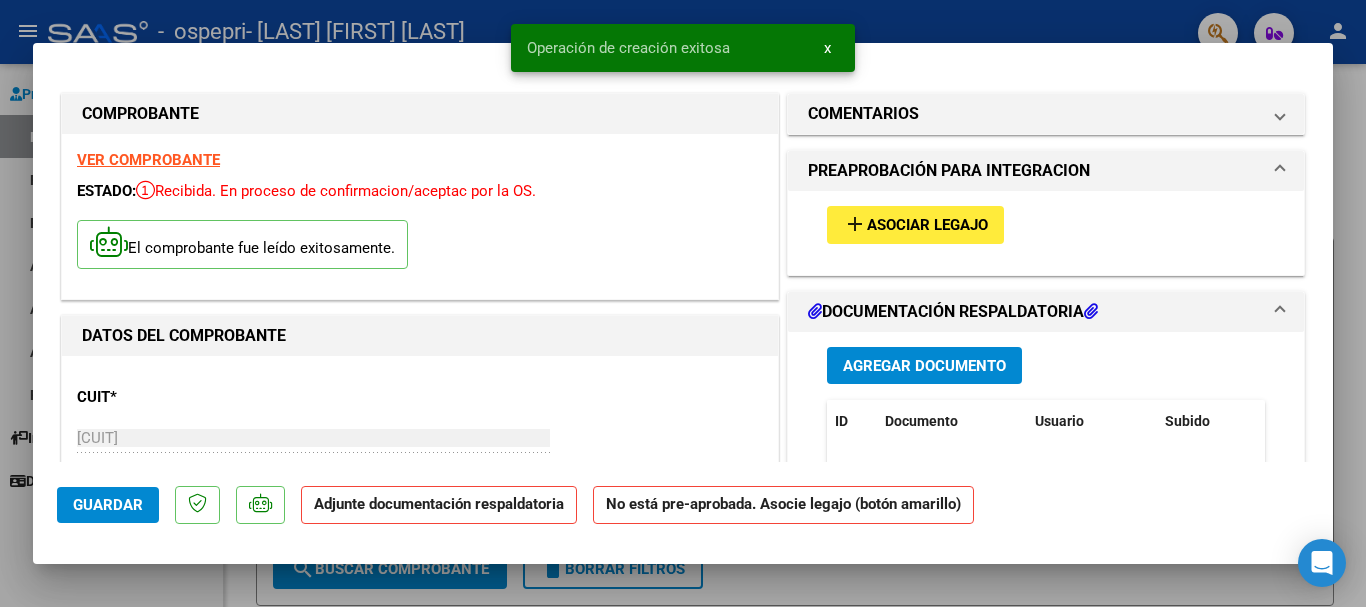 click on "Asociar Legajo" at bounding box center (927, 226) 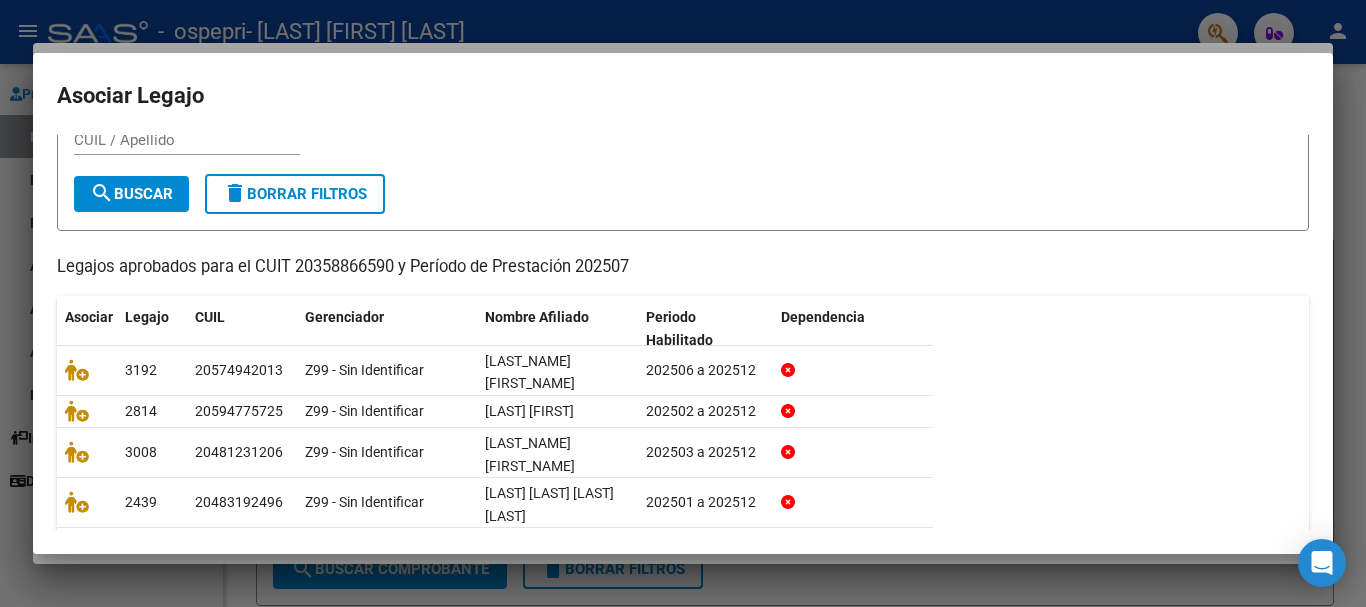 scroll, scrollTop: 85, scrollLeft: 0, axis: vertical 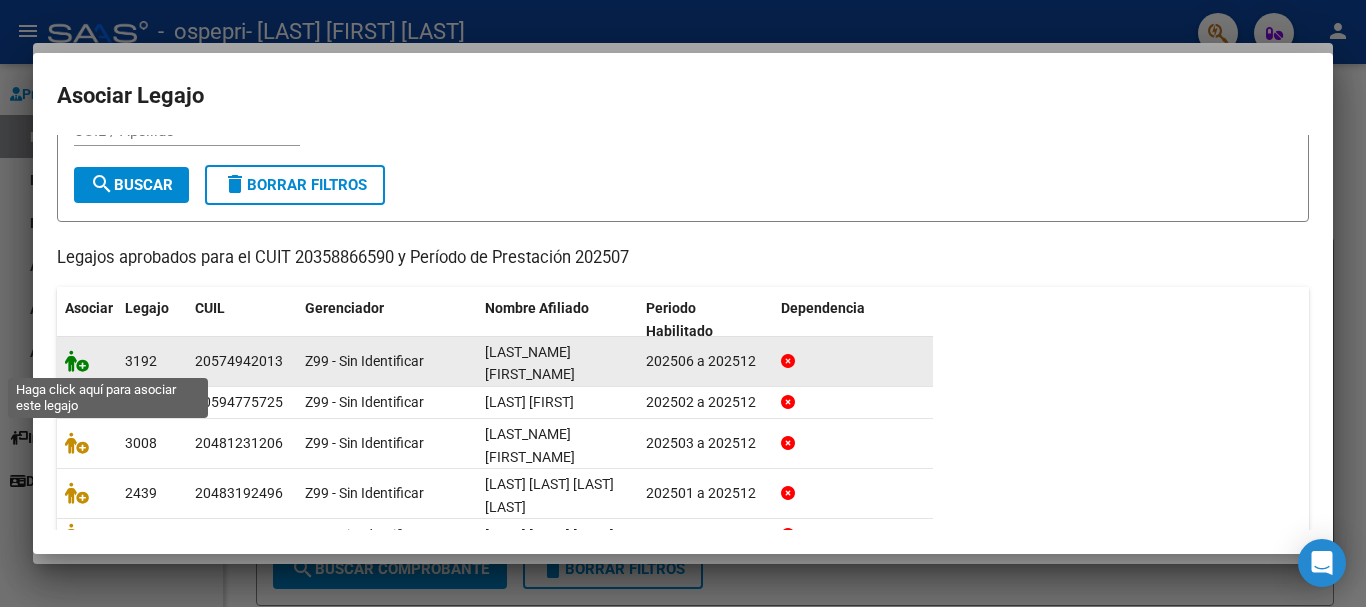 click 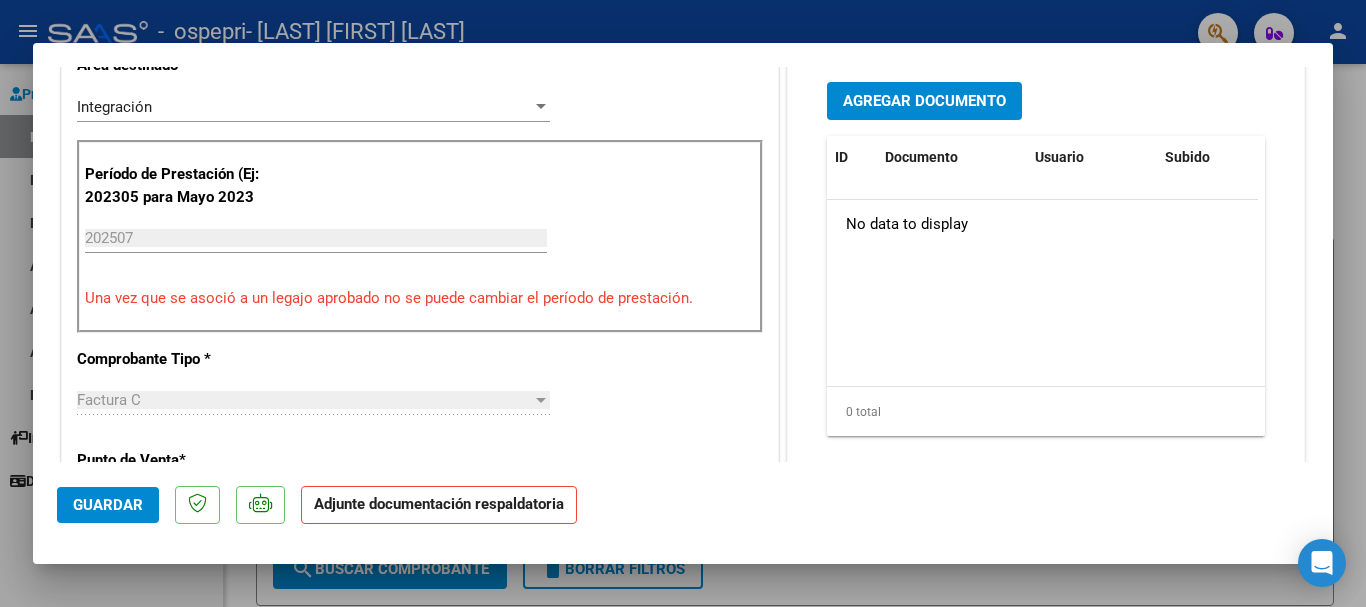 scroll, scrollTop: 414, scrollLeft: 0, axis: vertical 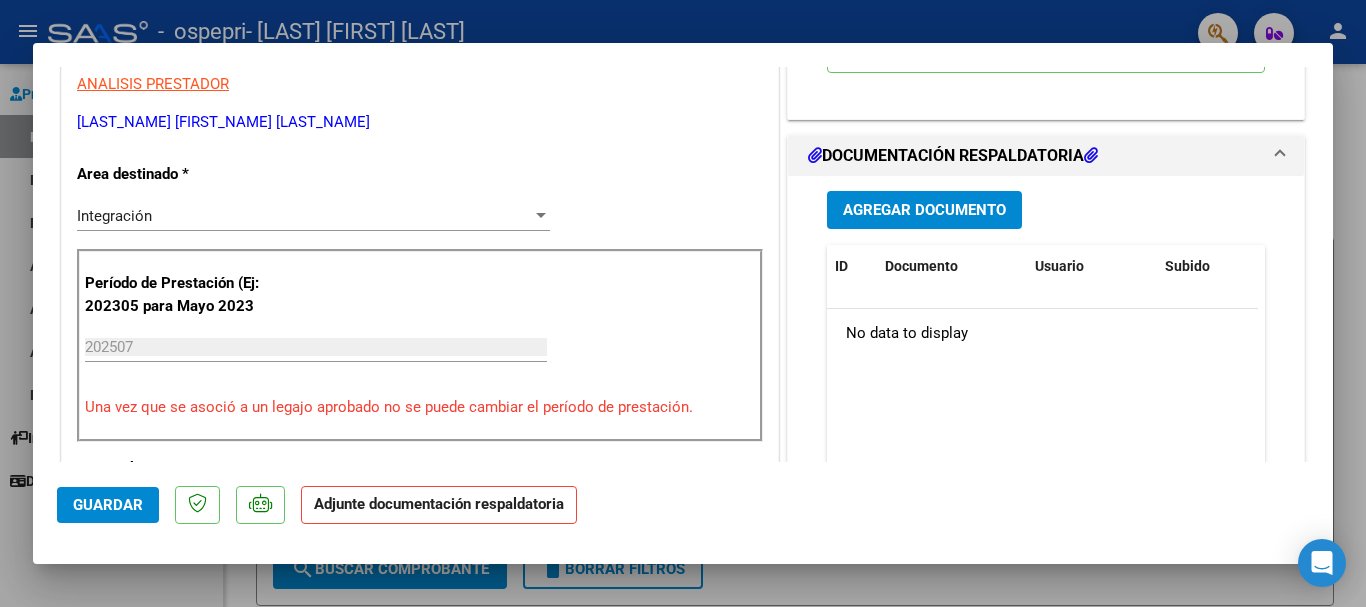click on "Agregar Documento" at bounding box center [924, 211] 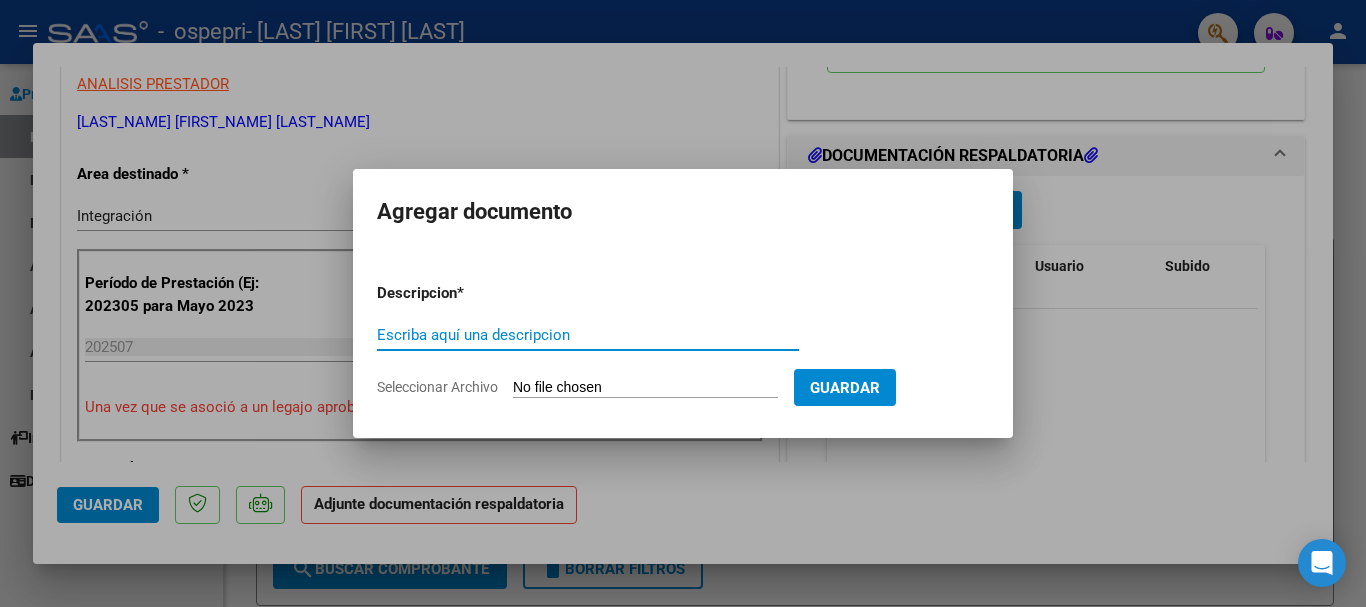click on "Seleccionar Archivo" at bounding box center (645, 388) 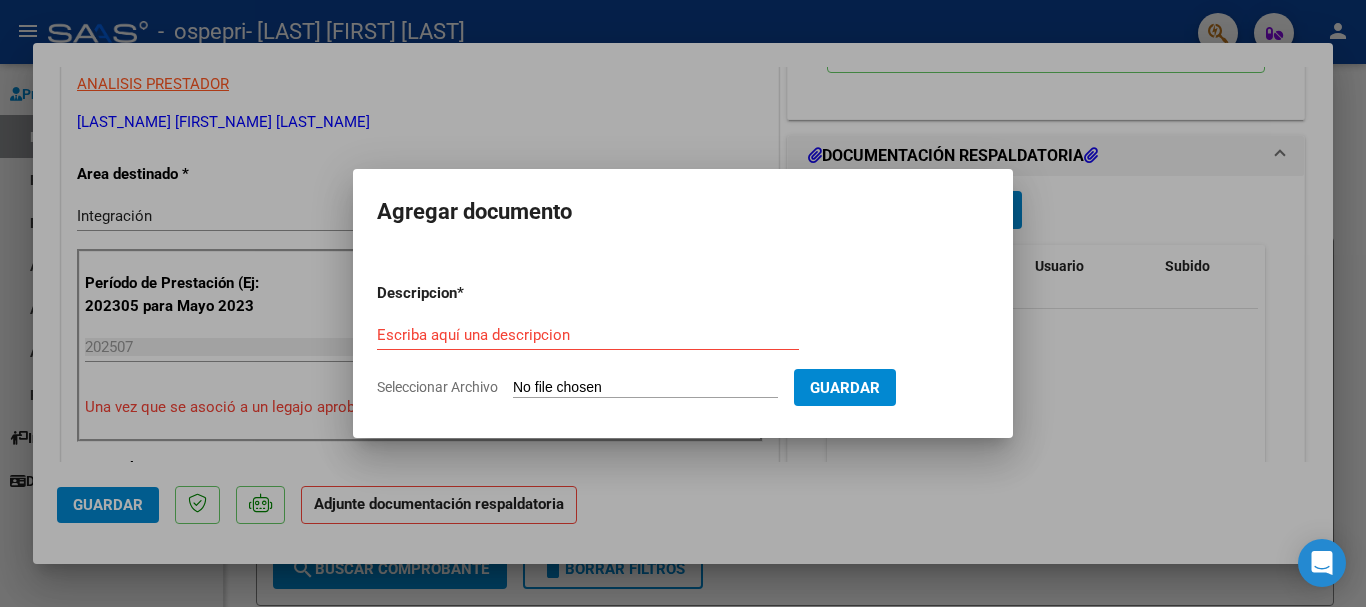 type on "C:\fakepath\apfmimpresionpreliq.pdf" 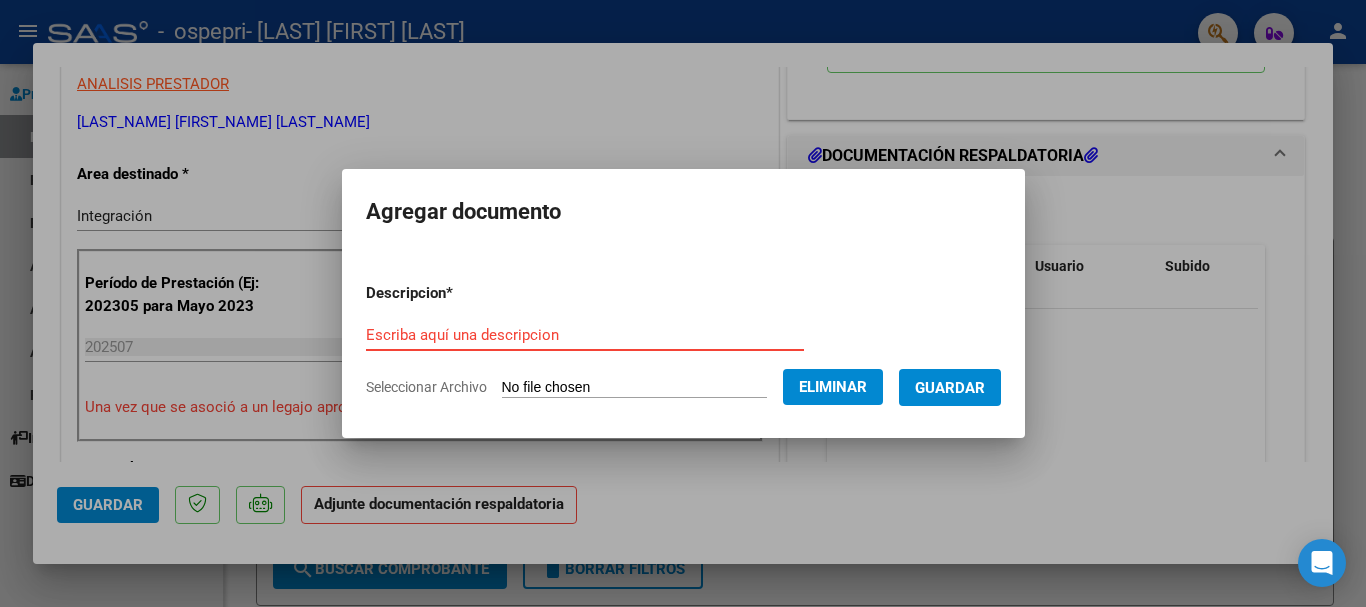 click on "Escriba aquí una descripcion" at bounding box center [585, 335] 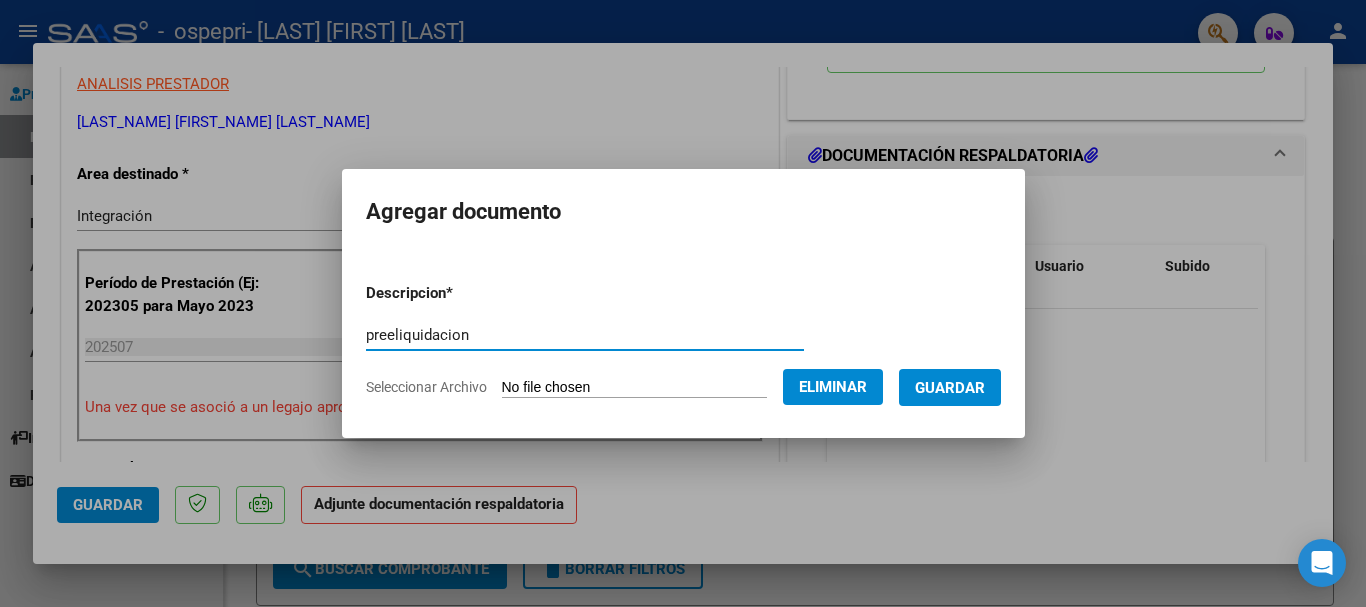 type on "preeliquidacion" 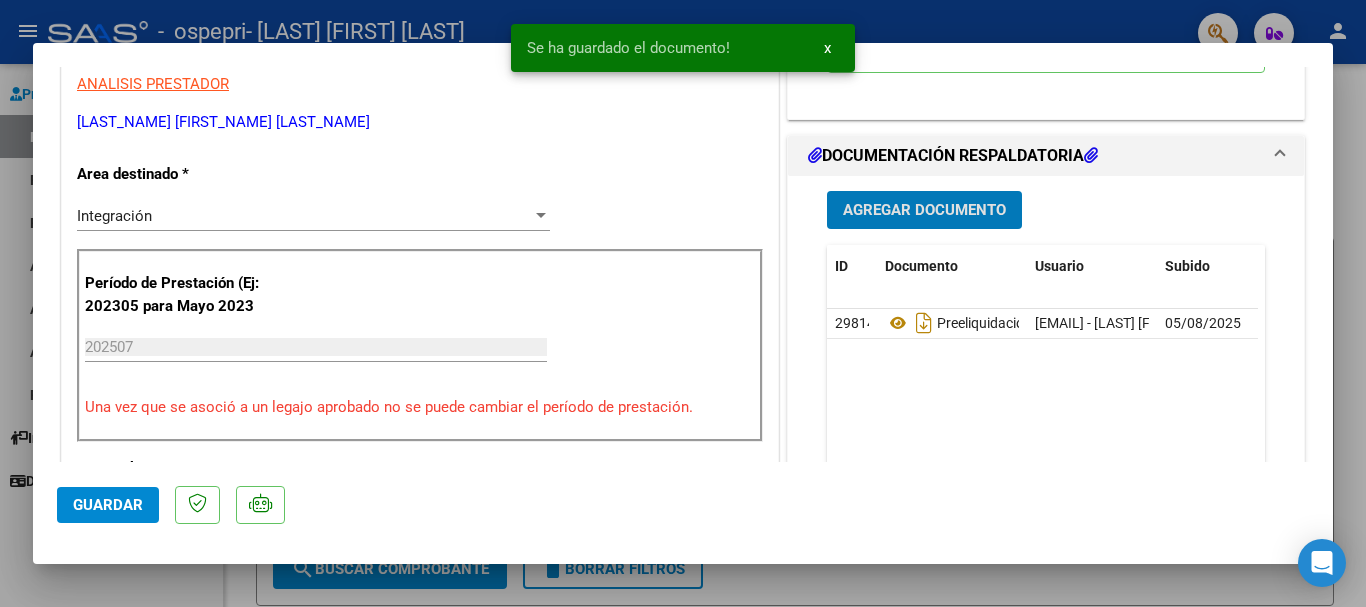 click on "Agregar Documento" at bounding box center [924, 211] 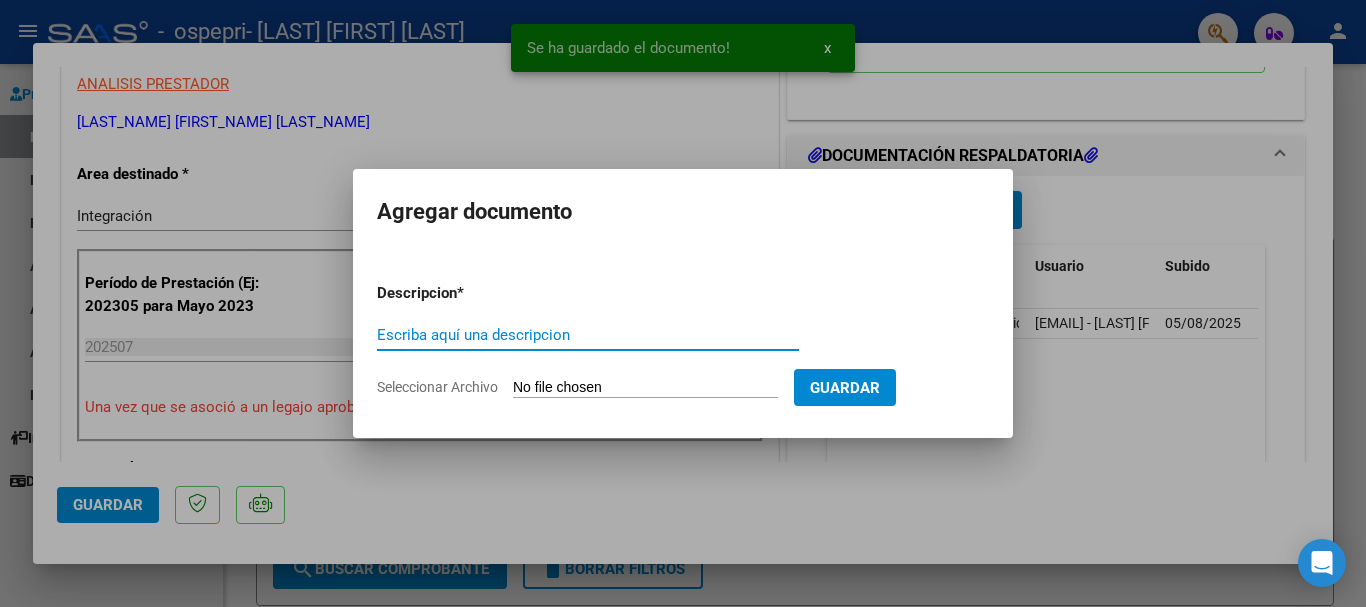 click on "Seleccionar Archivo" at bounding box center [645, 388] 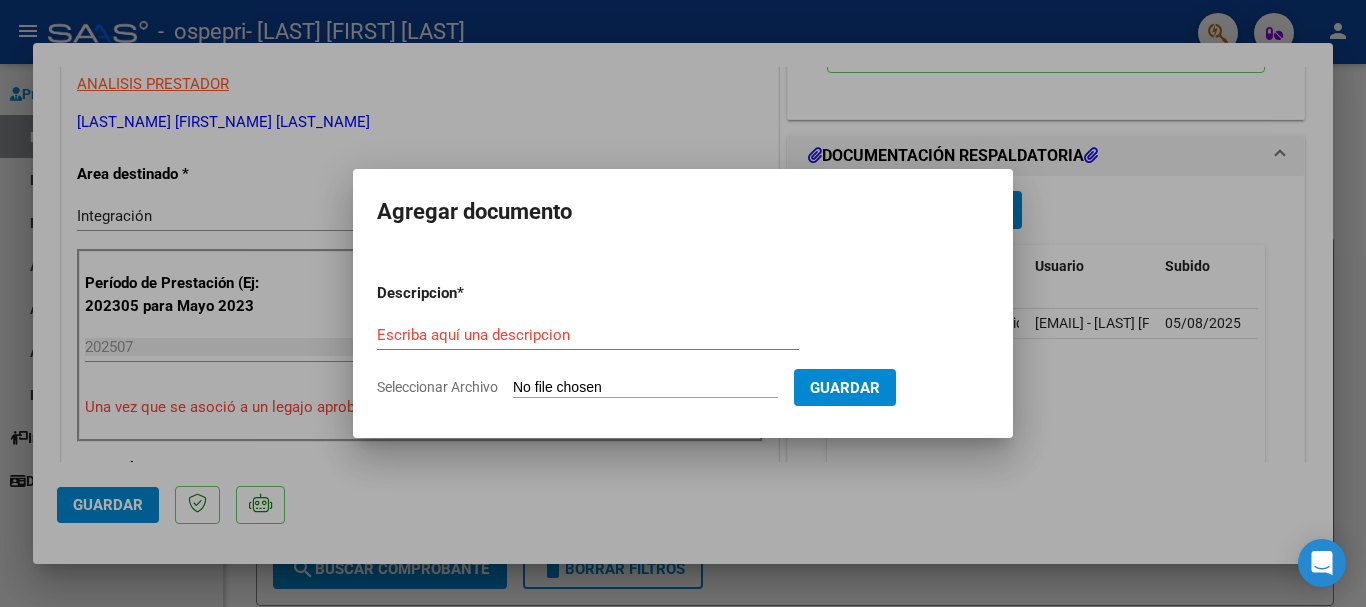 type on "C:\fakepath\Planilla asistencia julio.jpg" 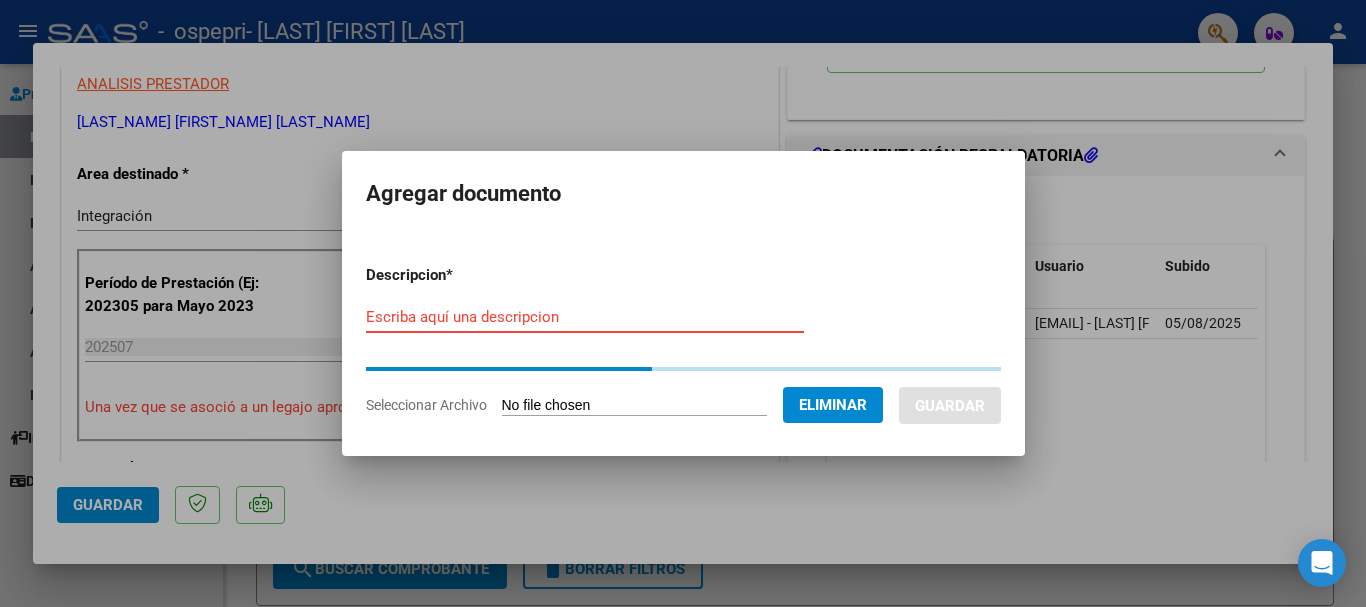 click on "Escriba aquí una descripcion" at bounding box center [585, 317] 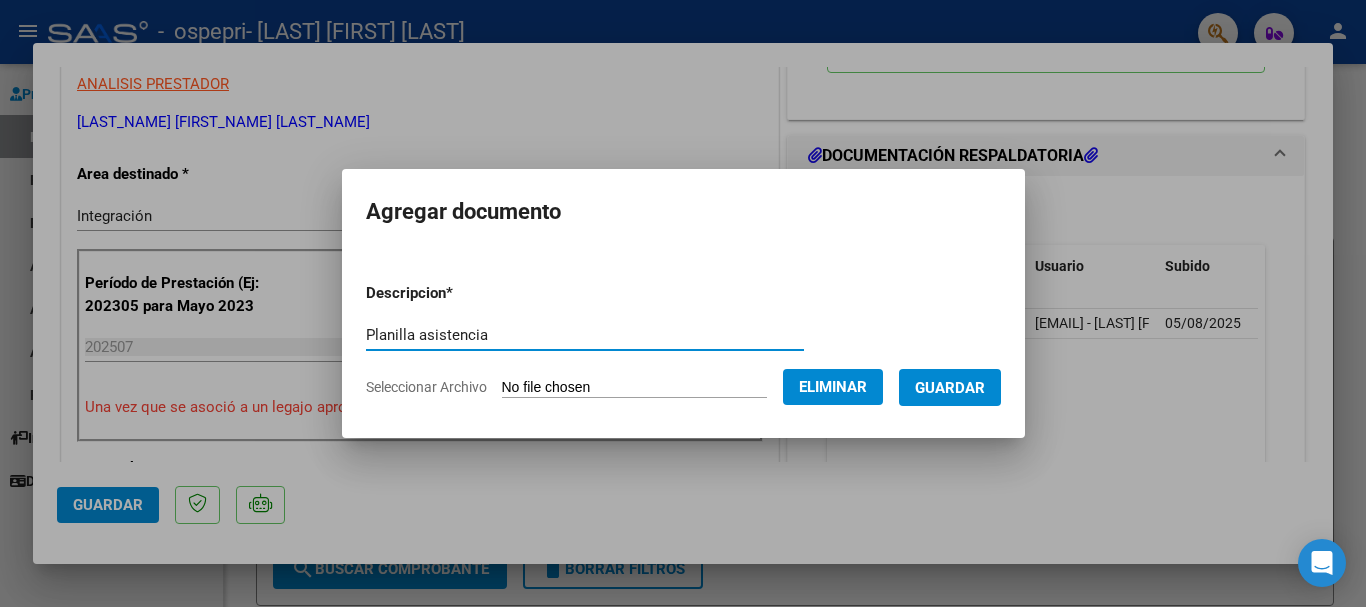 type on "Planilla asistencia" 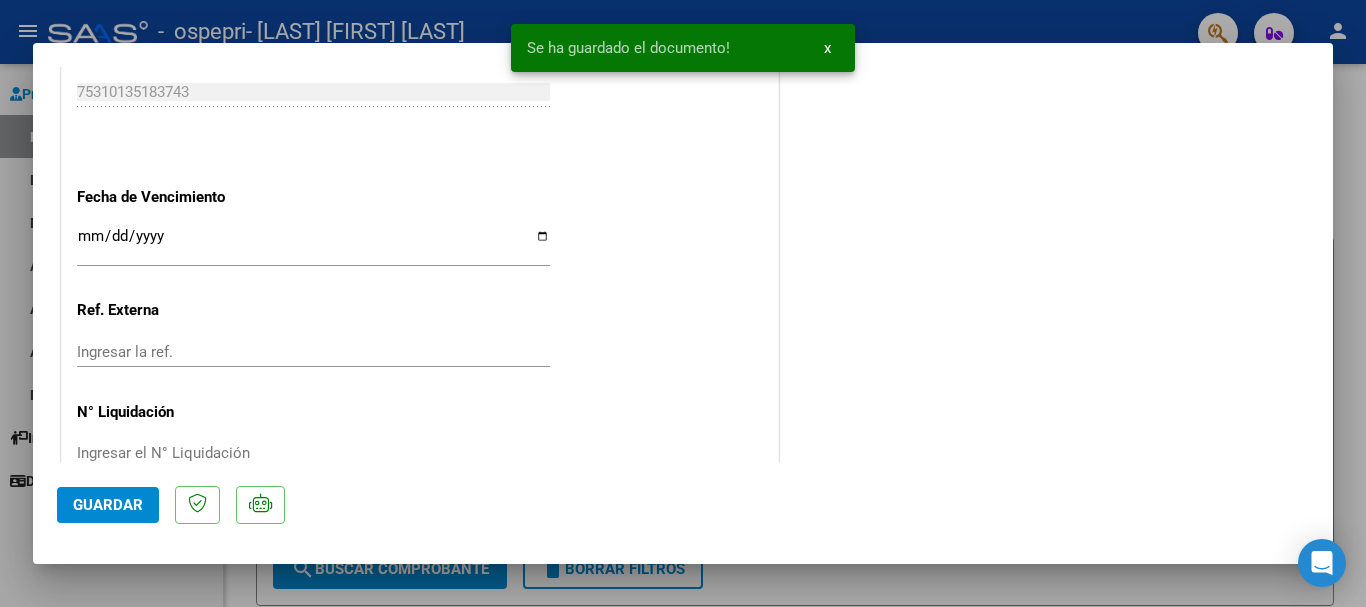 scroll, scrollTop: 1395, scrollLeft: 0, axis: vertical 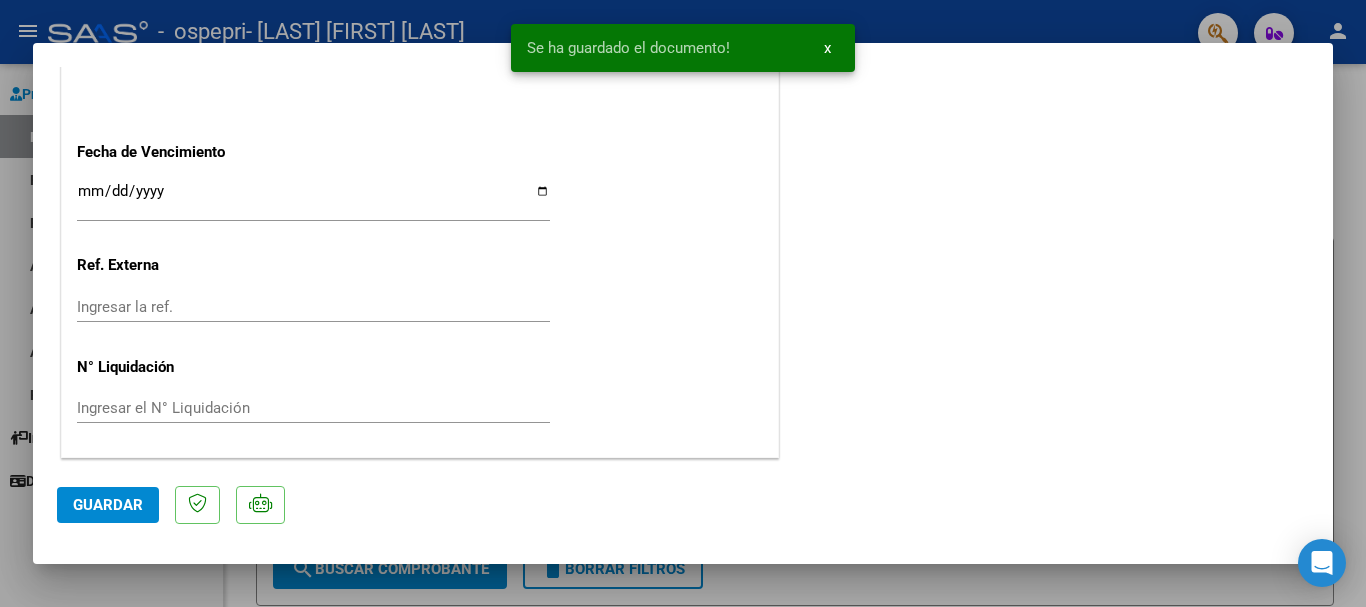 click on "Guardar" 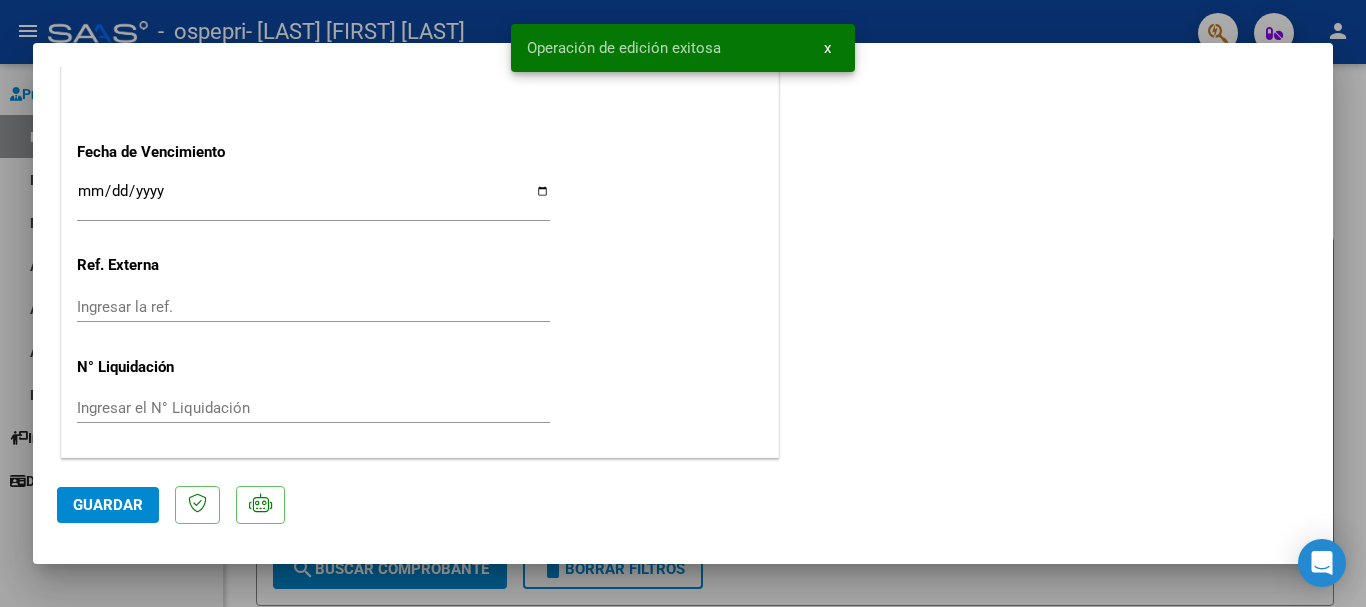 click on "Operación de edición exitosa x" at bounding box center (683, 48) 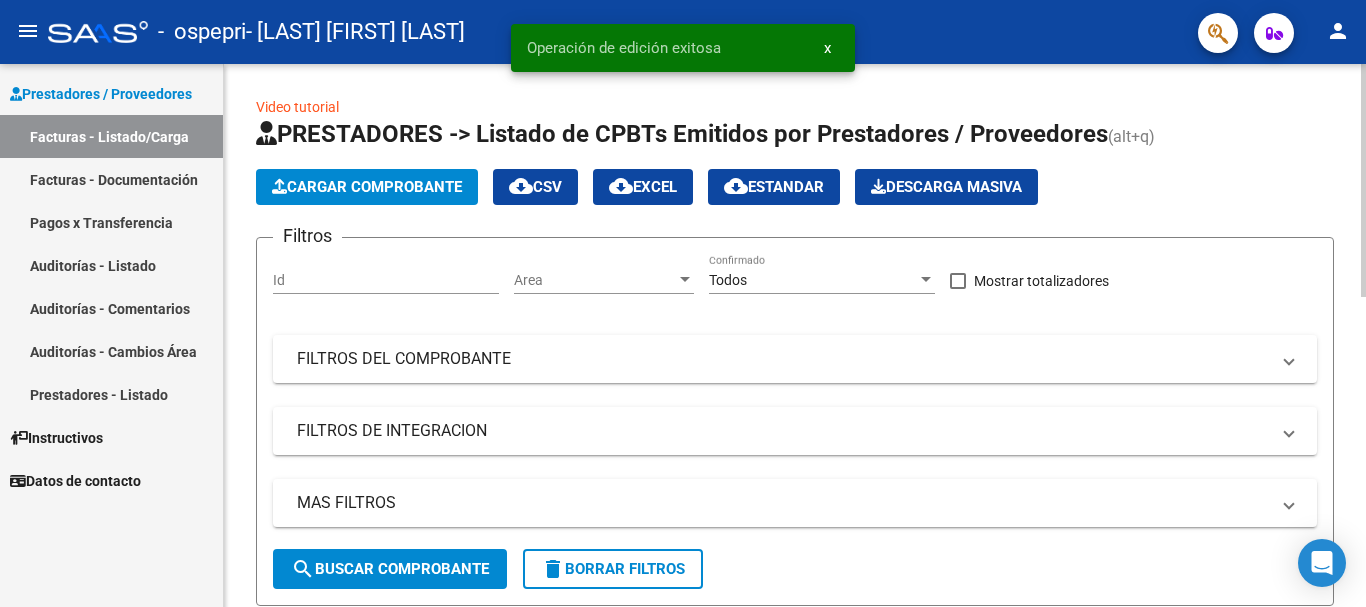 click on "Cargar Comprobante" 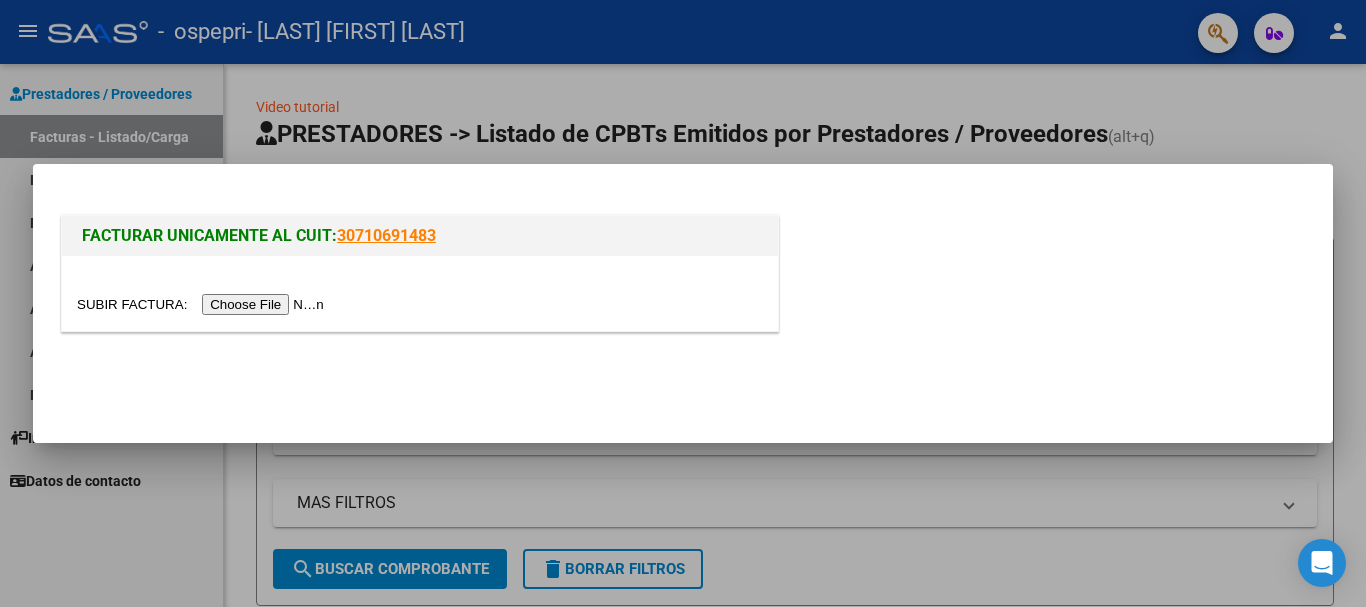 click at bounding box center [203, 304] 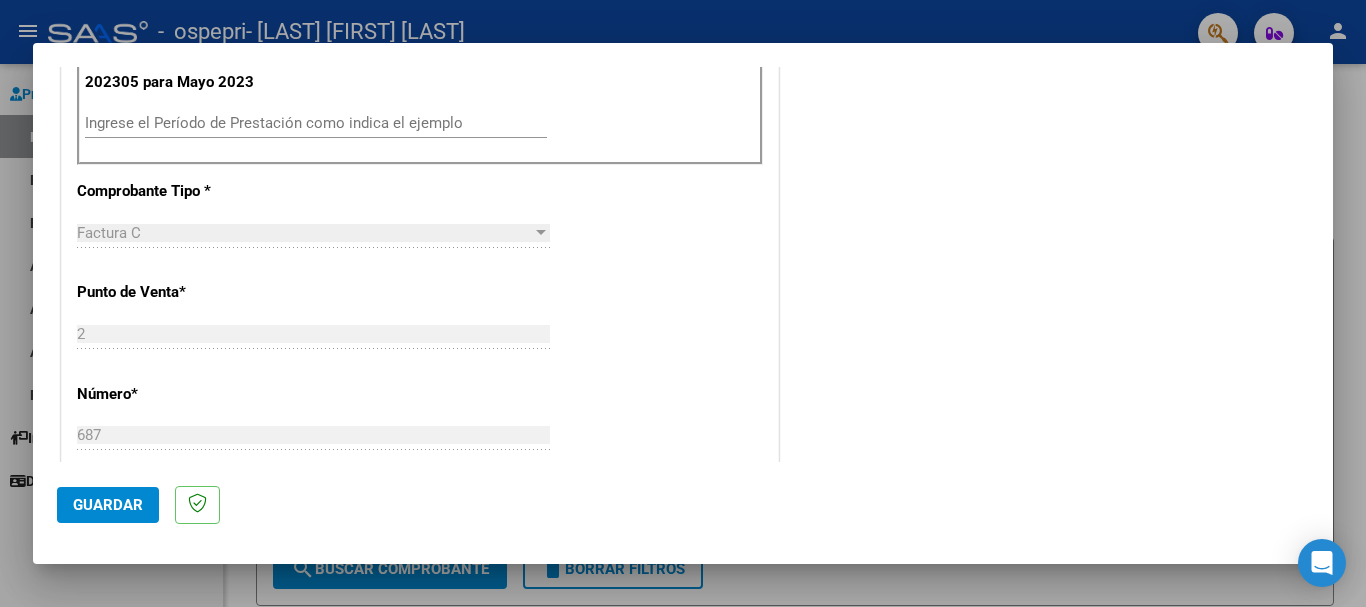 scroll, scrollTop: 551, scrollLeft: 0, axis: vertical 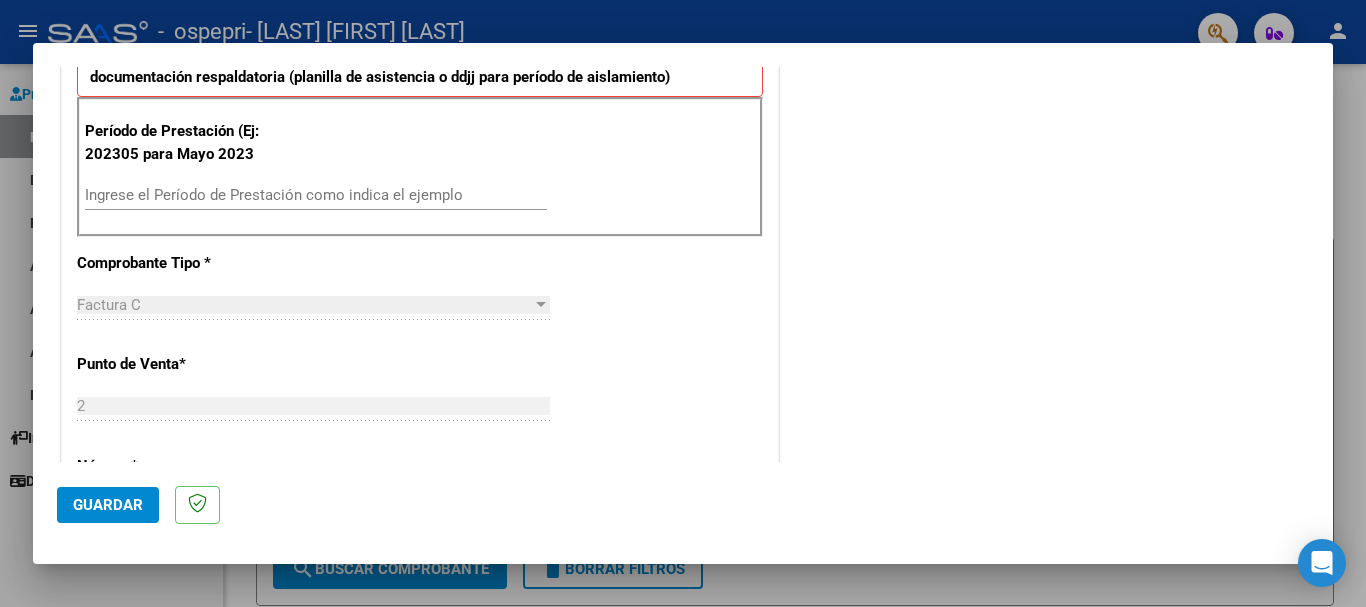 click on "Ingrese el Período de Prestación como indica el ejemplo" at bounding box center [316, 195] 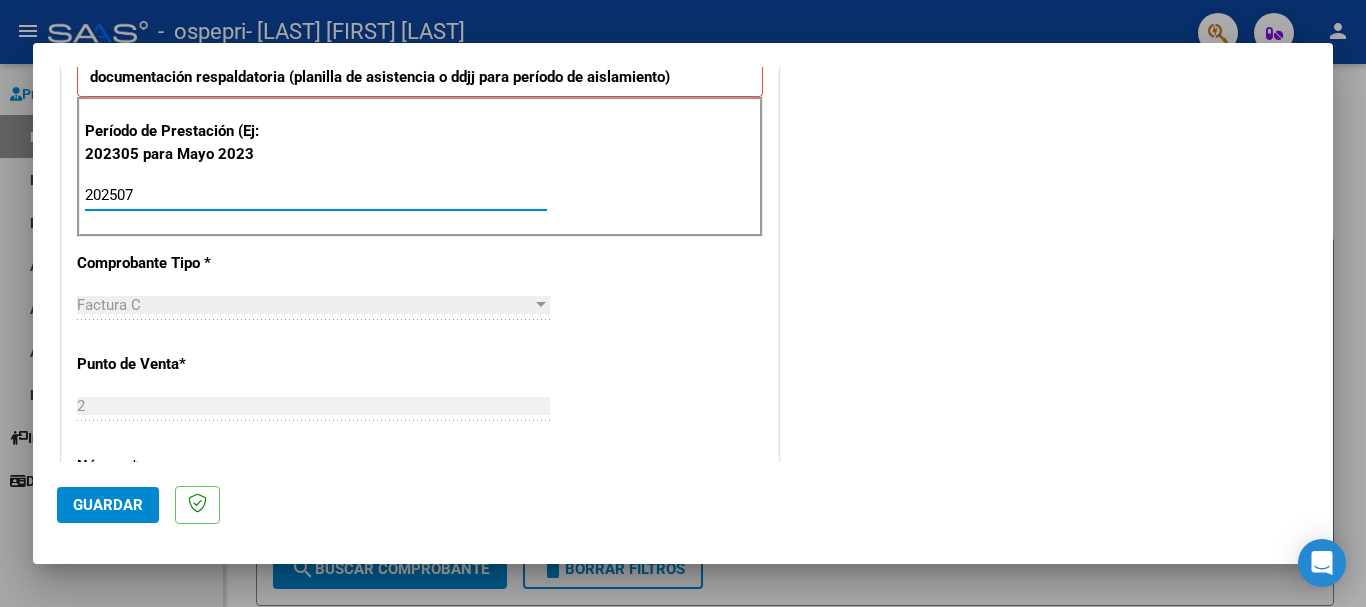 type on "202507" 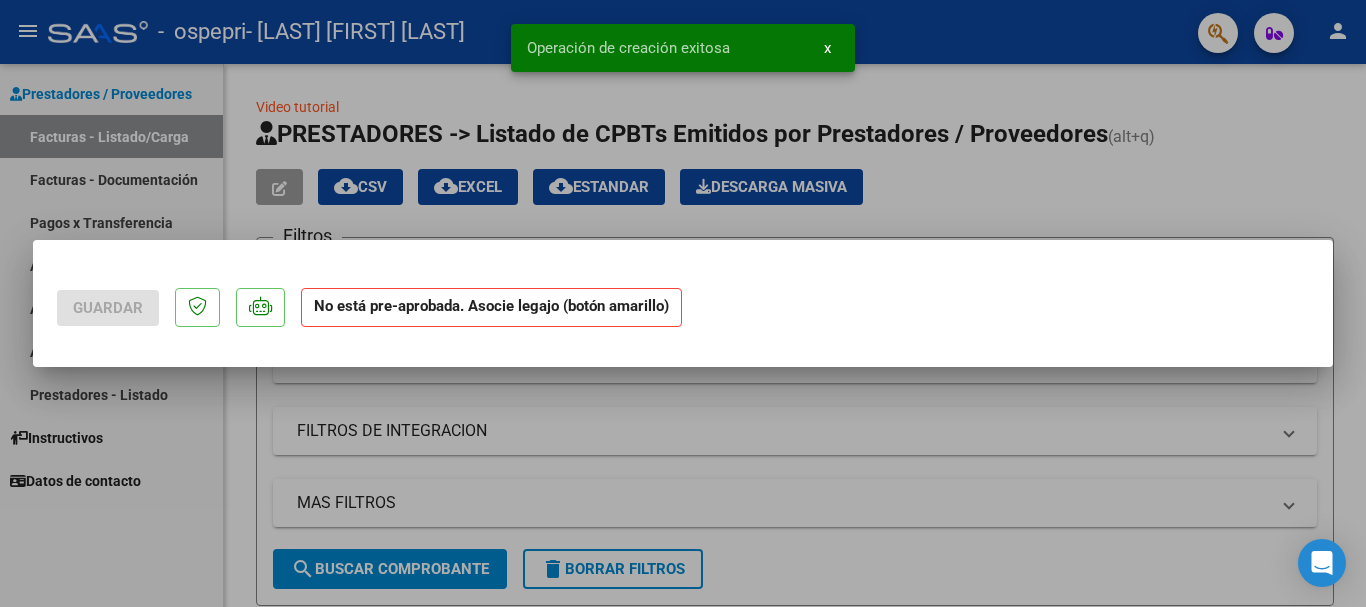 scroll, scrollTop: 0, scrollLeft: 0, axis: both 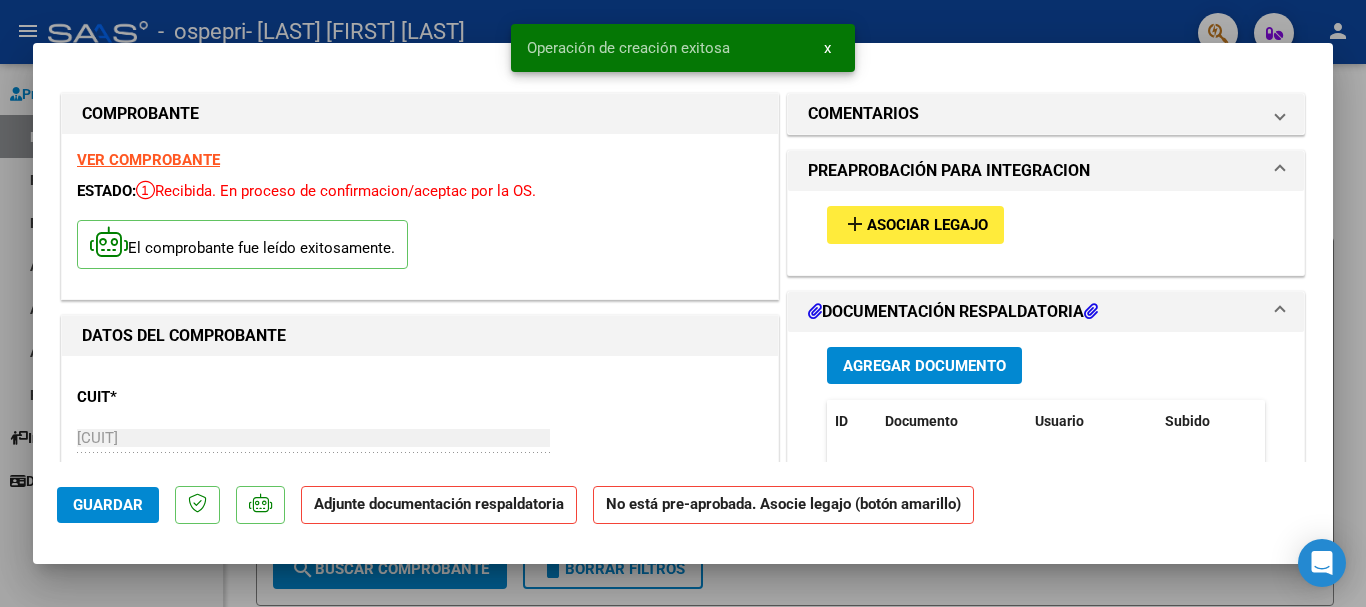 click on "add" at bounding box center (855, 224) 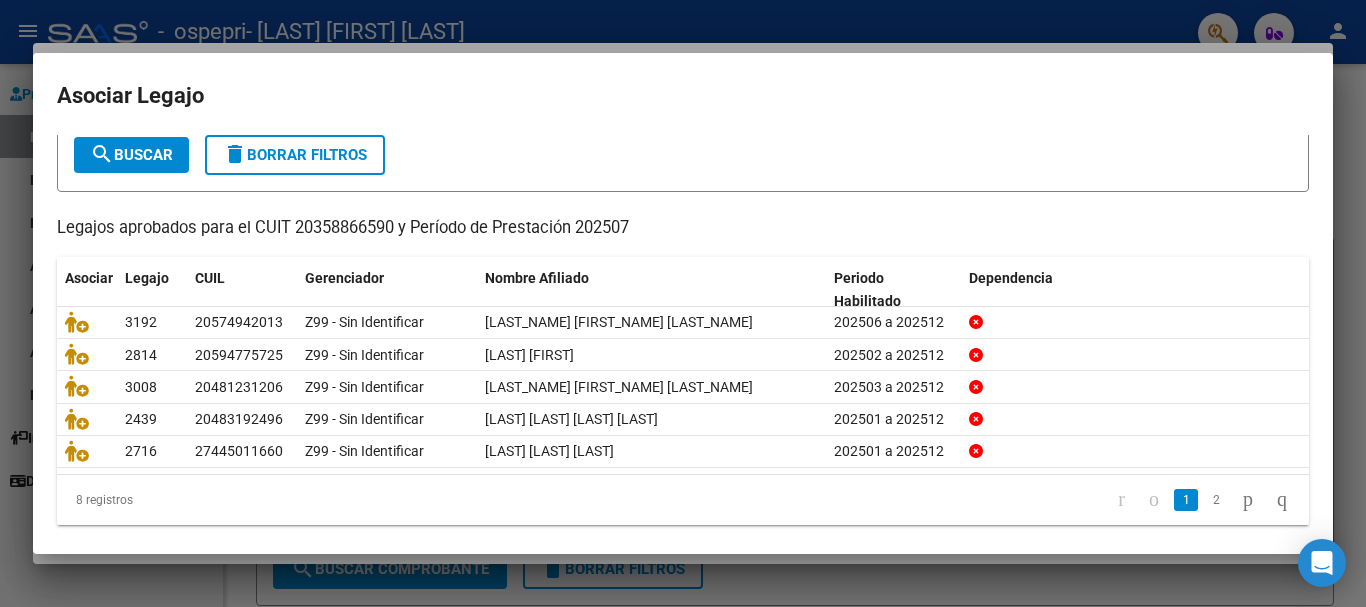 scroll, scrollTop: 127, scrollLeft: 0, axis: vertical 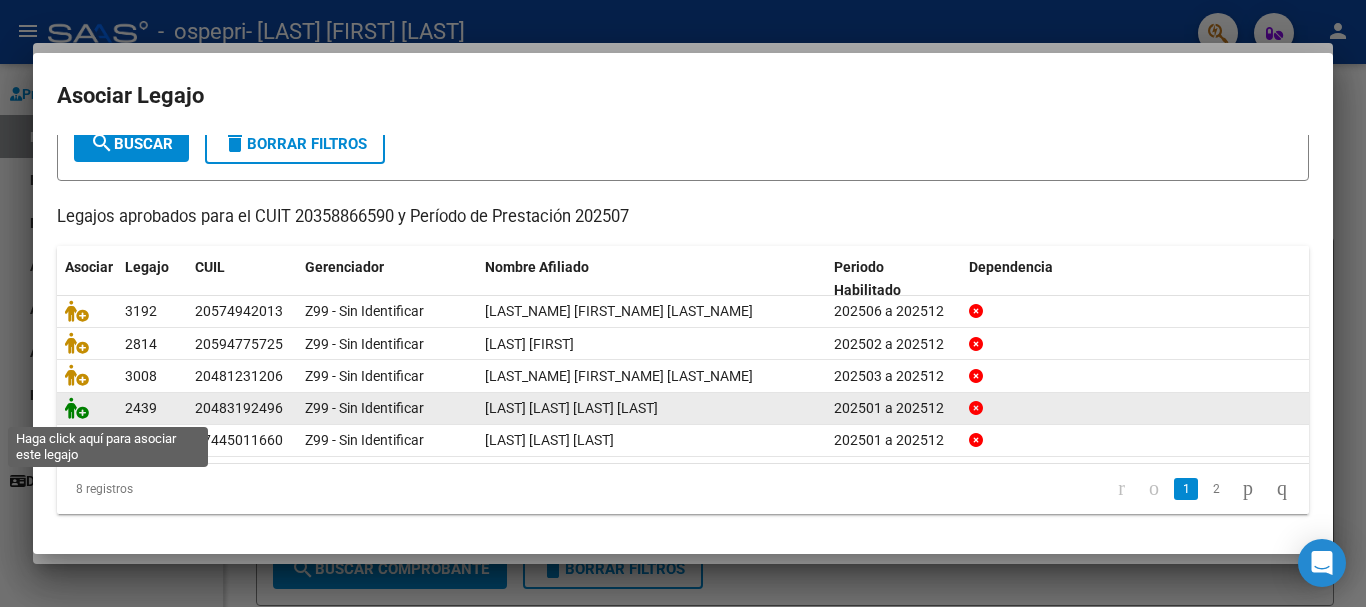 click 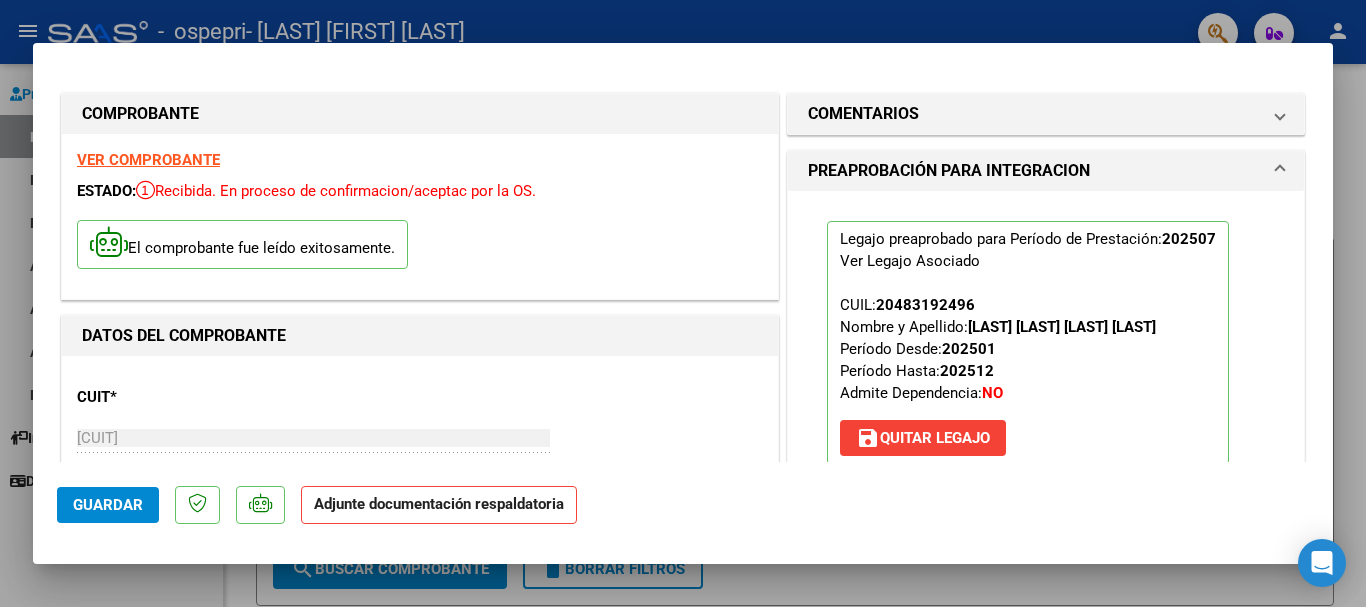 scroll, scrollTop: 643, scrollLeft: 0, axis: vertical 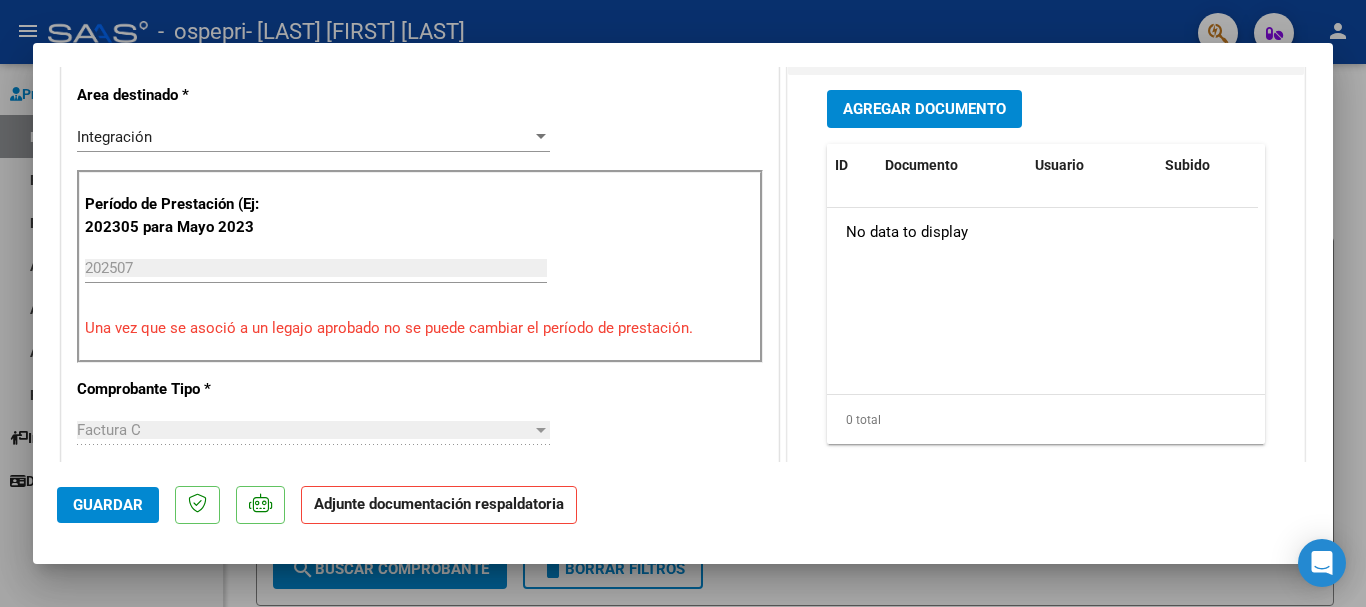 click on "Agregar Documento" at bounding box center (924, 110) 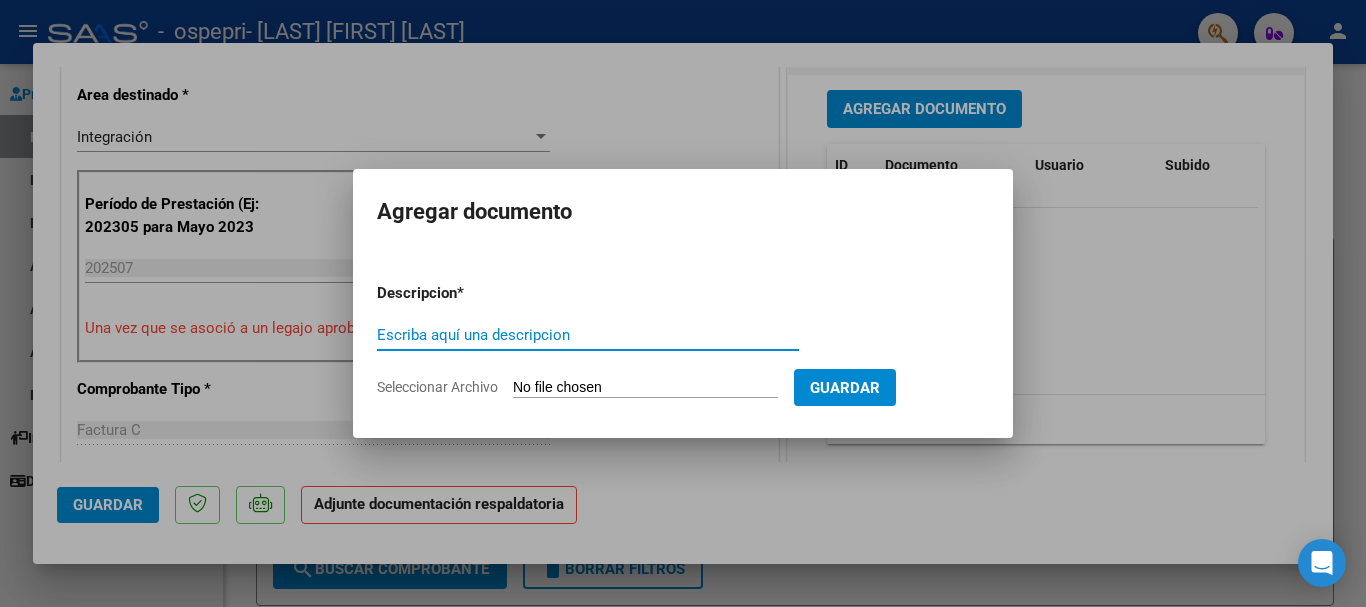 click on "Seleccionar Archivo" at bounding box center [645, 388] 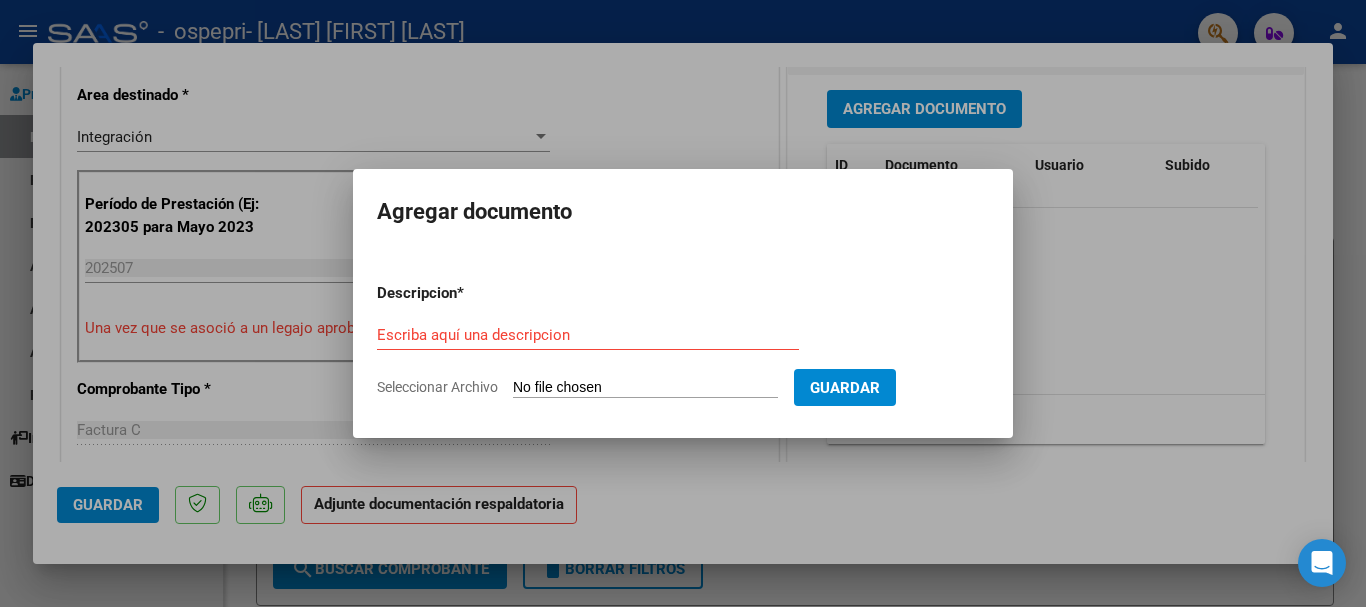 type on "C:\fakepath\apfmimpresionpreliq (1).pdf" 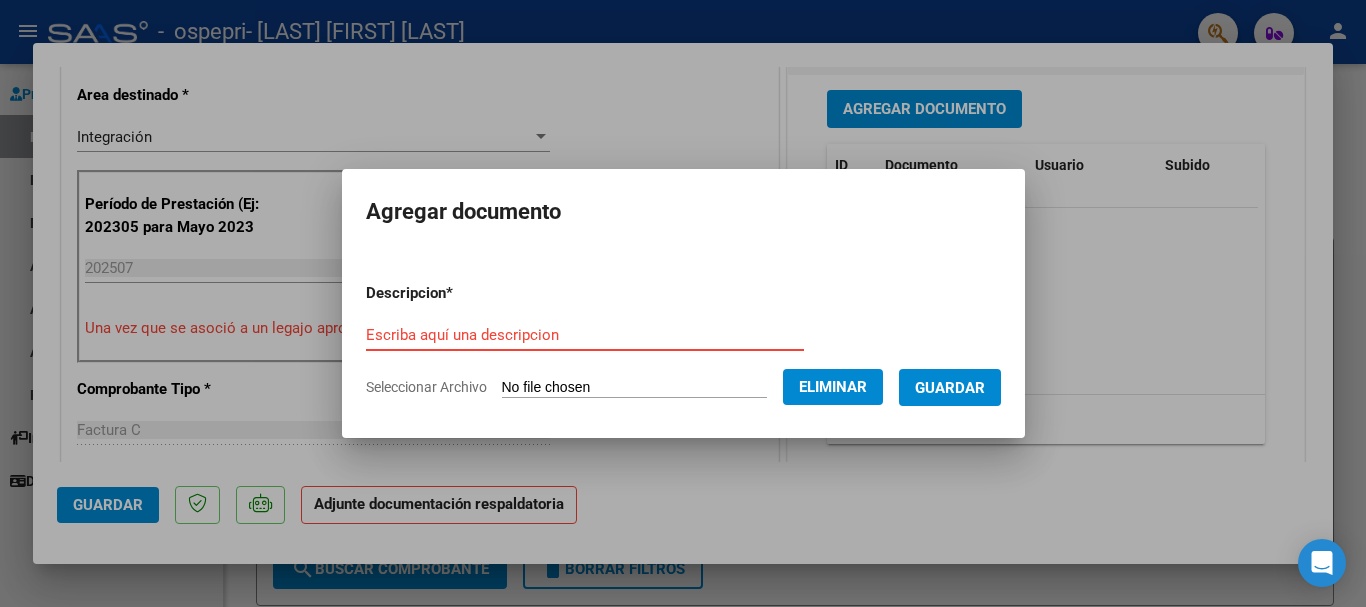 click on "Escriba aquí una descripcion" at bounding box center (585, 335) 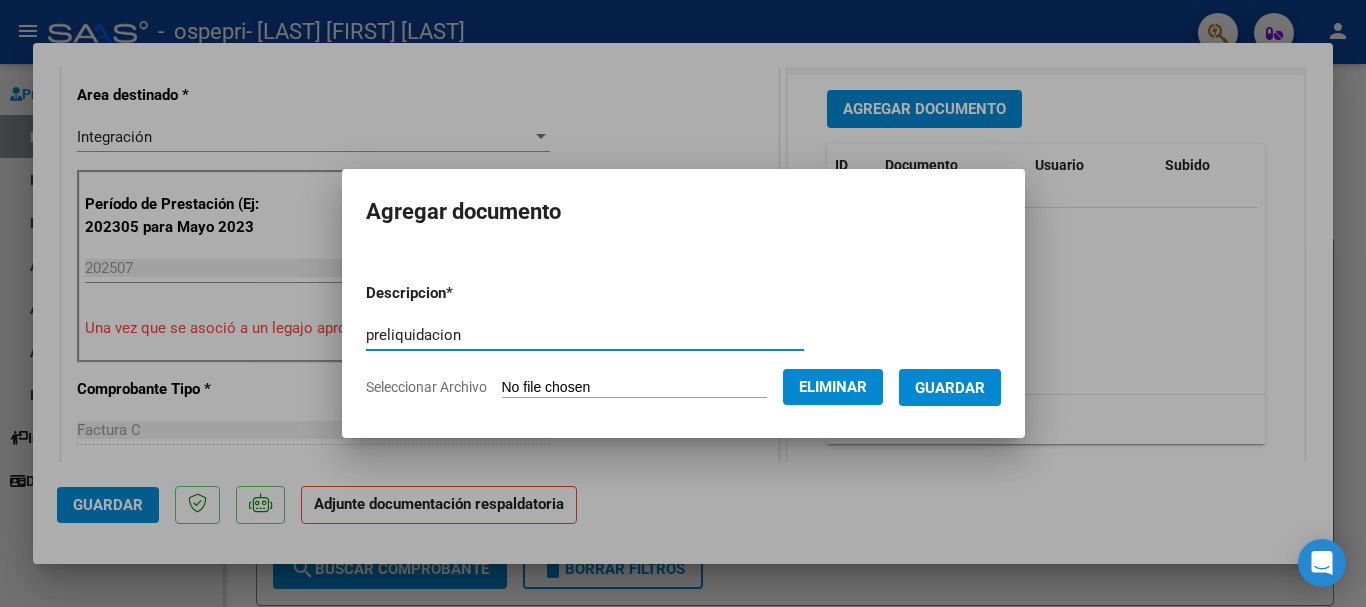 type on "preliquidacion" 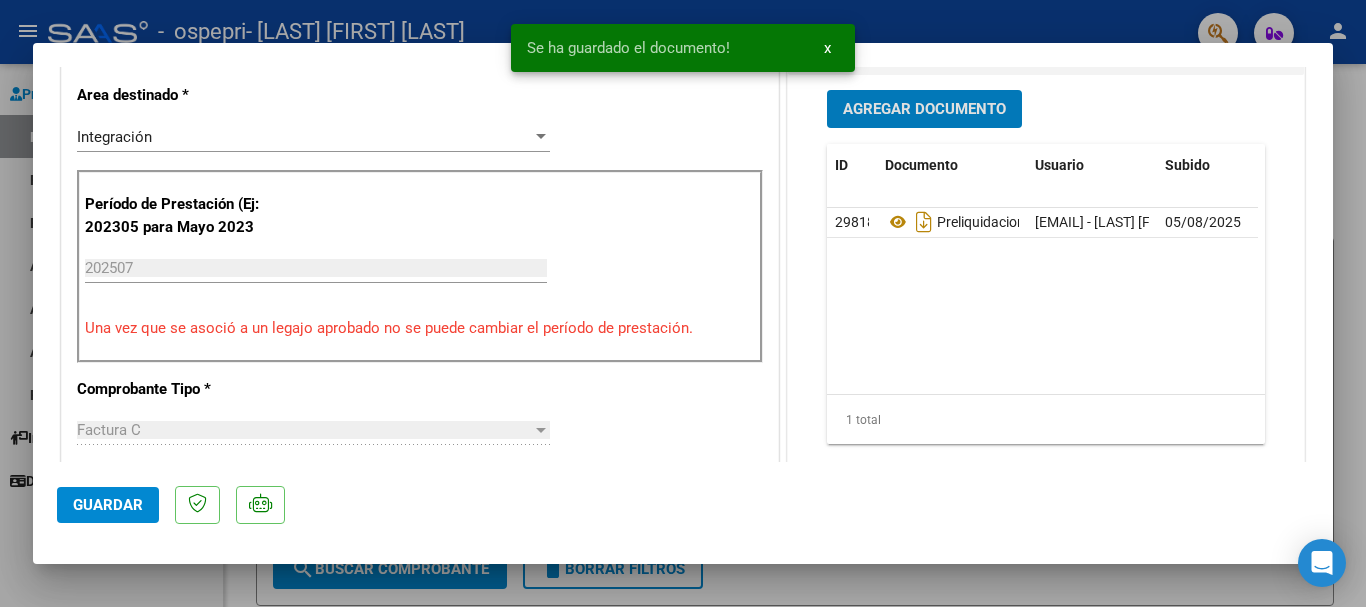 click on "Agregar Documento" at bounding box center [924, 110] 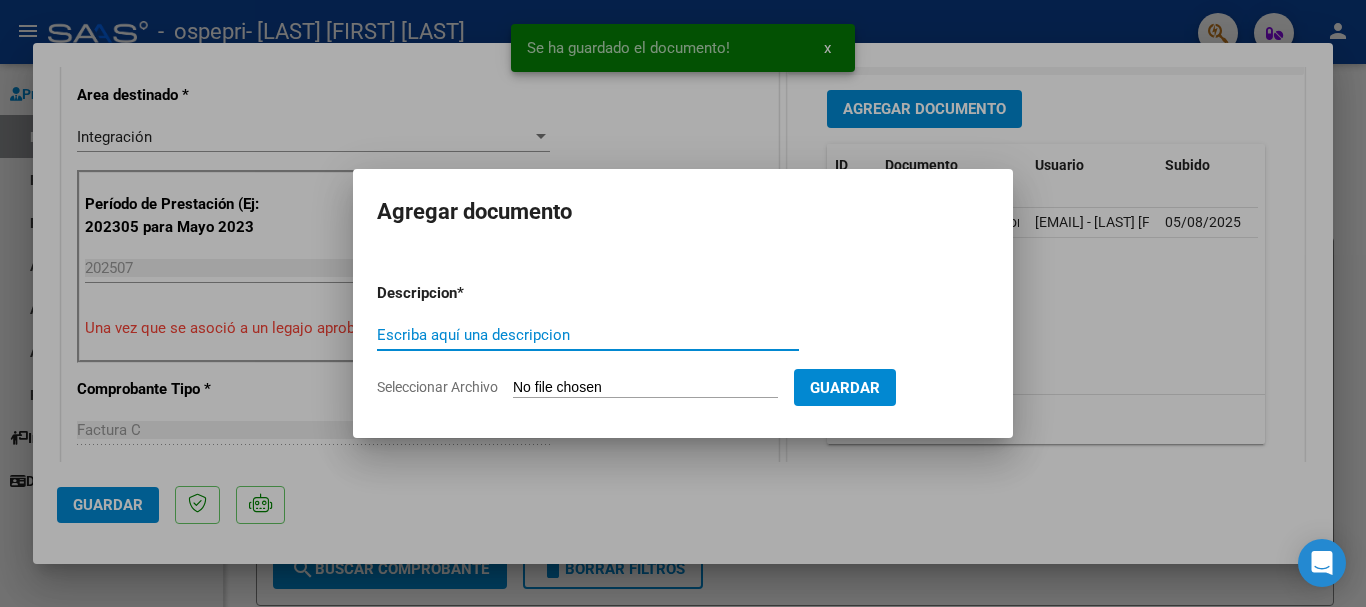 click on "Seleccionar Archivo" at bounding box center (645, 388) 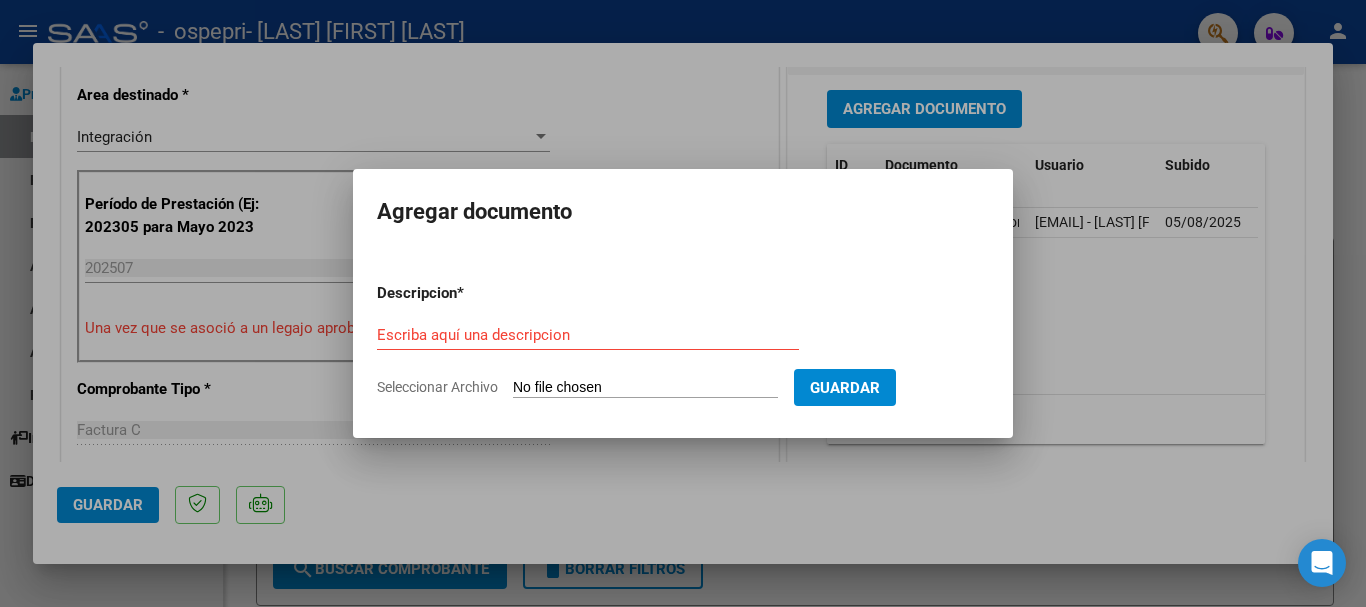 type on "C:\fakepath\Planilla asistencia julio.jpg" 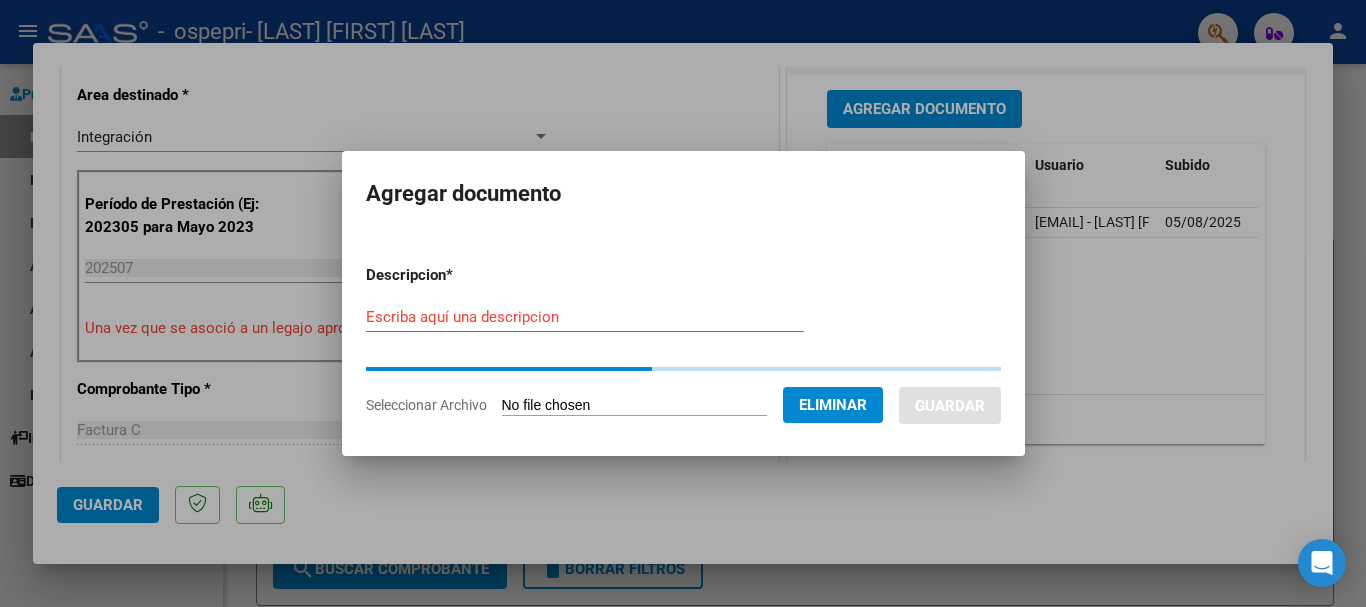 click on "Escriba aquí una descripcion" at bounding box center [585, 317] 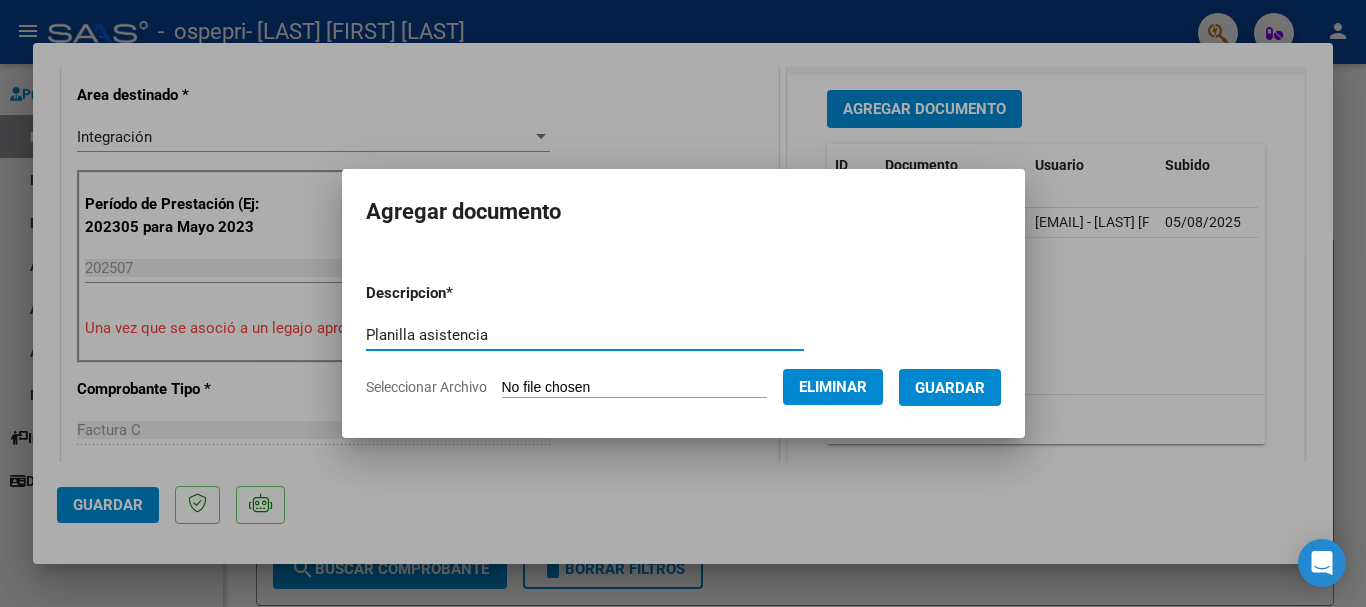 type on "Planilla asistencia" 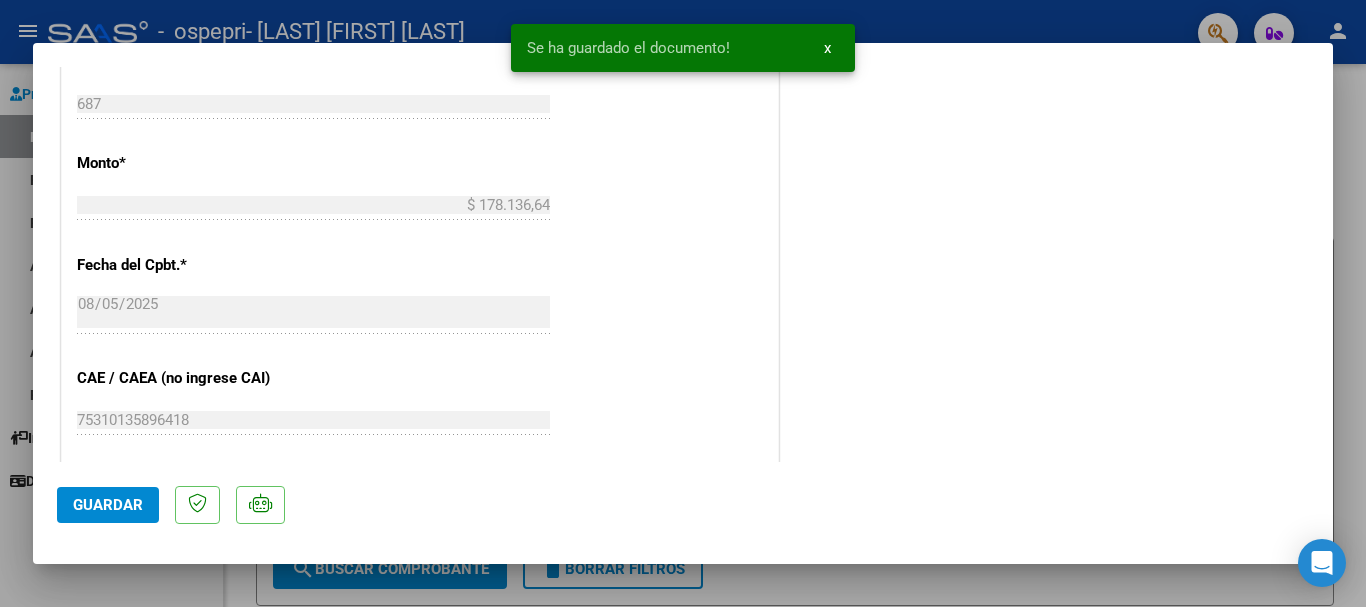 scroll, scrollTop: 1395, scrollLeft: 0, axis: vertical 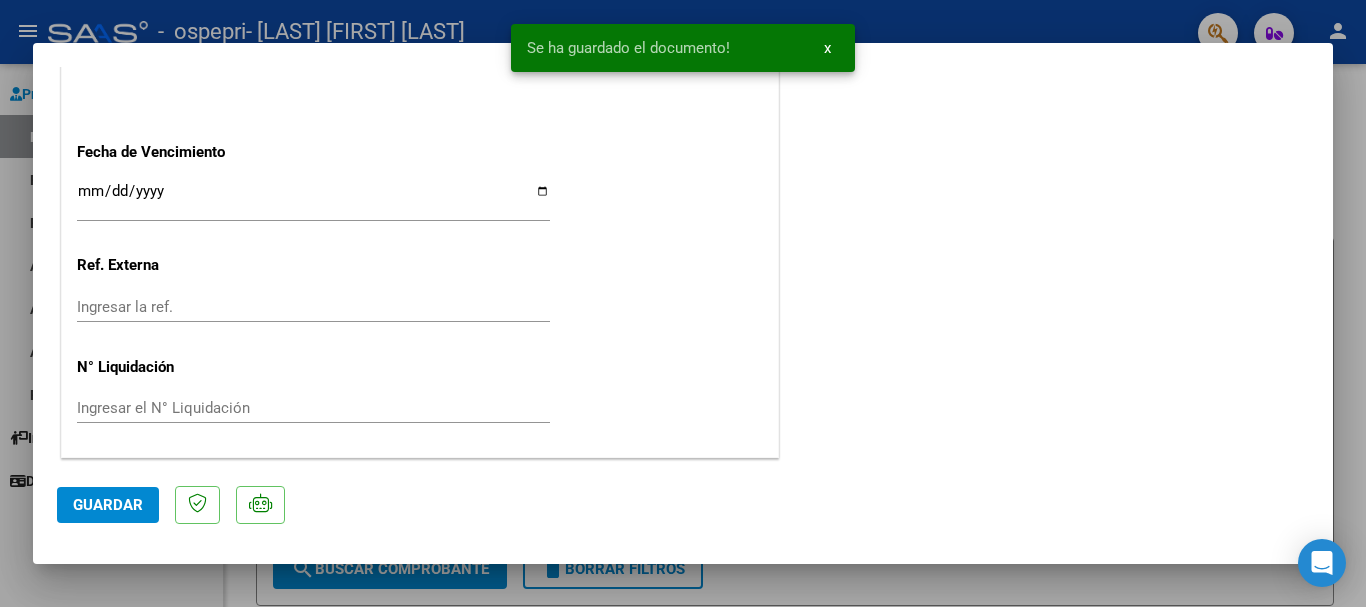 click on "Guardar" 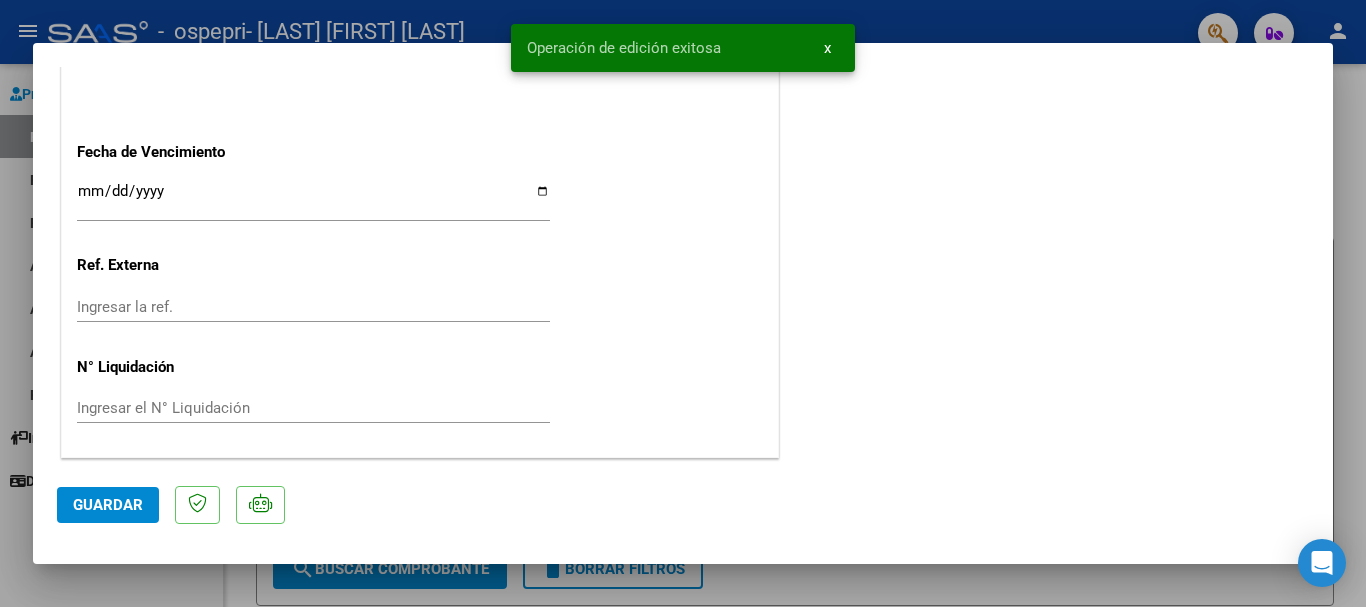 click at bounding box center (683, 303) 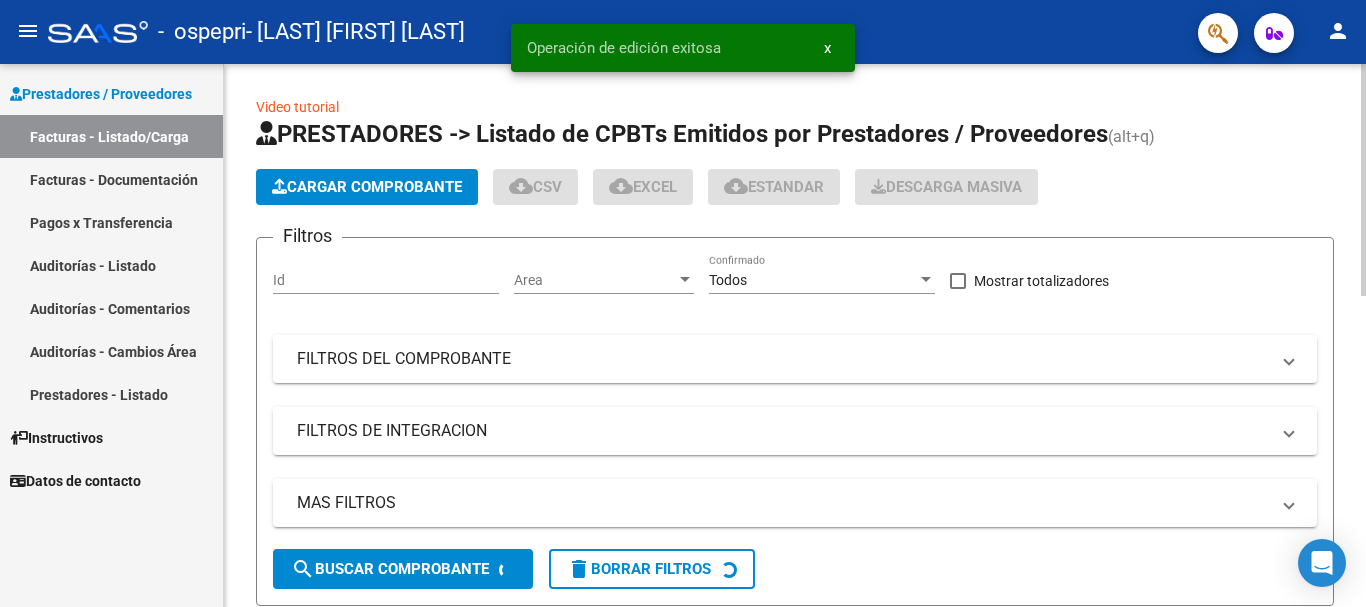 click on "Cargar Comprobante" 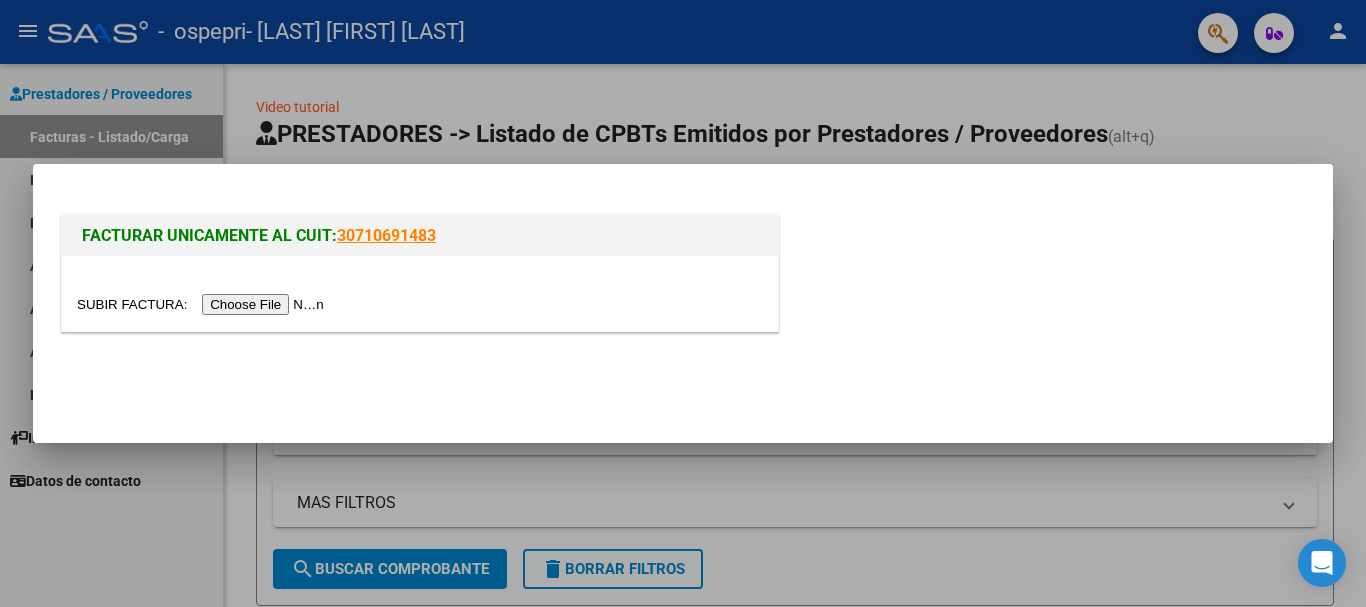 click at bounding box center [203, 304] 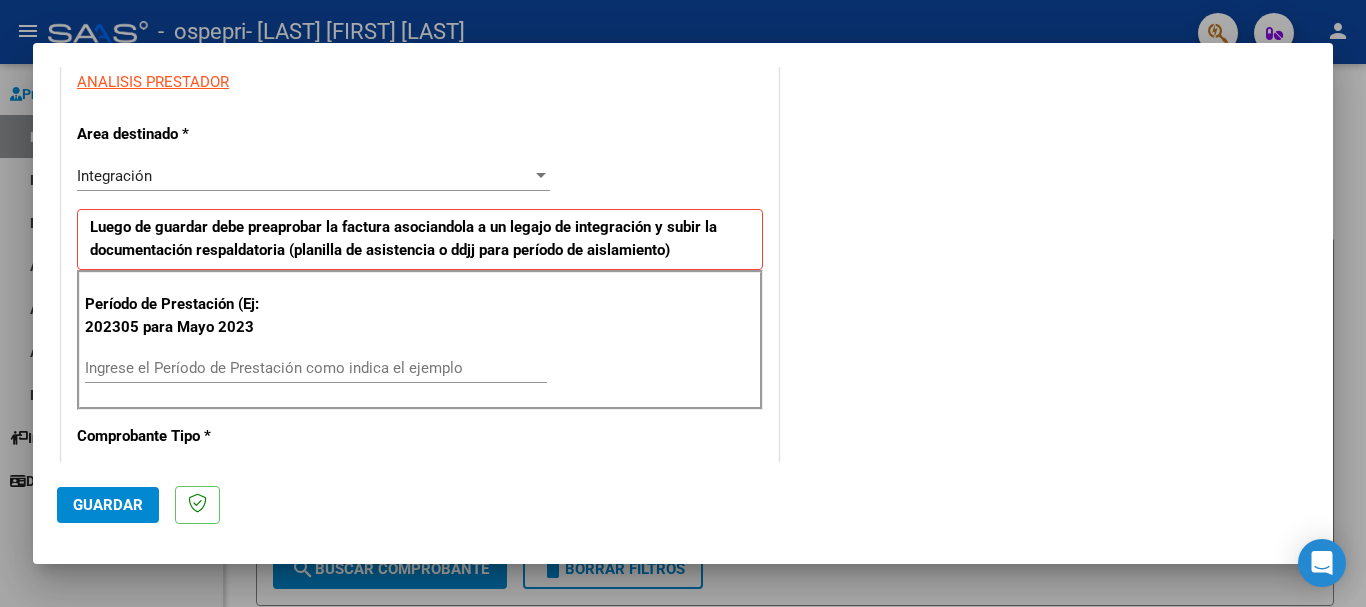 scroll, scrollTop: 393, scrollLeft: 0, axis: vertical 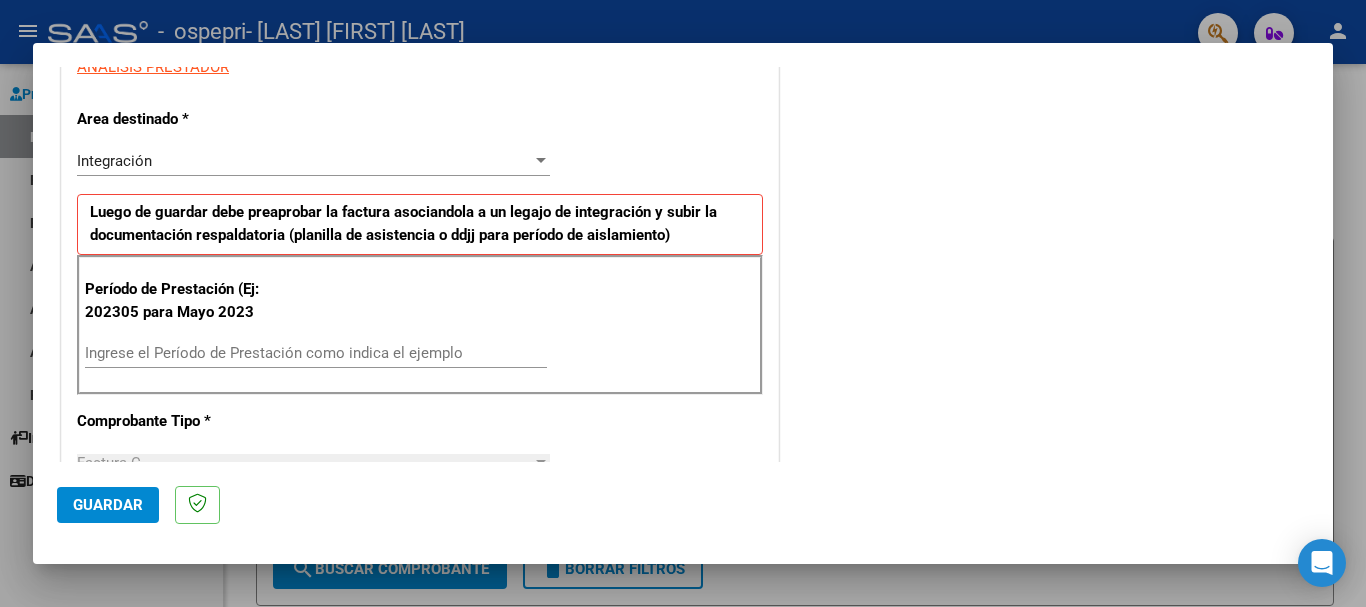 click on "Ingrese el Período de Prestación como indica el ejemplo" at bounding box center [316, 353] 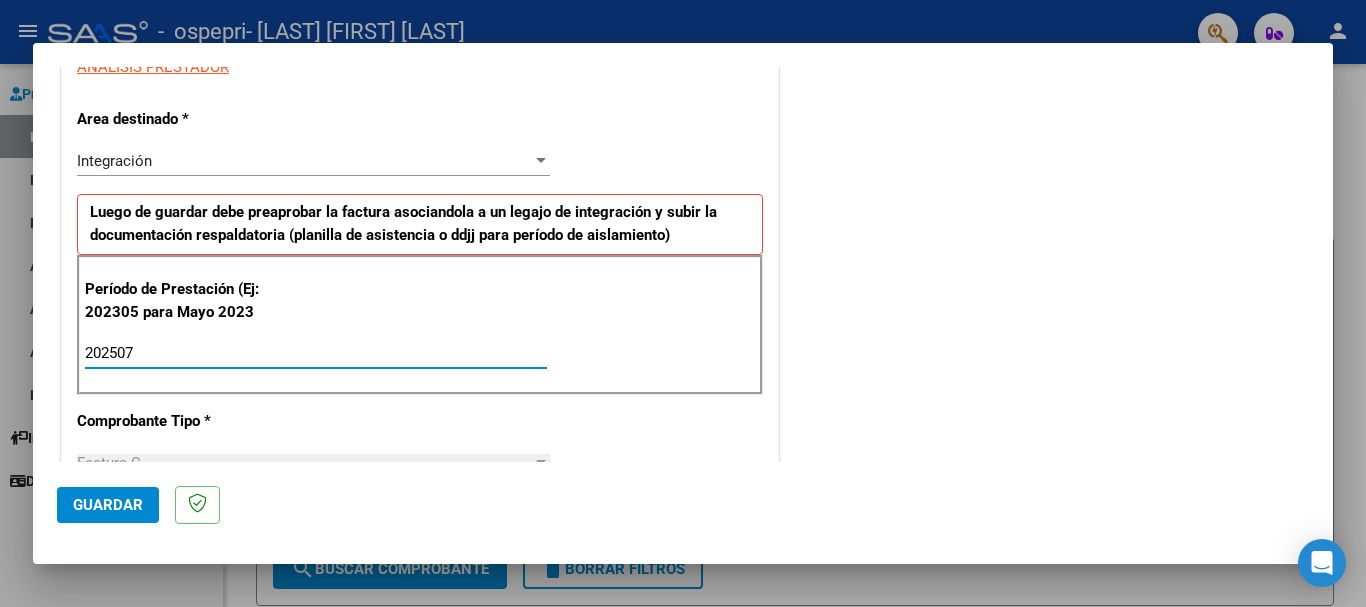 type on "202507" 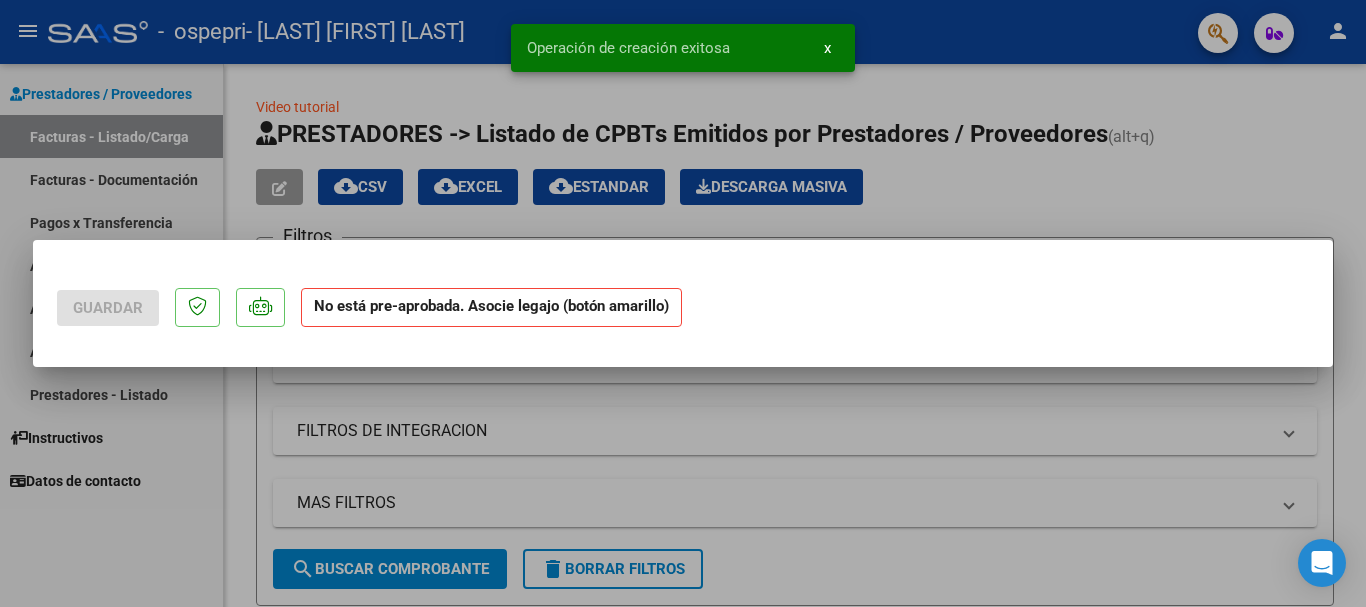 scroll, scrollTop: 0, scrollLeft: 0, axis: both 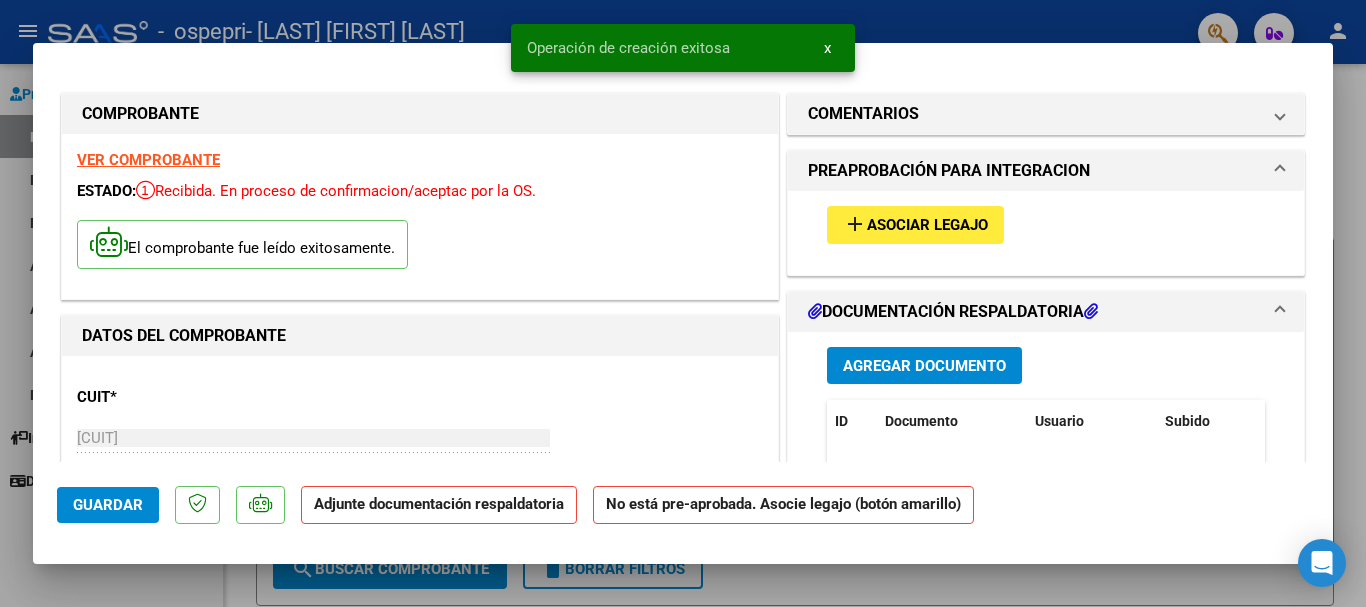 click on "Asociar Legajo" at bounding box center [927, 226] 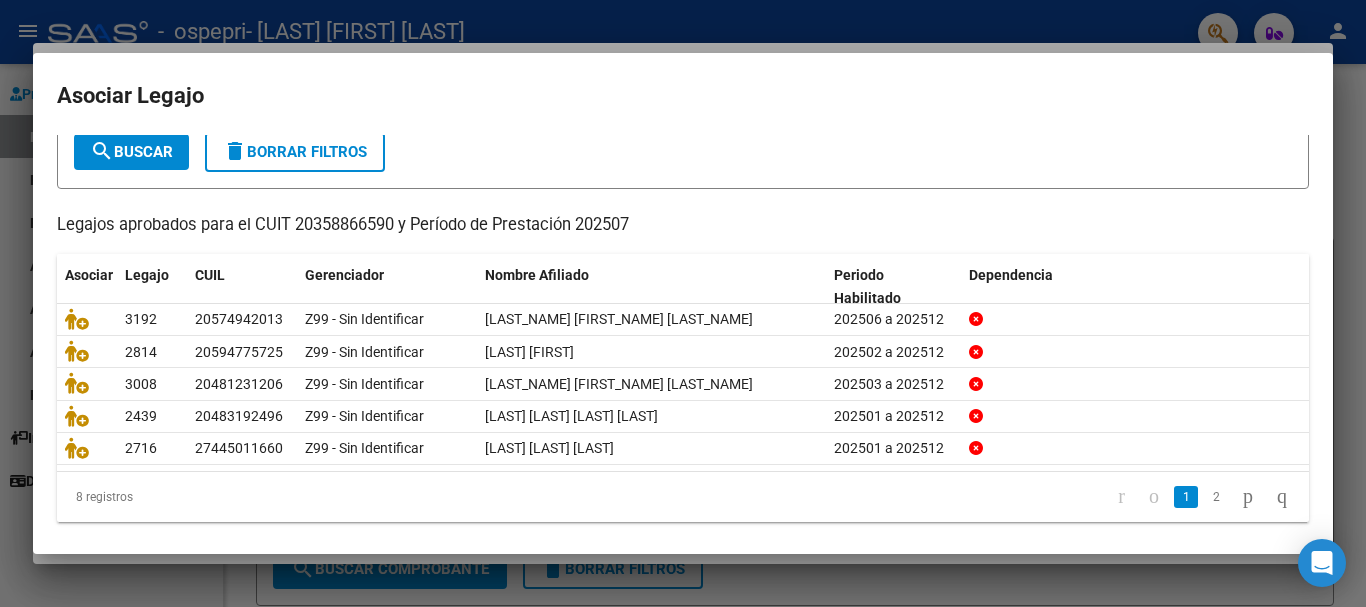 scroll, scrollTop: 119, scrollLeft: 0, axis: vertical 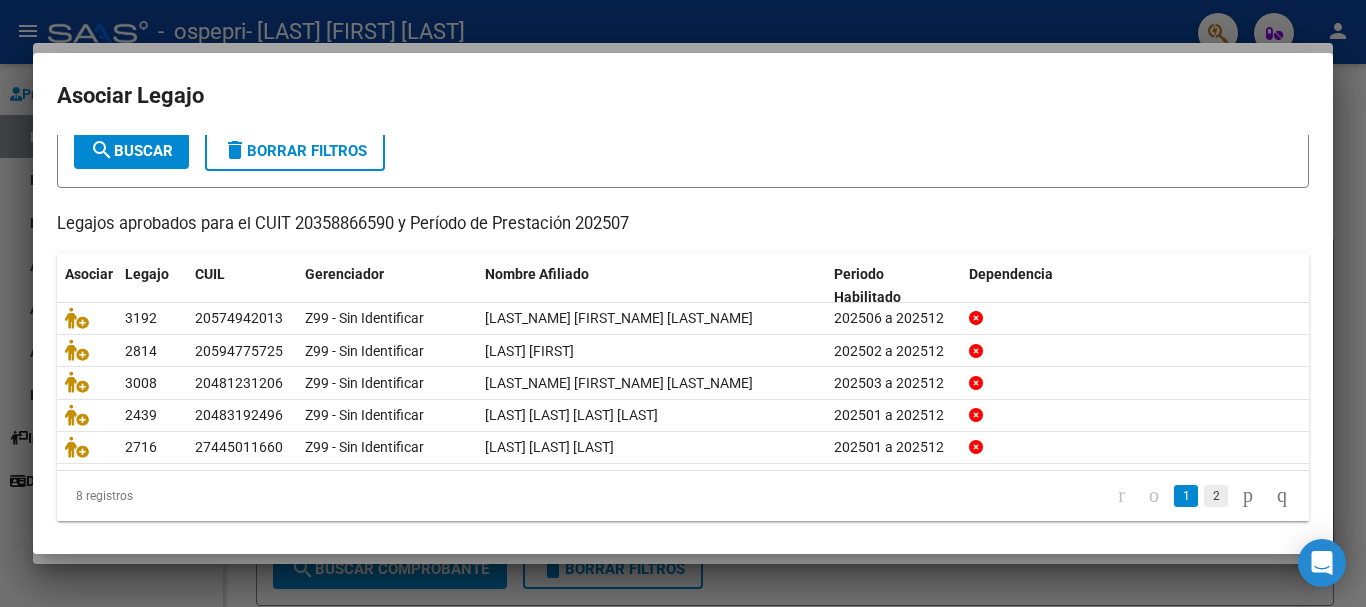 click on "2" 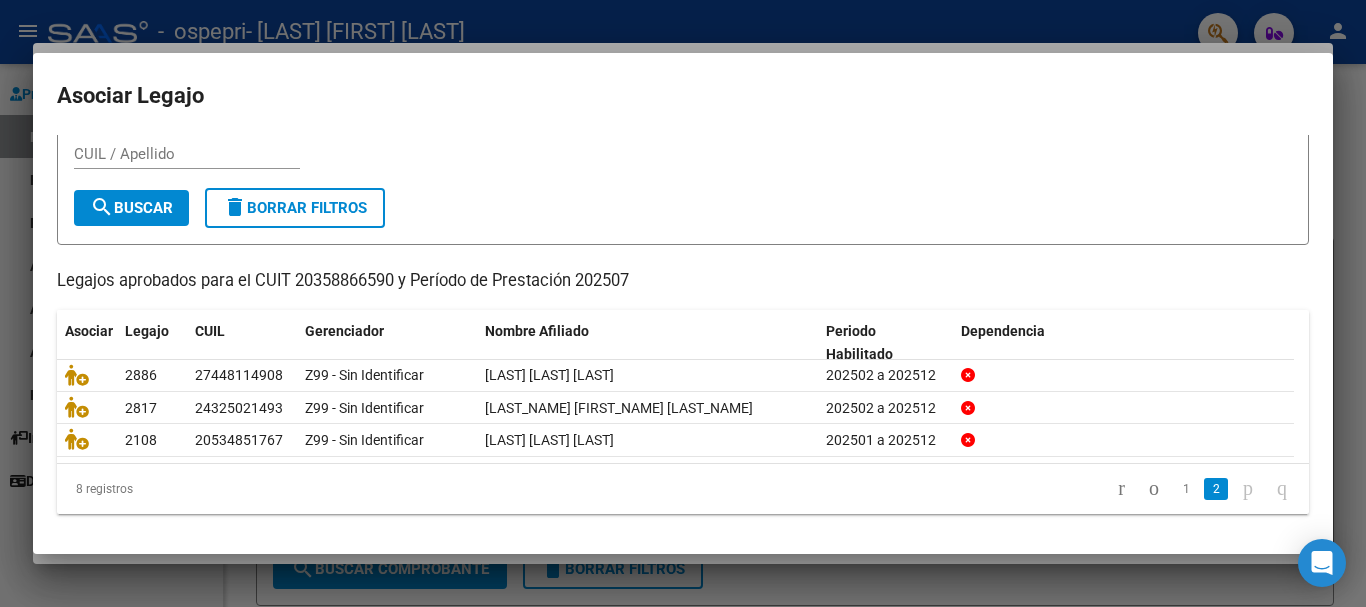 scroll, scrollTop: 65, scrollLeft: 0, axis: vertical 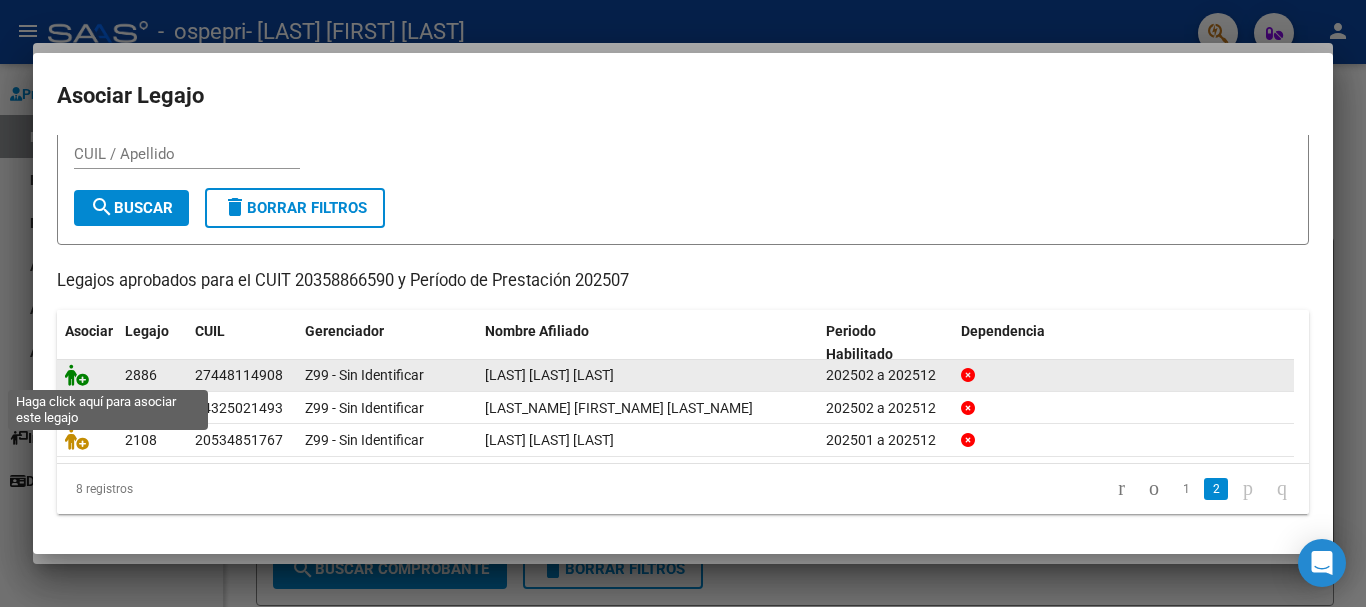 click 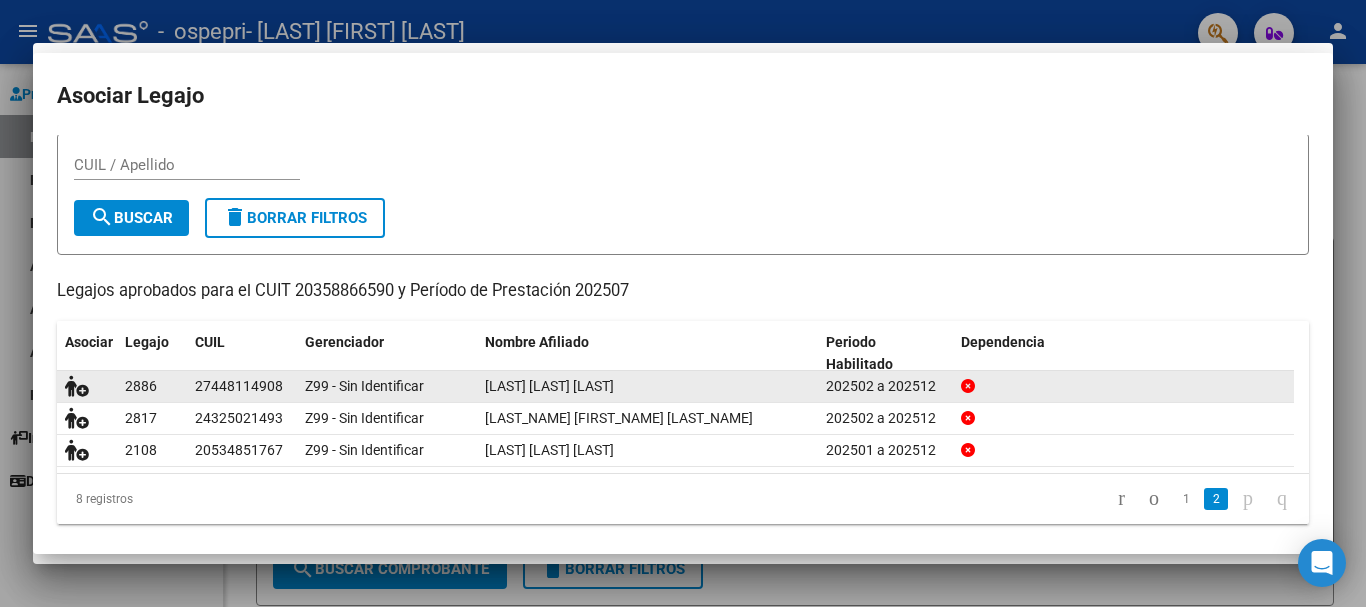 scroll, scrollTop: 0, scrollLeft: 0, axis: both 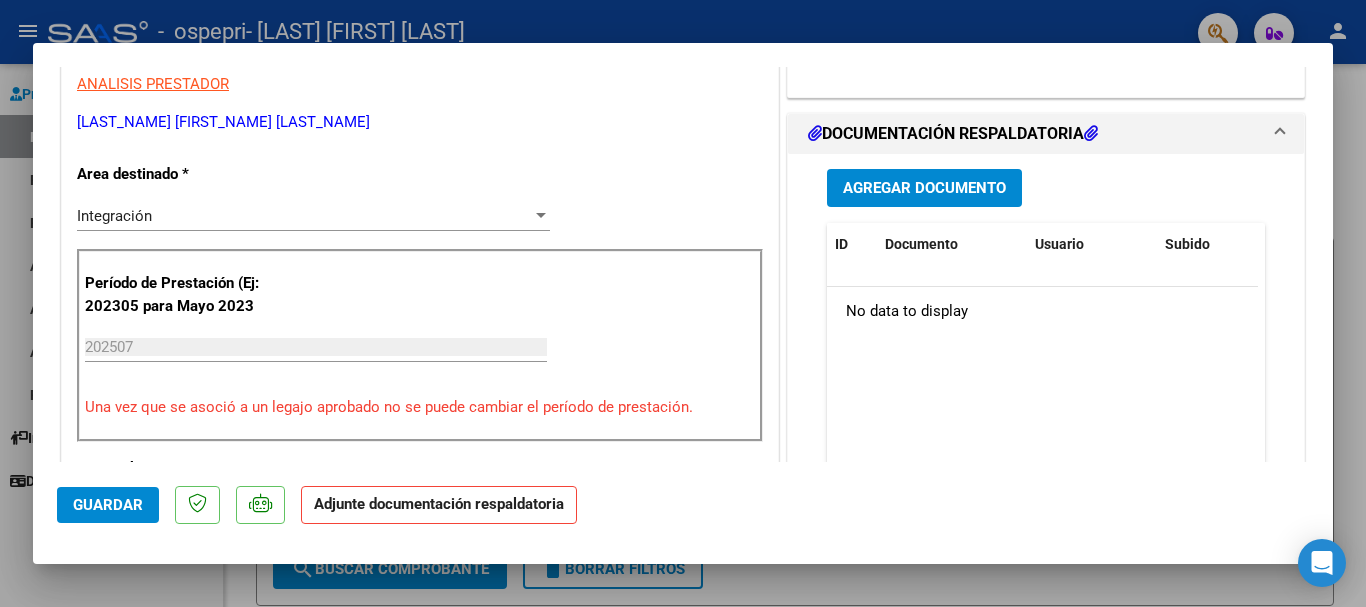 click on "Agregar Documento" at bounding box center (924, 189) 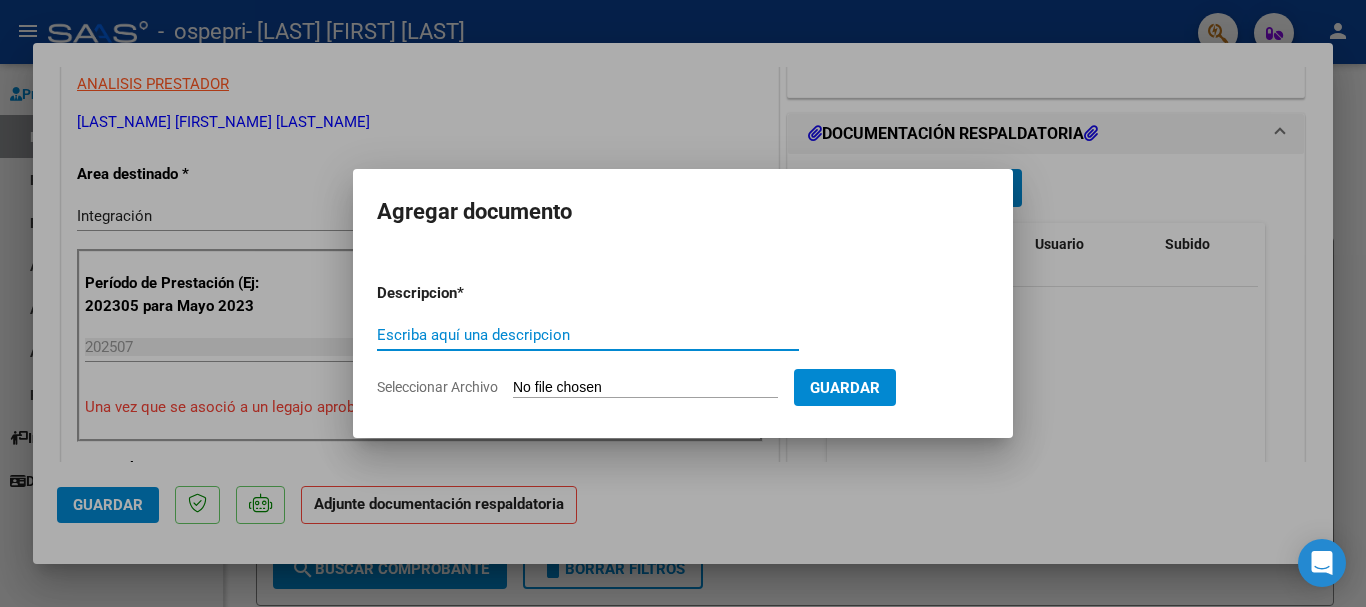 click on "Seleccionar Archivo" at bounding box center (645, 388) 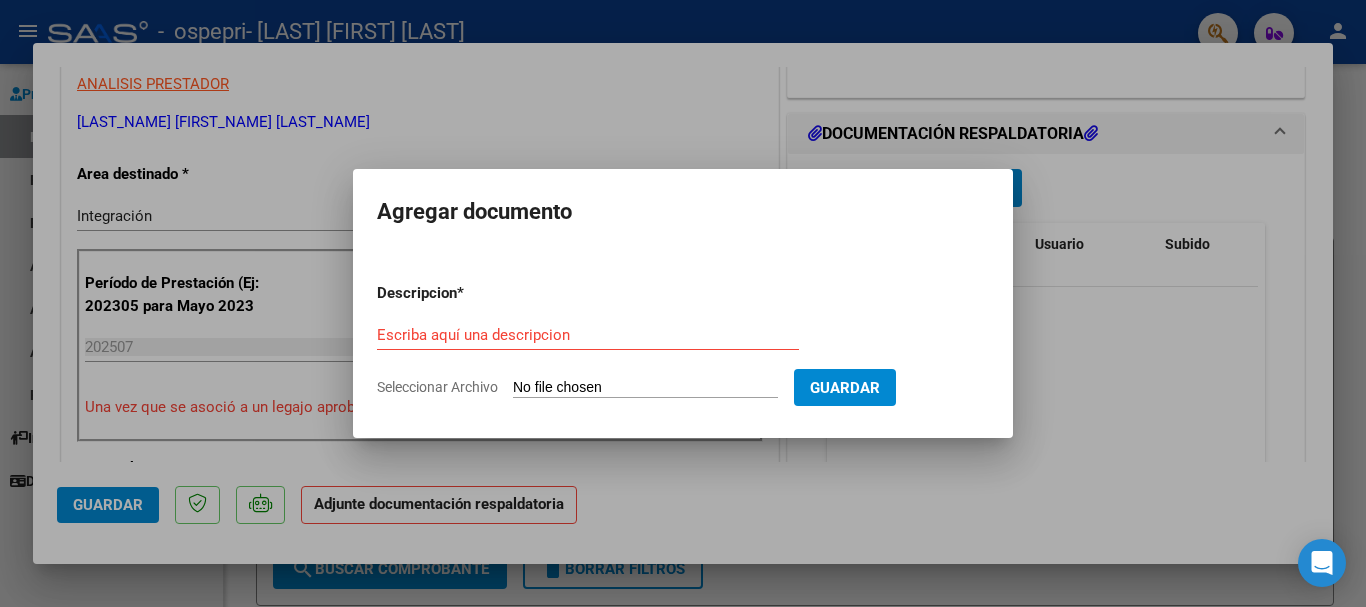 type on "C:\fakepath\apfmimpresionpreliq.pdf" 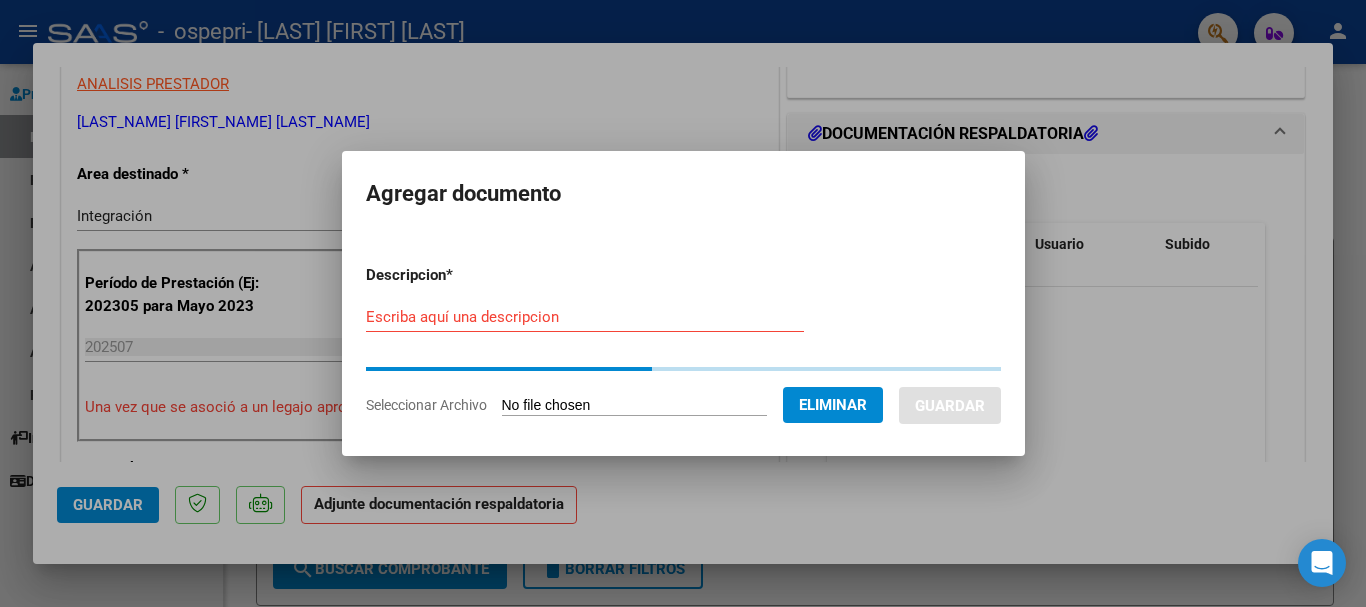 click on "Escriba aquí una descripcion" at bounding box center (585, 317) 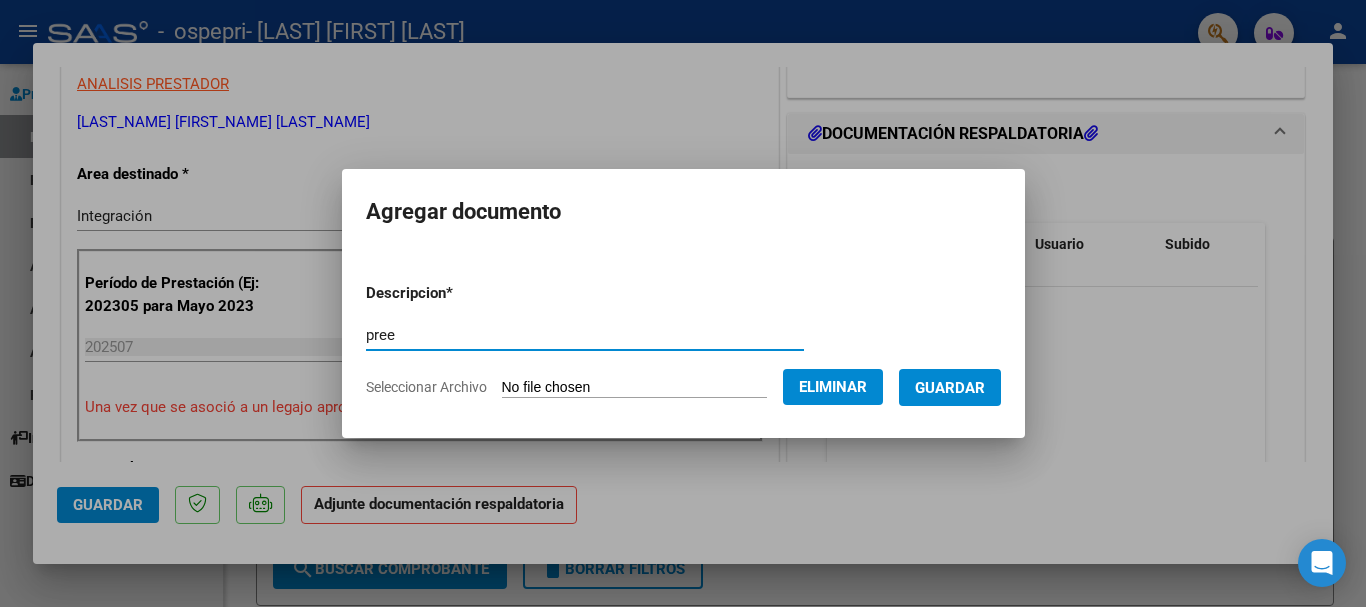 type on "pree" 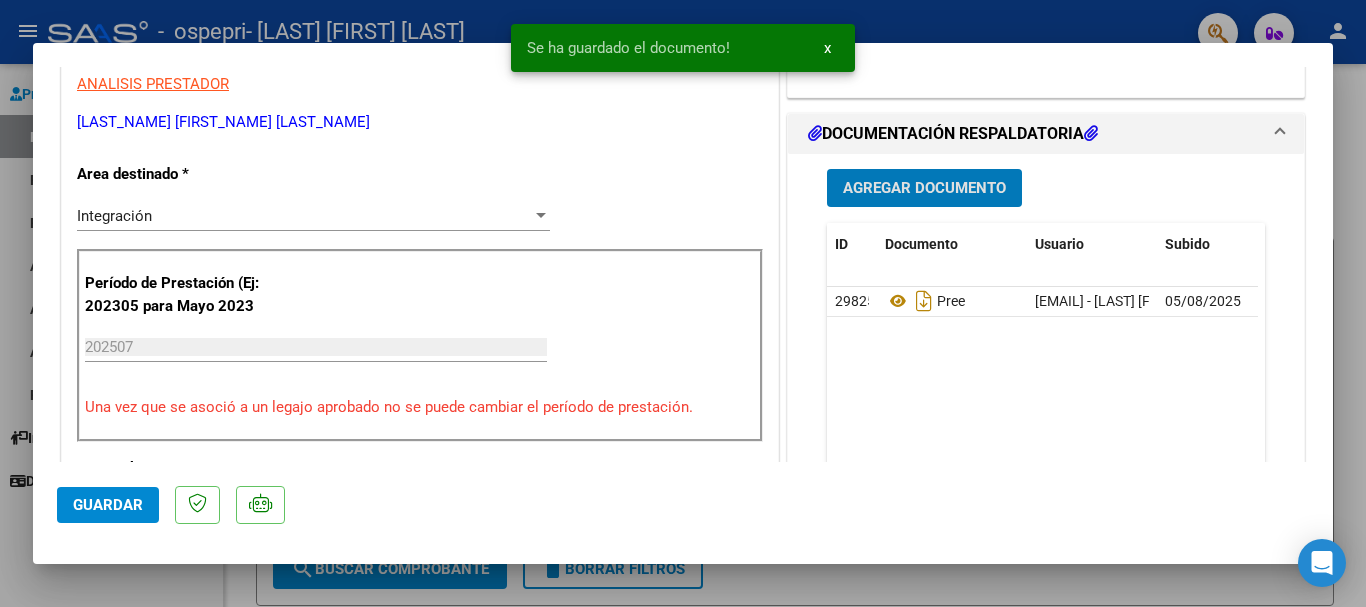 click on "Agregar Documento" at bounding box center (924, 189) 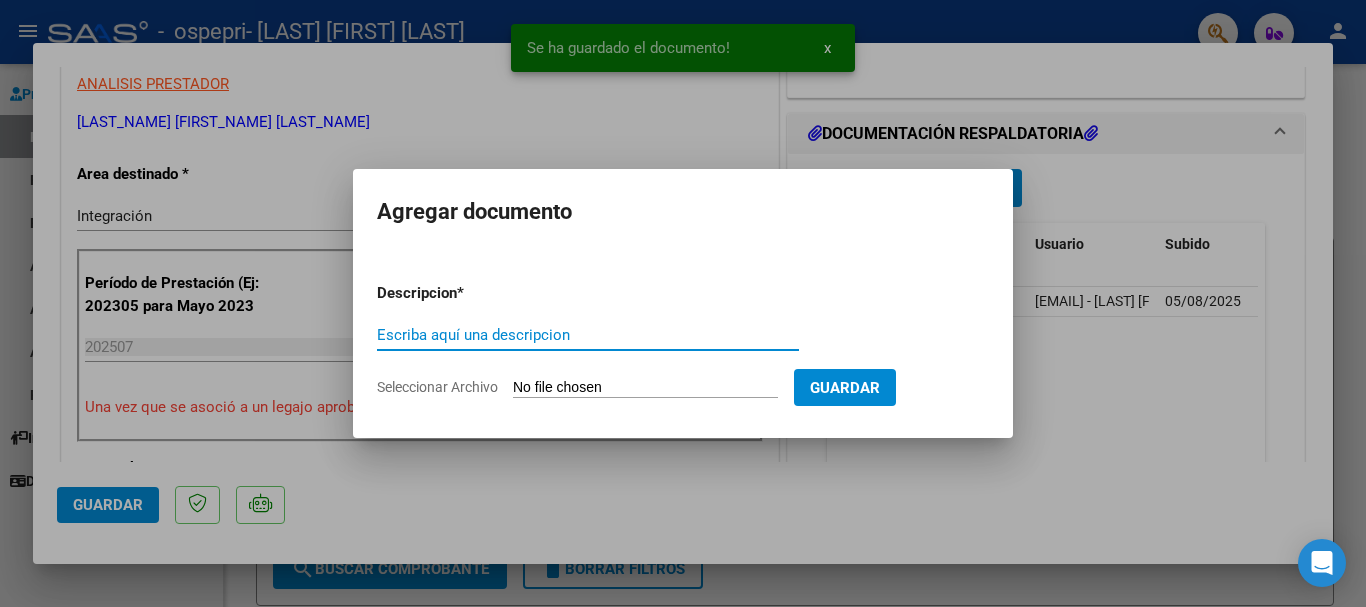 click on "Seleccionar Archivo" at bounding box center (645, 388) 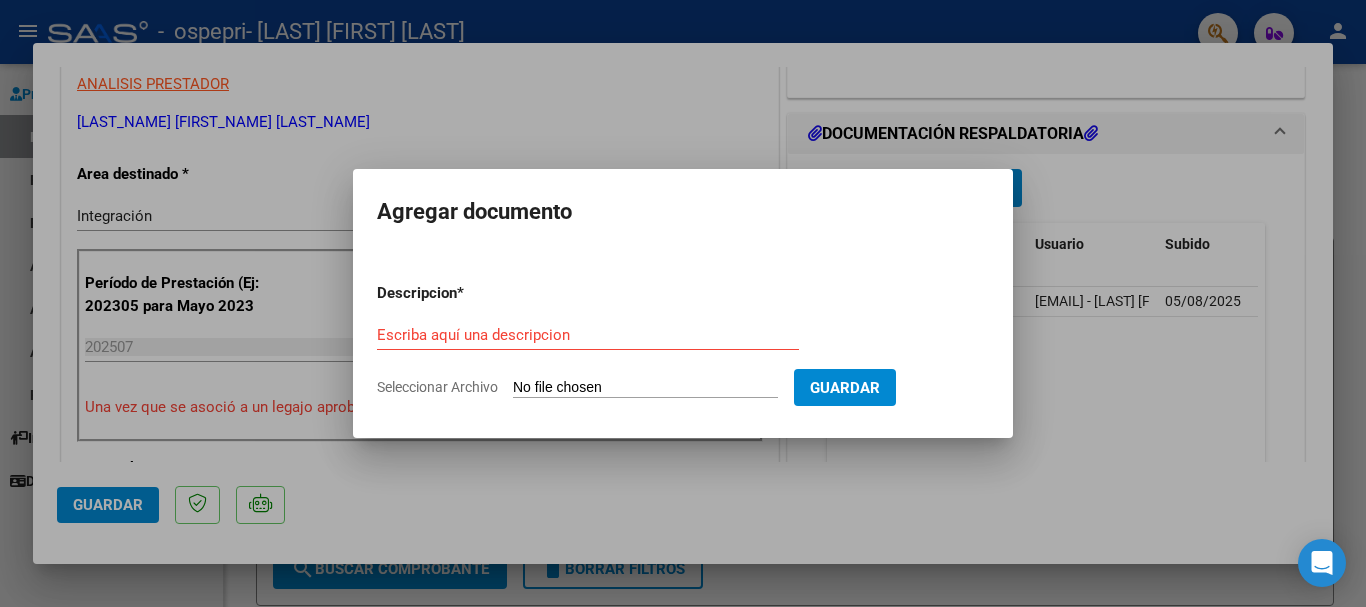 type on "C:\fakepath\Planilla asistencia julio.jpg" 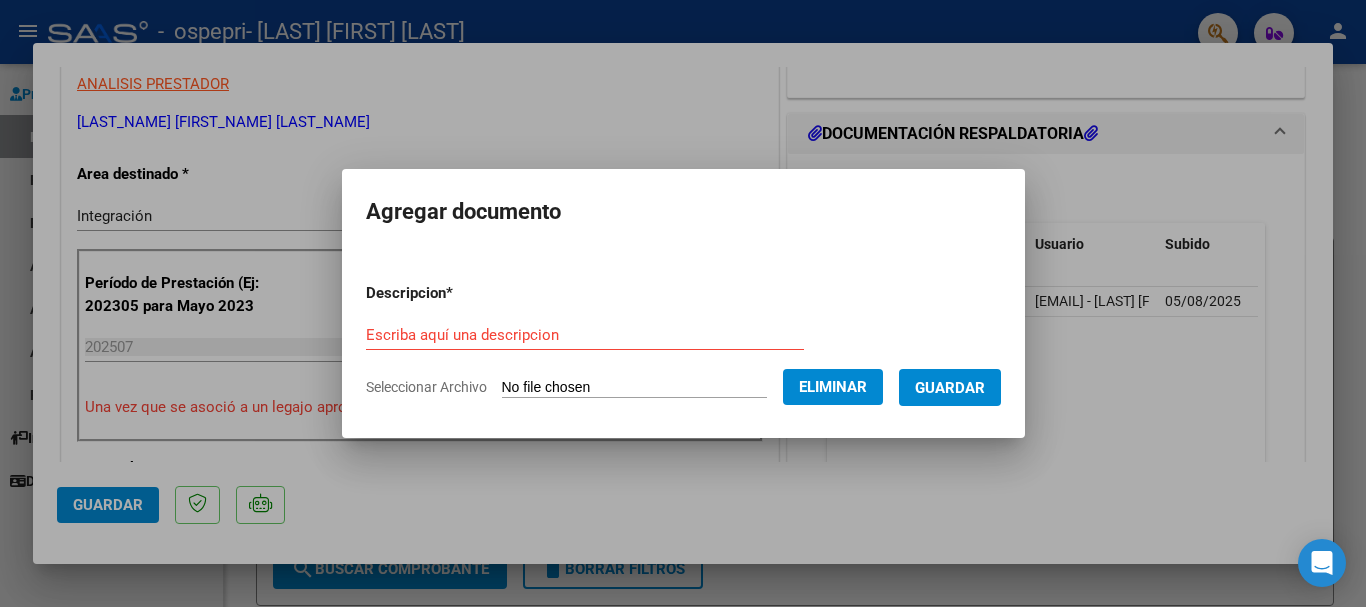 click on "Escriba aquí una descripcion" at bounding box center [585, 335] 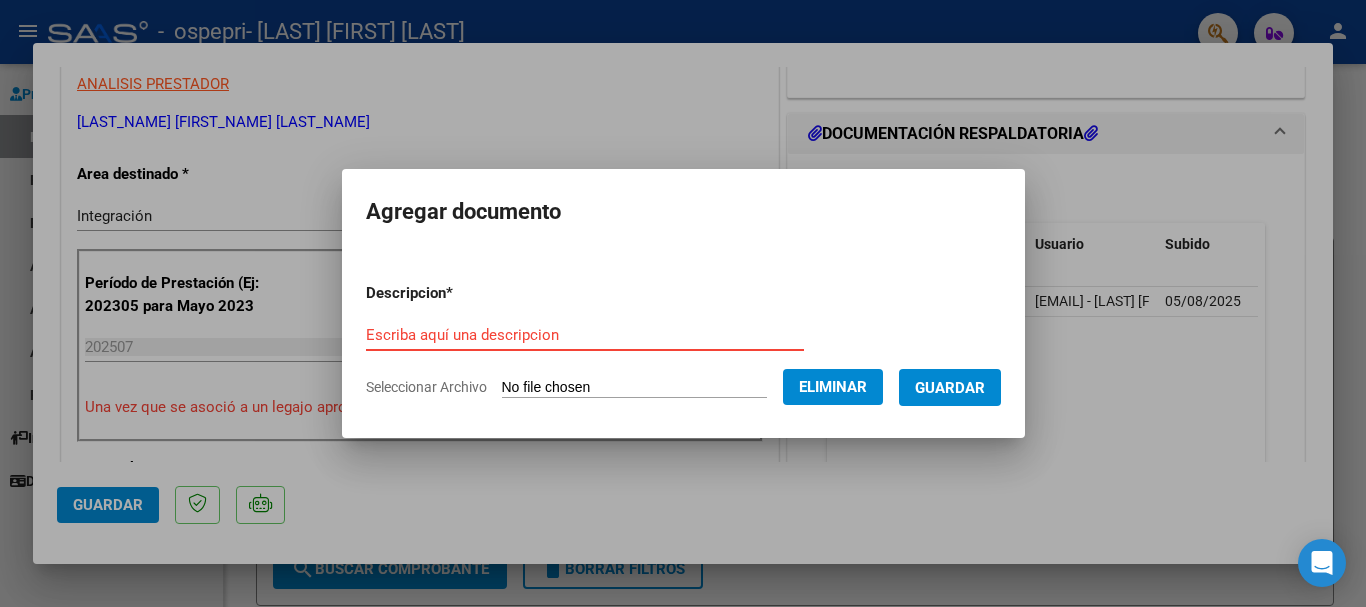 click on "Escriba aquí una descripcion" at bounding box center (585, 335) 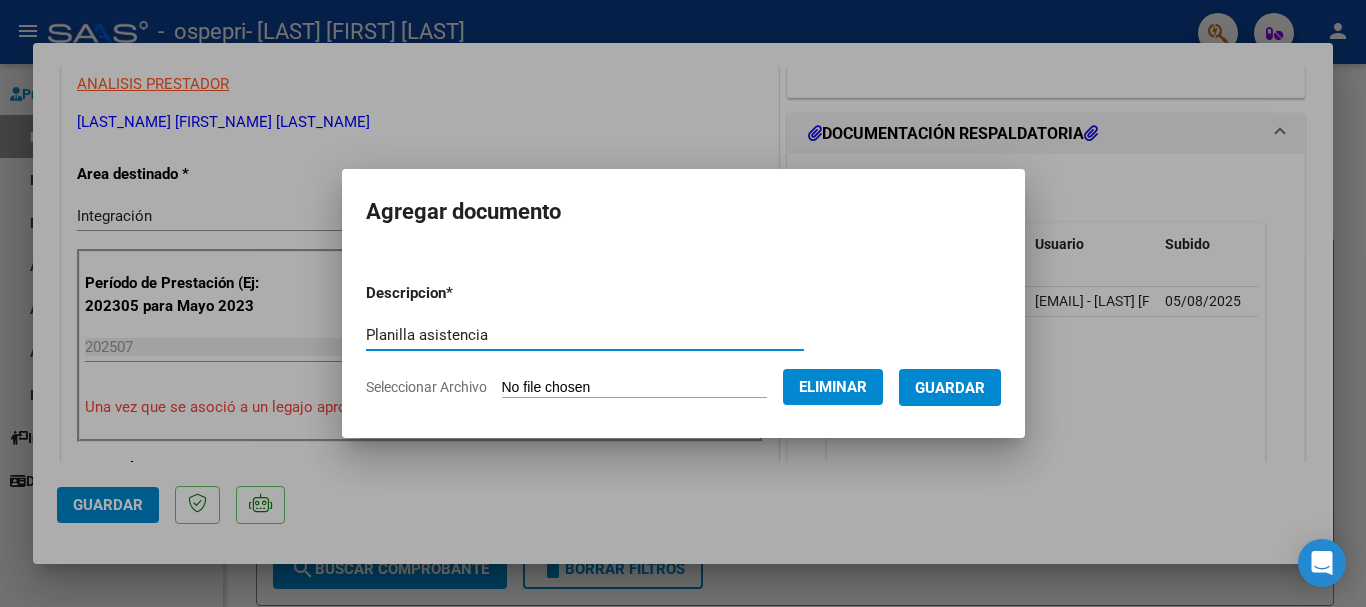 type on "Planilla asistencia" 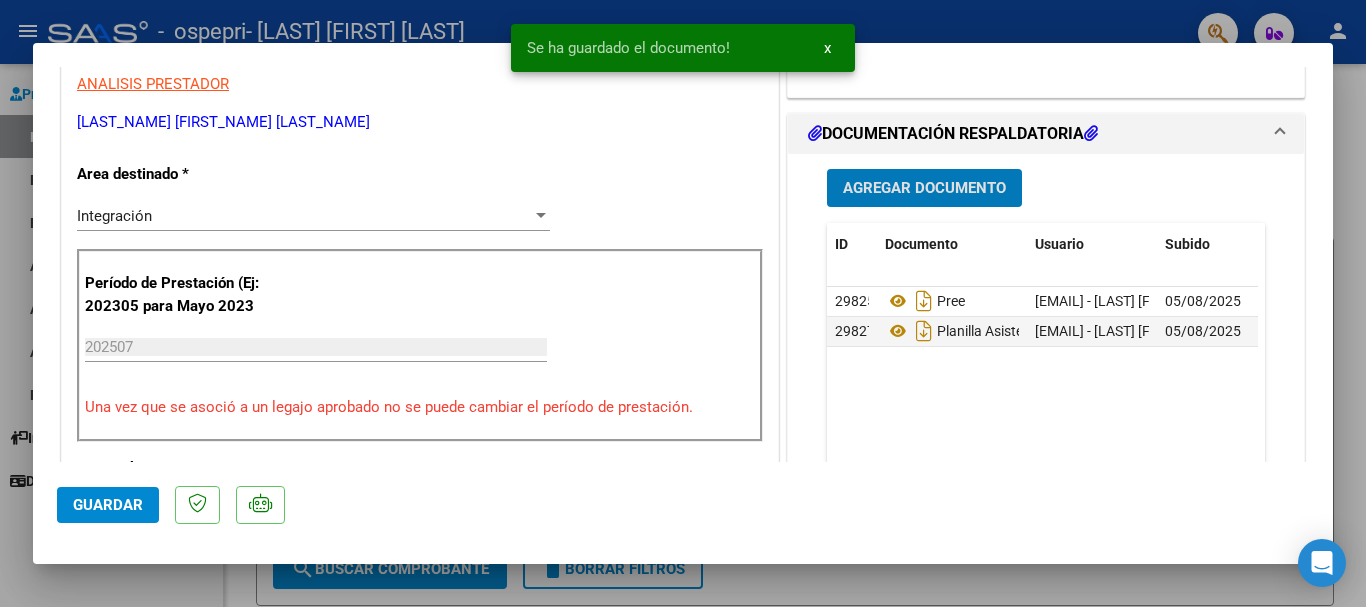 click on "Guardar" 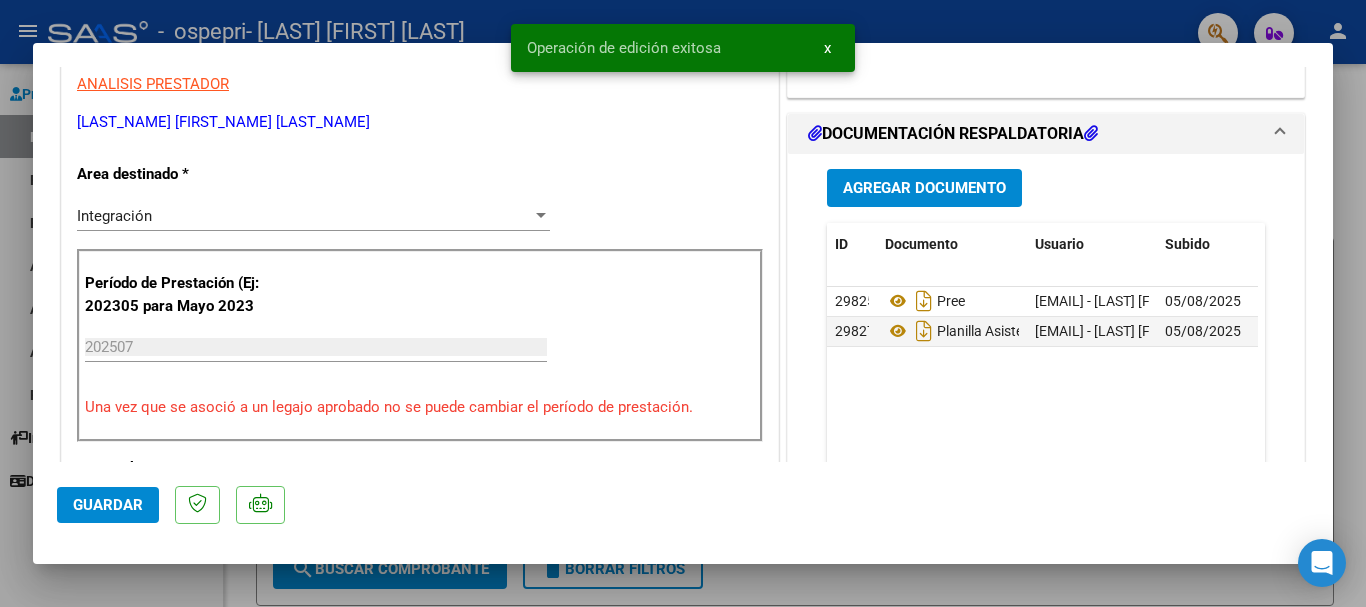click at bounding box center (683, 303) 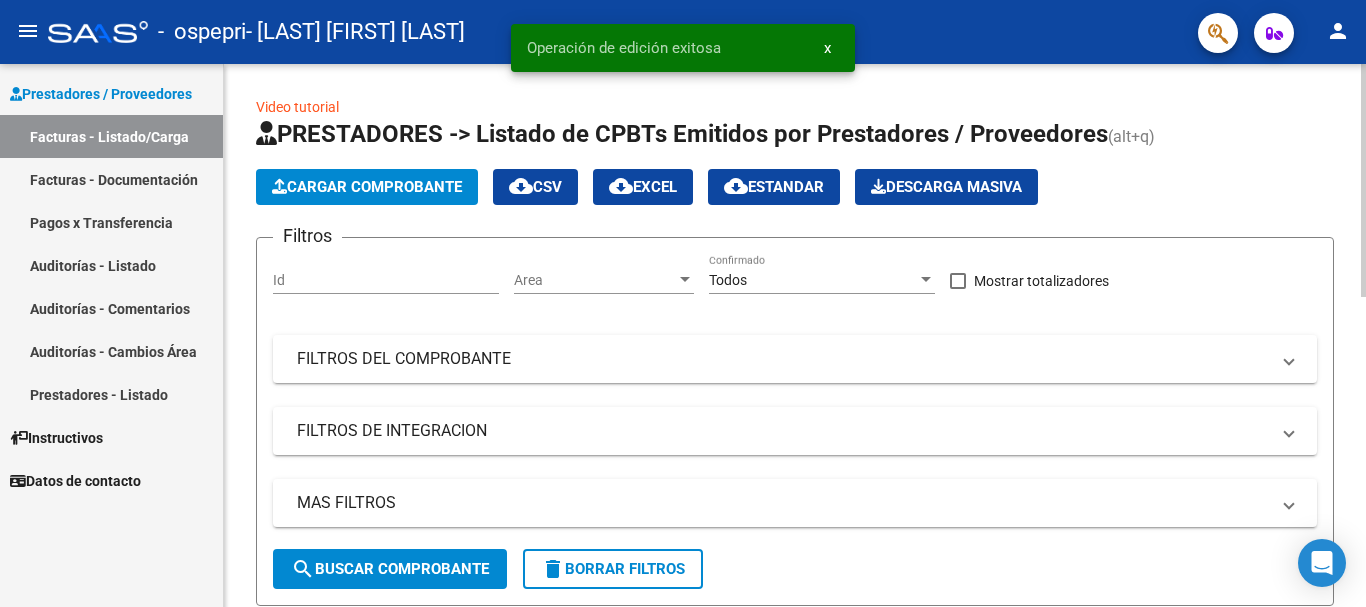 click on "Cargar Comprobante" 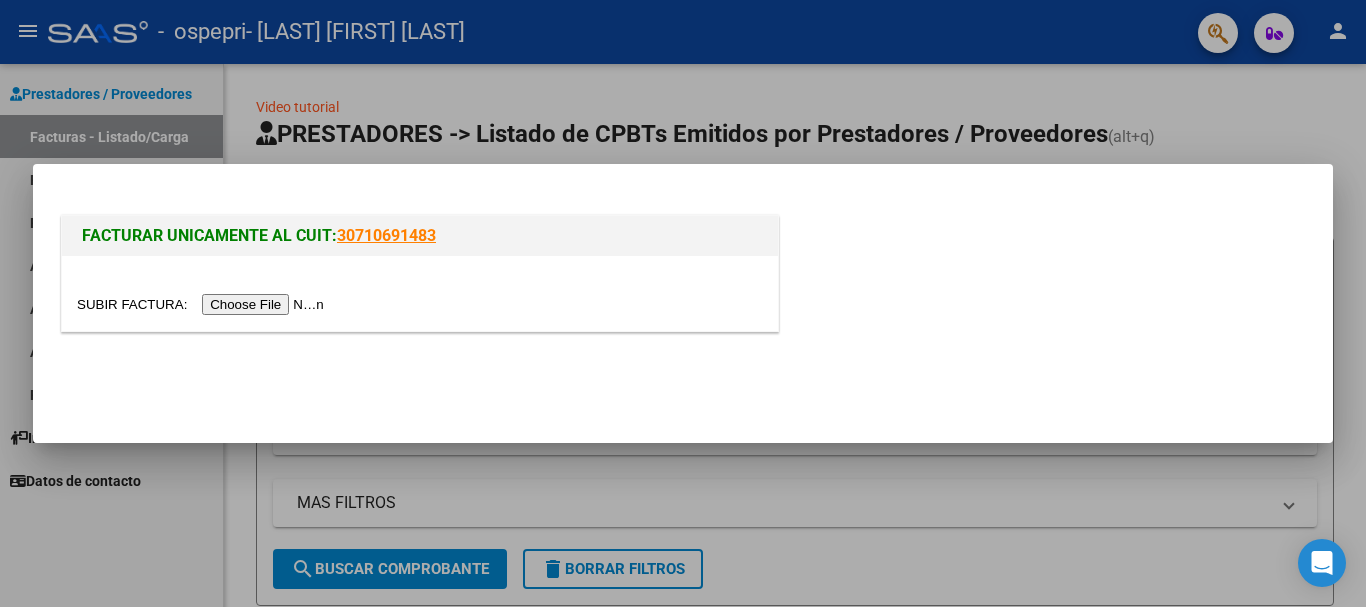 click at bounding box center (203, 304) 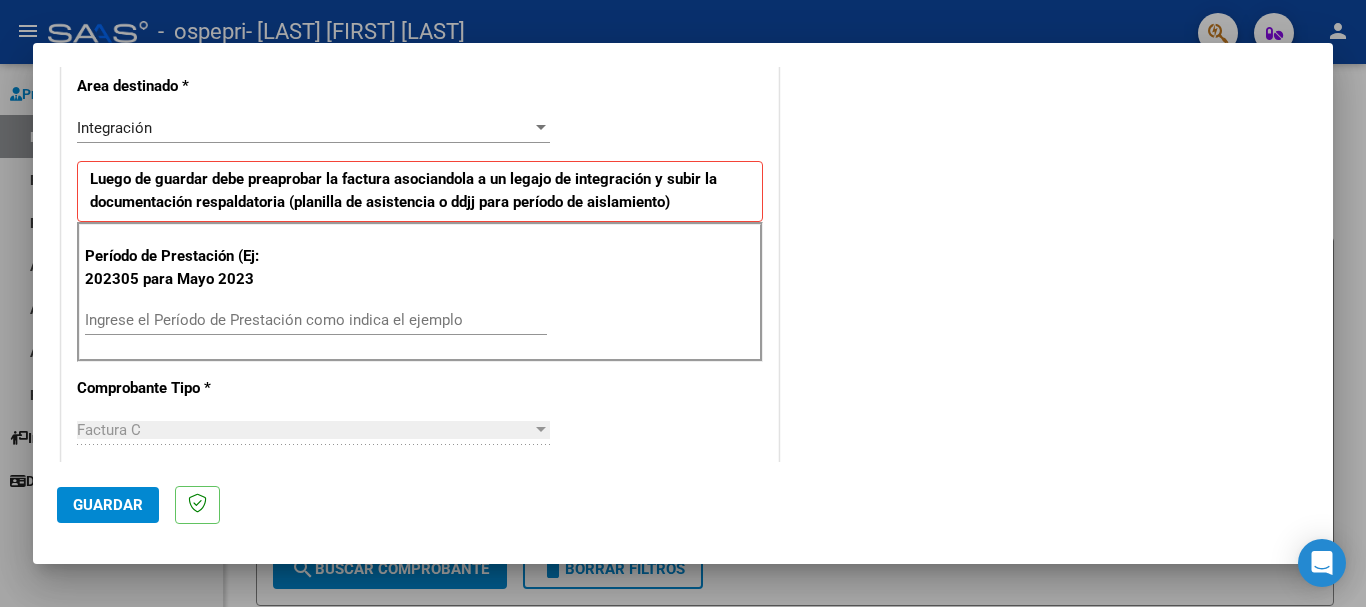 scroll, scrollTop: 431, scrollLeft: 0, axis: vertical 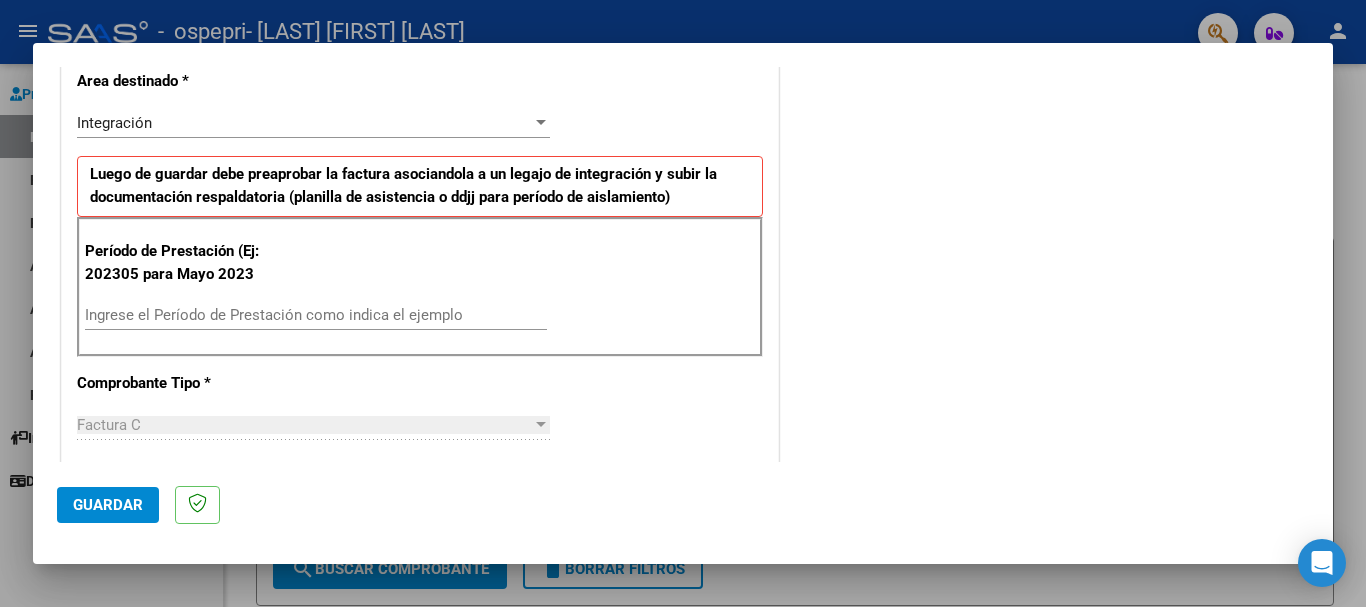 click on "Ingrese el Período de Prestación como indica el ejemplo" at bounding box center [316, 315] 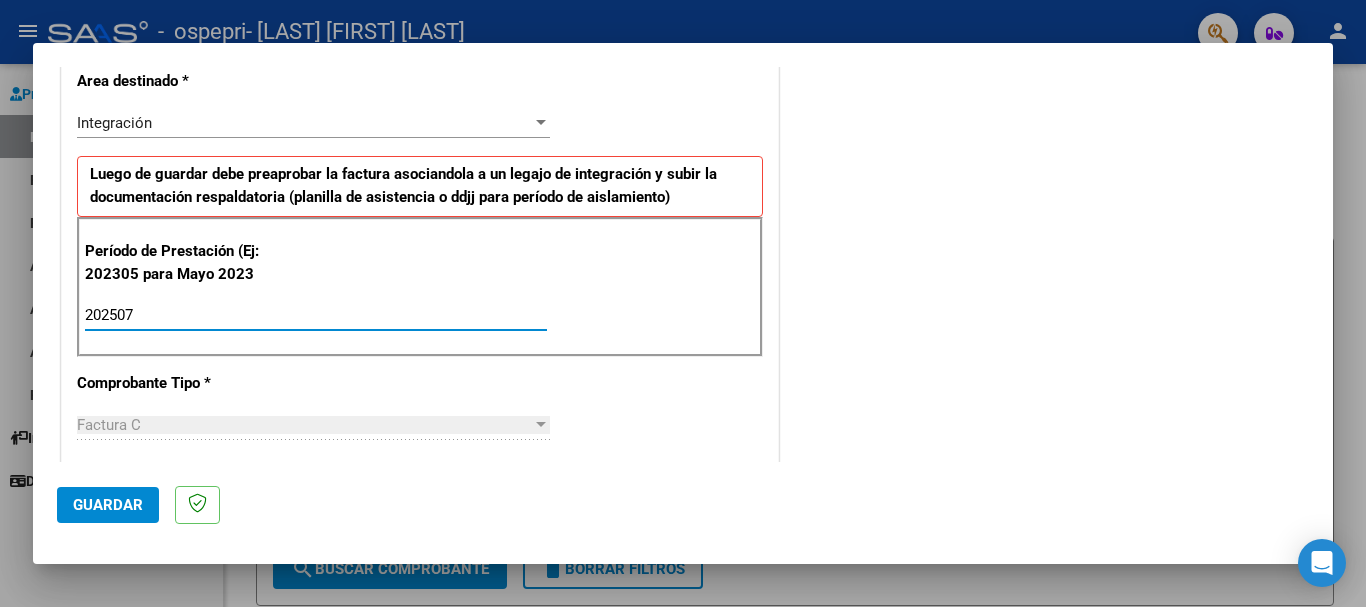 type on "202507" 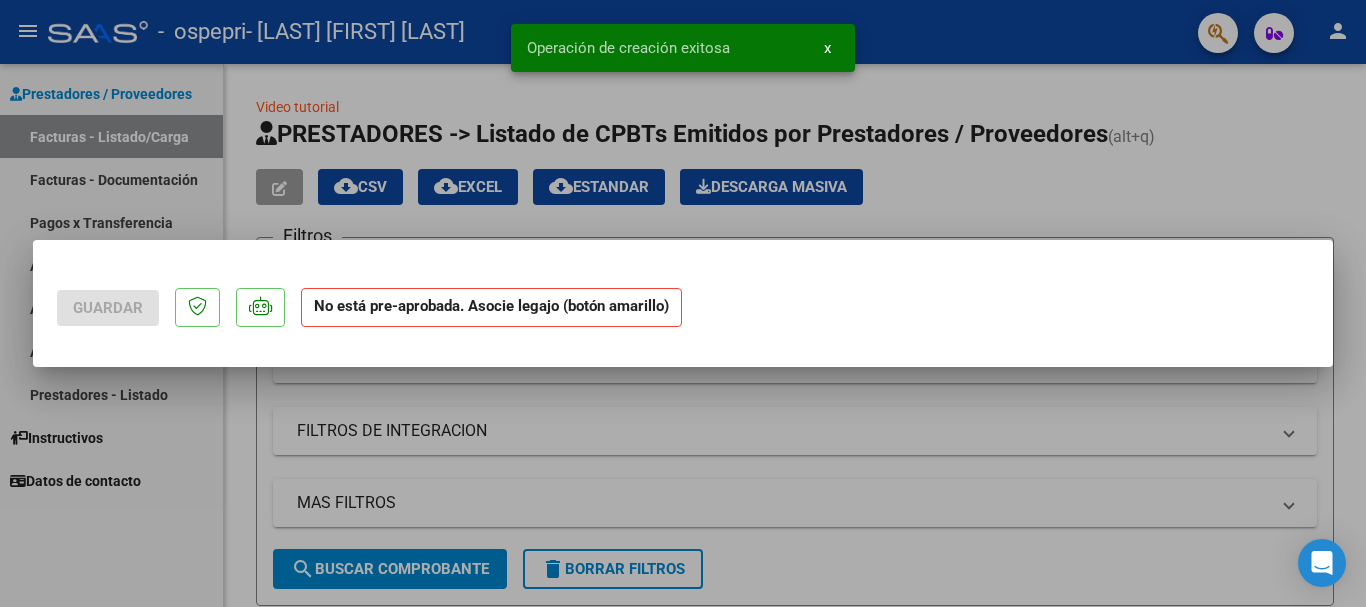 scroll, scrollTop: 0, scrollLeft: 0, axis: both 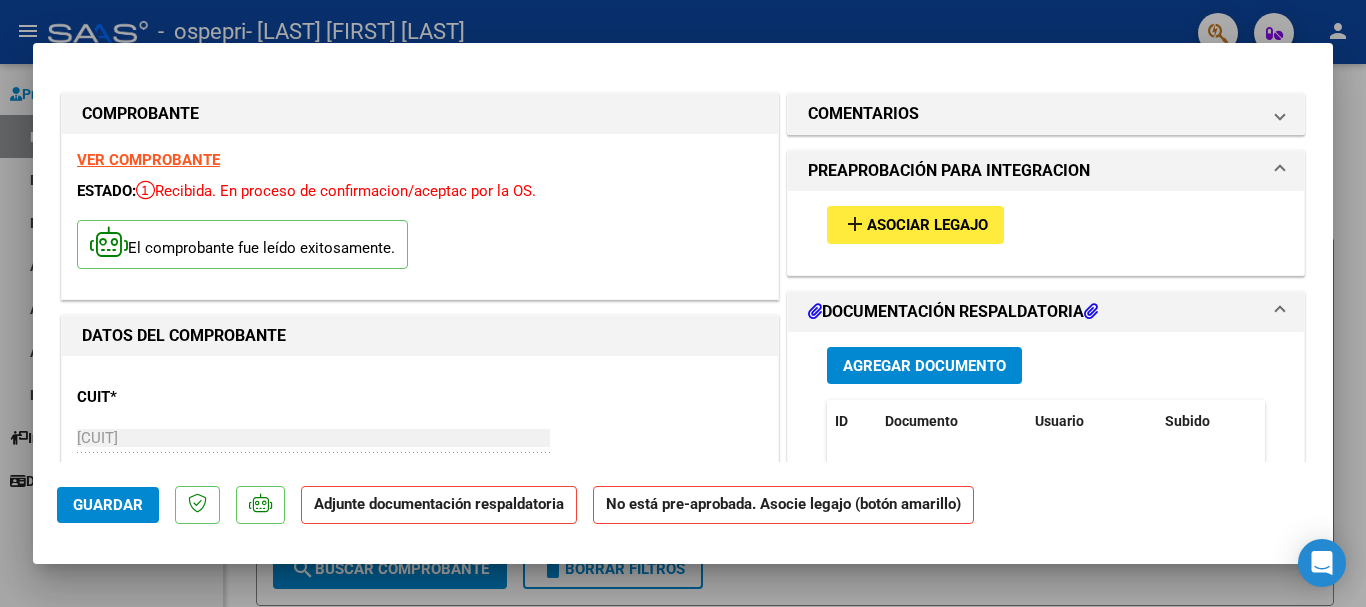 click on "Asociar Legajo" at bounding box center (927, 226) 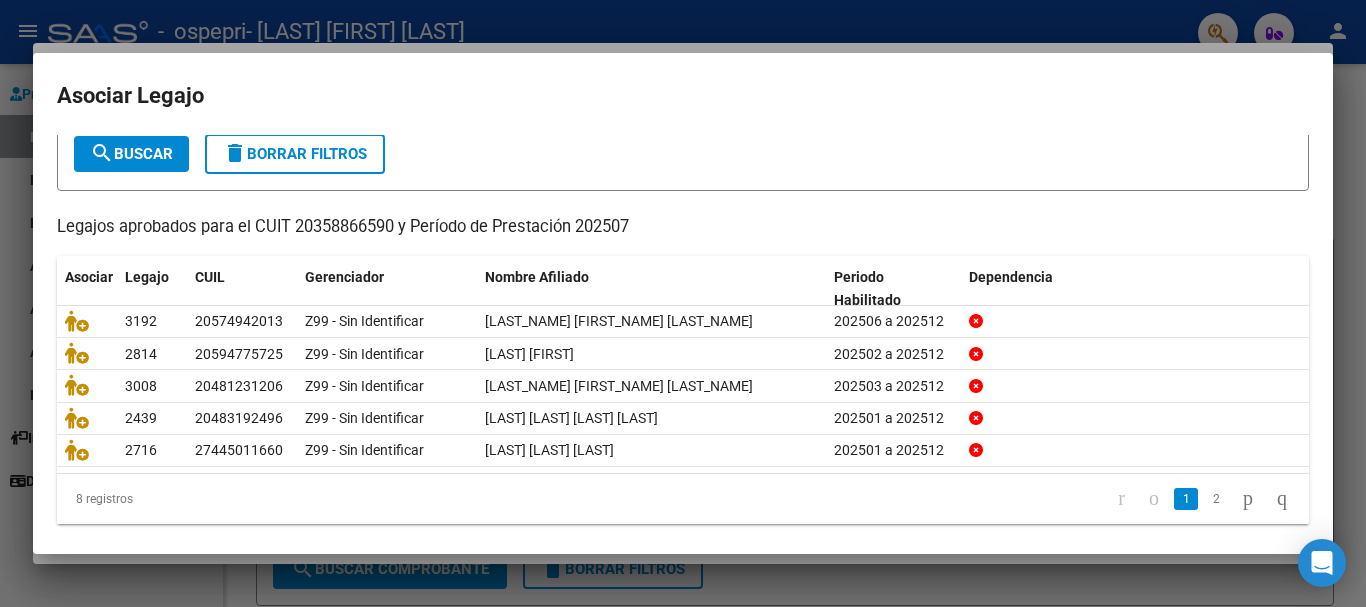 scroll, scrollTop: 131, scrollLeft: 0, axis: vertical 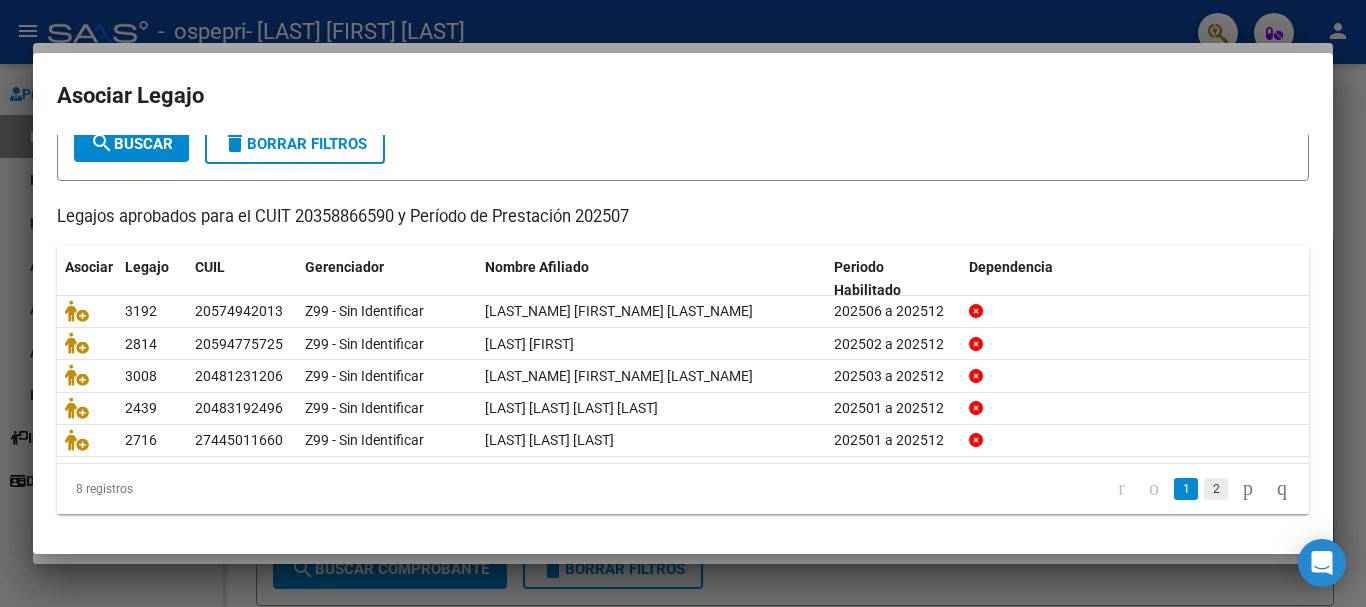 click on "2" 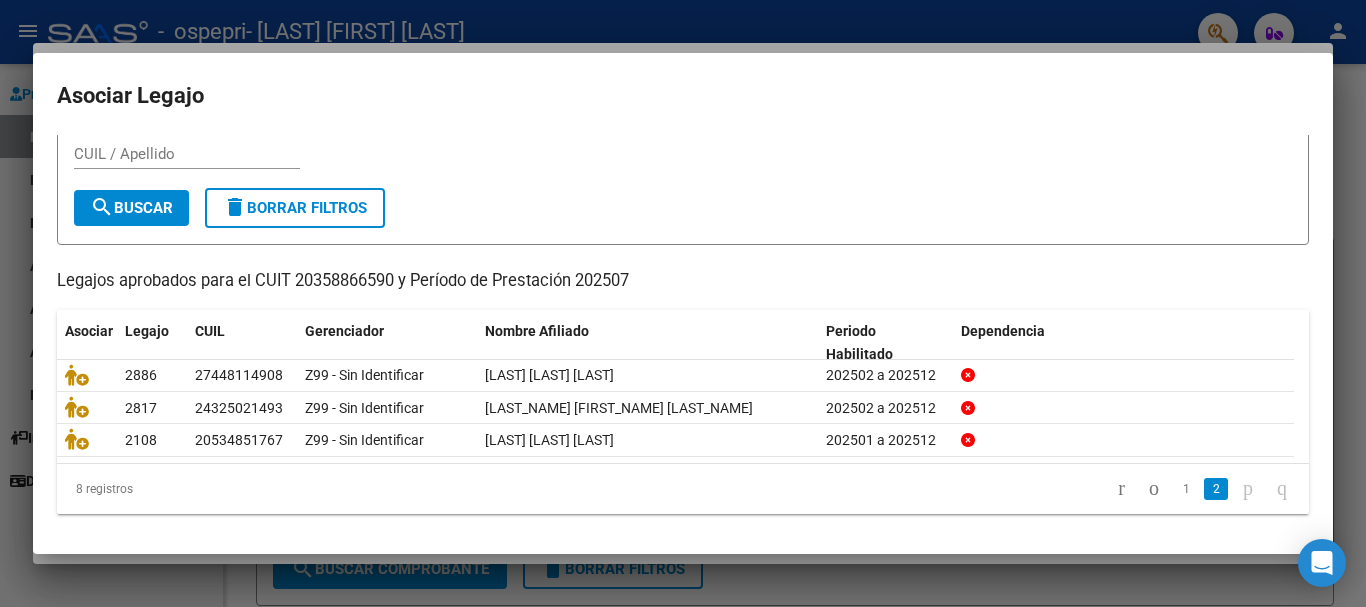 scroll, scrollTop: 65, scrollLeft: 0, axis: vertical 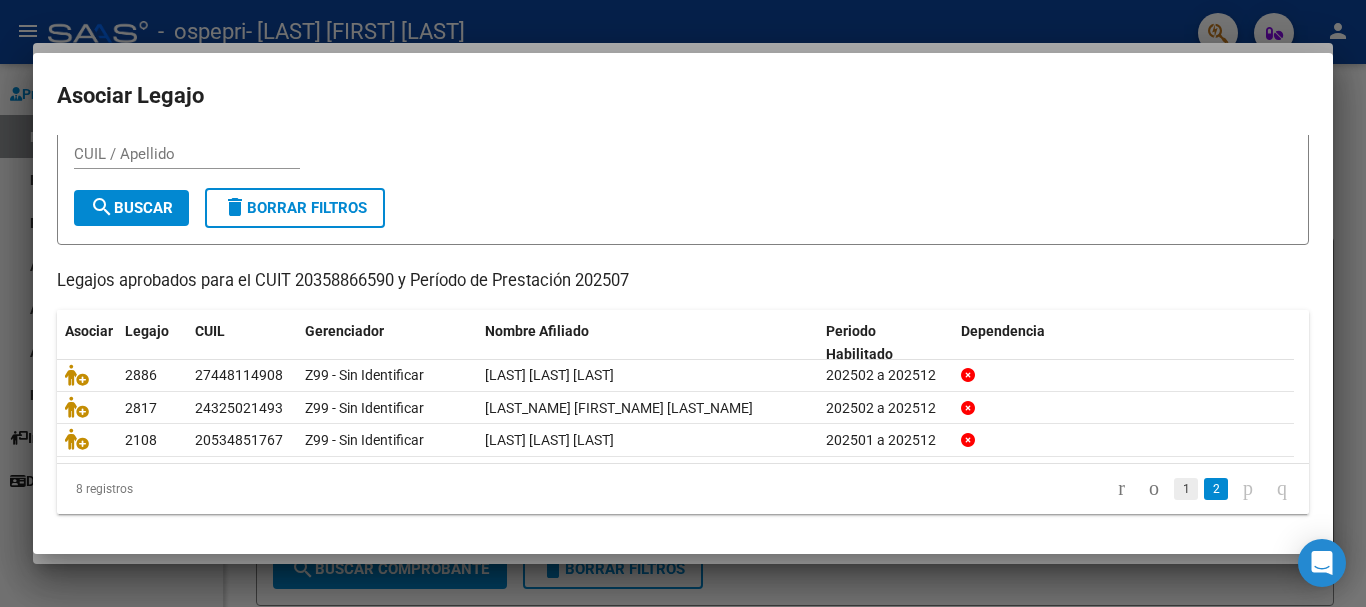 click on "1" 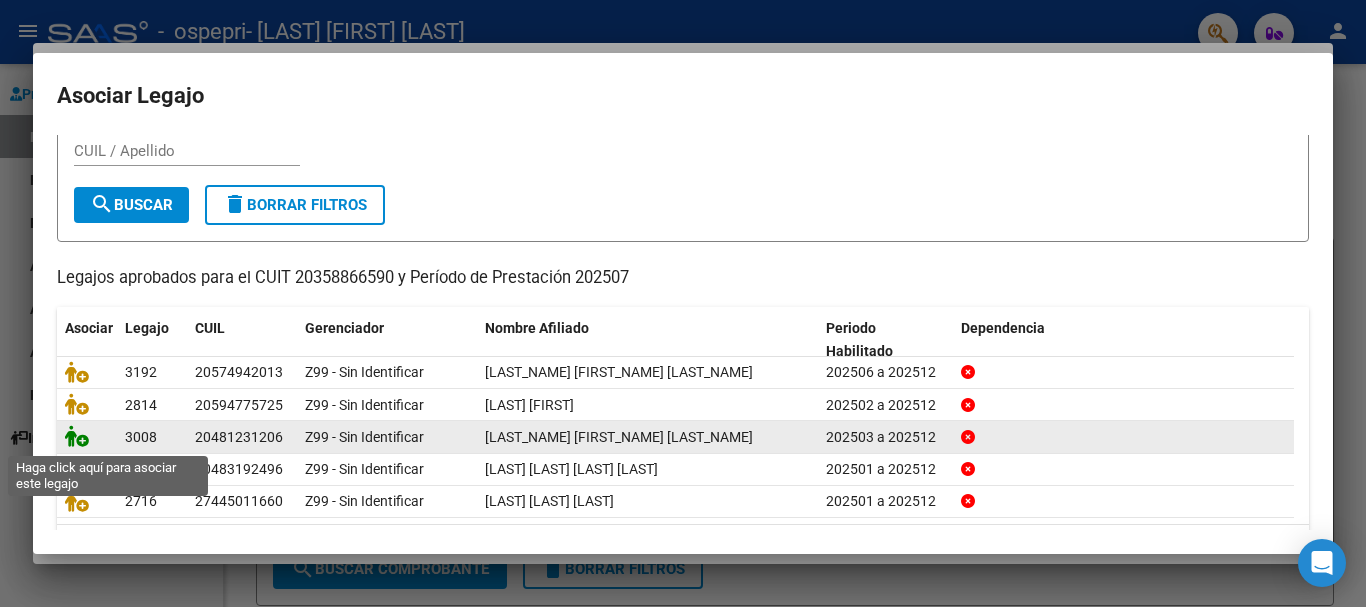 click 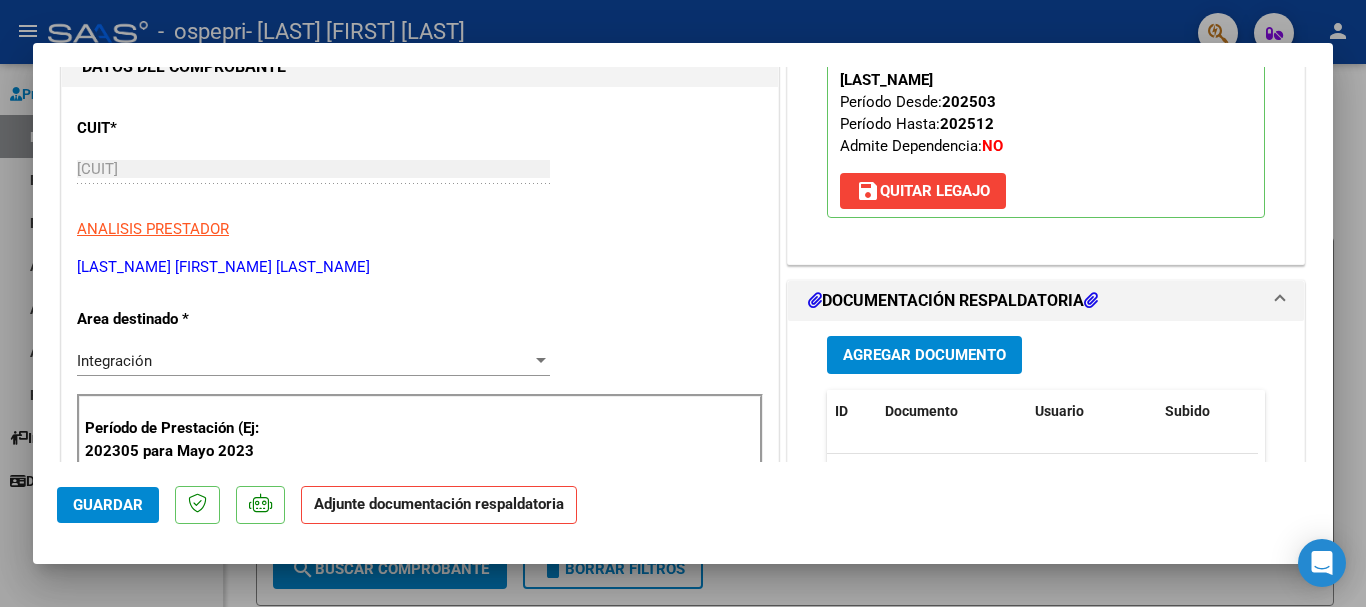 scroll, scrollTop: 409, scrollLeft: 0, axis: vertical 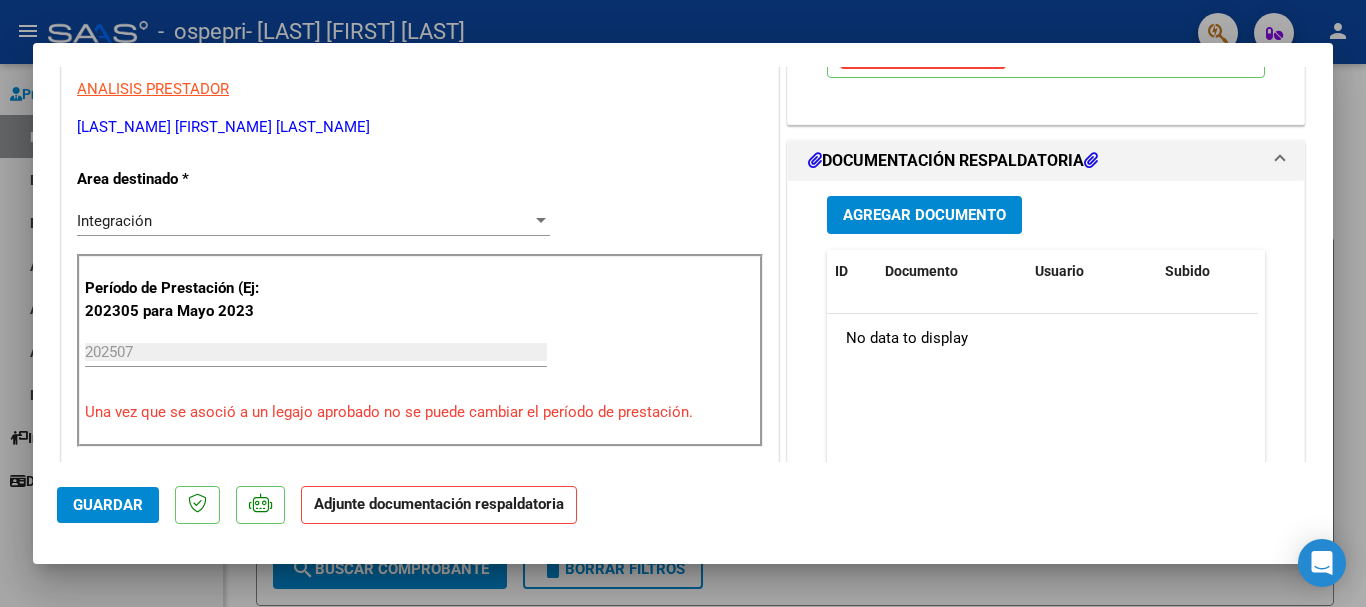 click on "Agregar Documento" at bounding box center [924, 214] 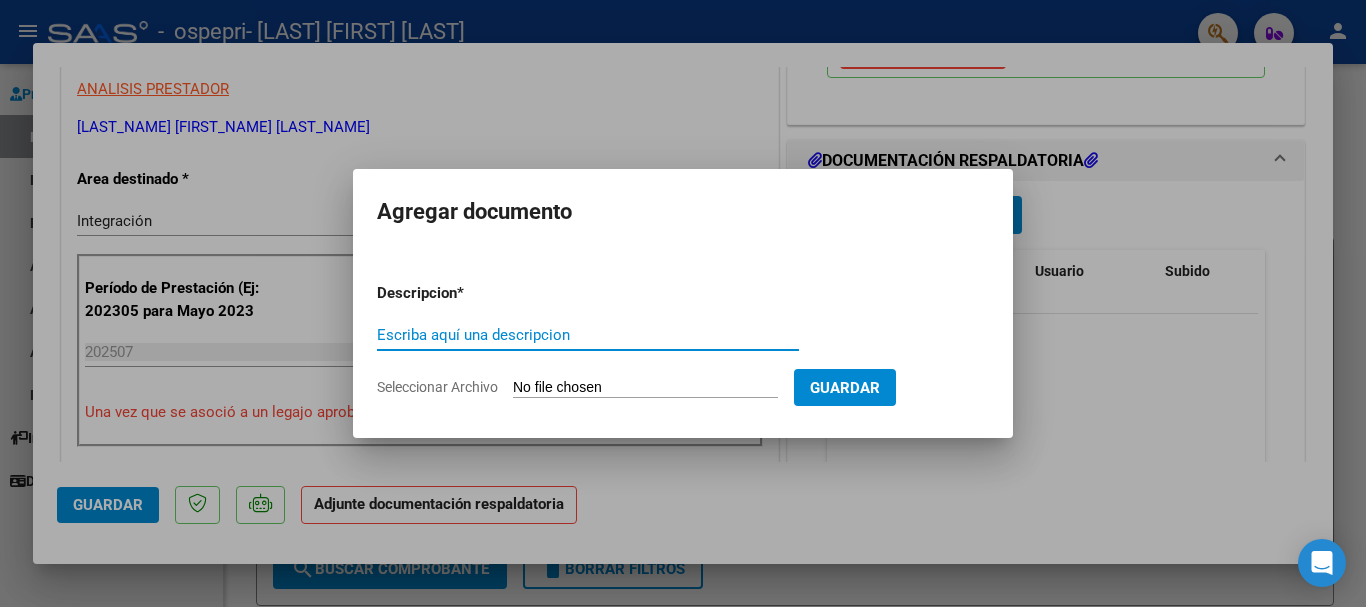click on "Seleccionar Archivo" at bounding box center (645, 388) 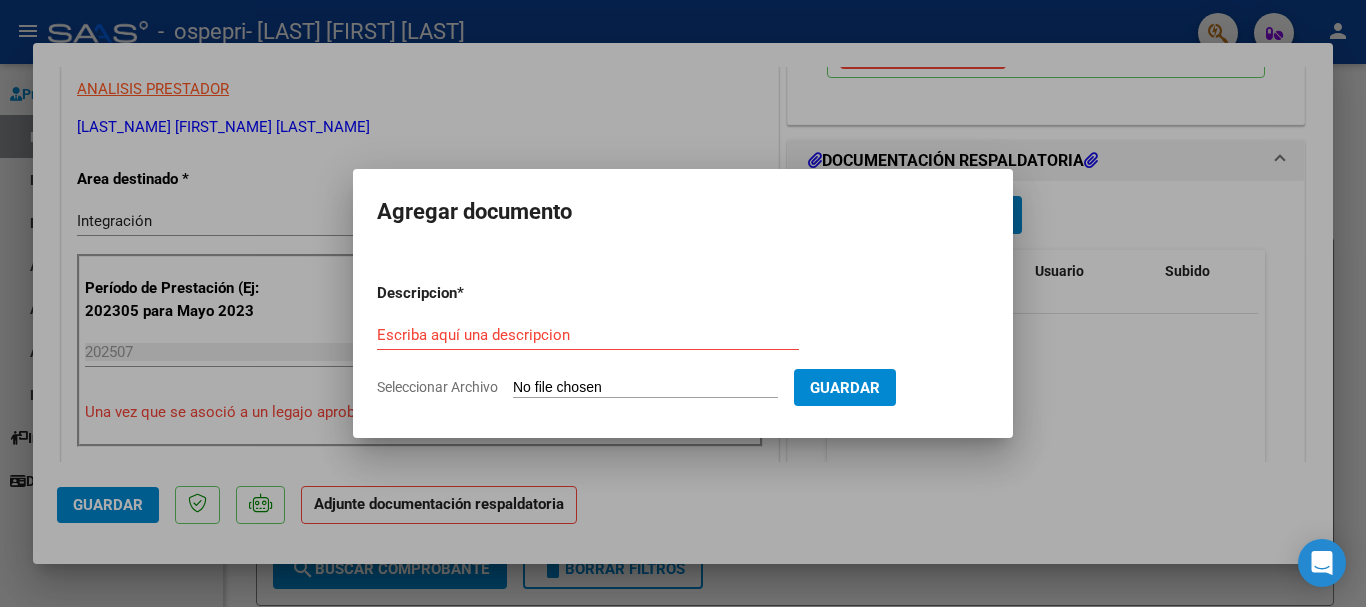 type on "C:\fakepath\apfmimpresionpreliq.pdf" 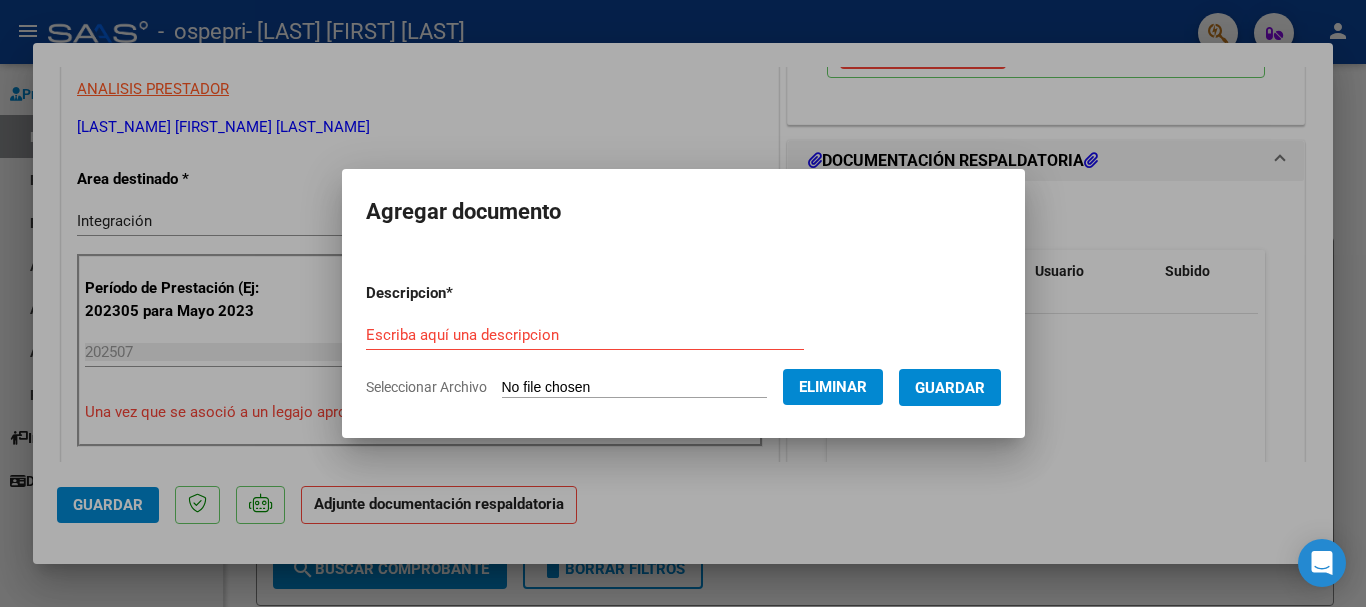 click on "Escriba aquí una descripcion" at bounding box center (585, 335) 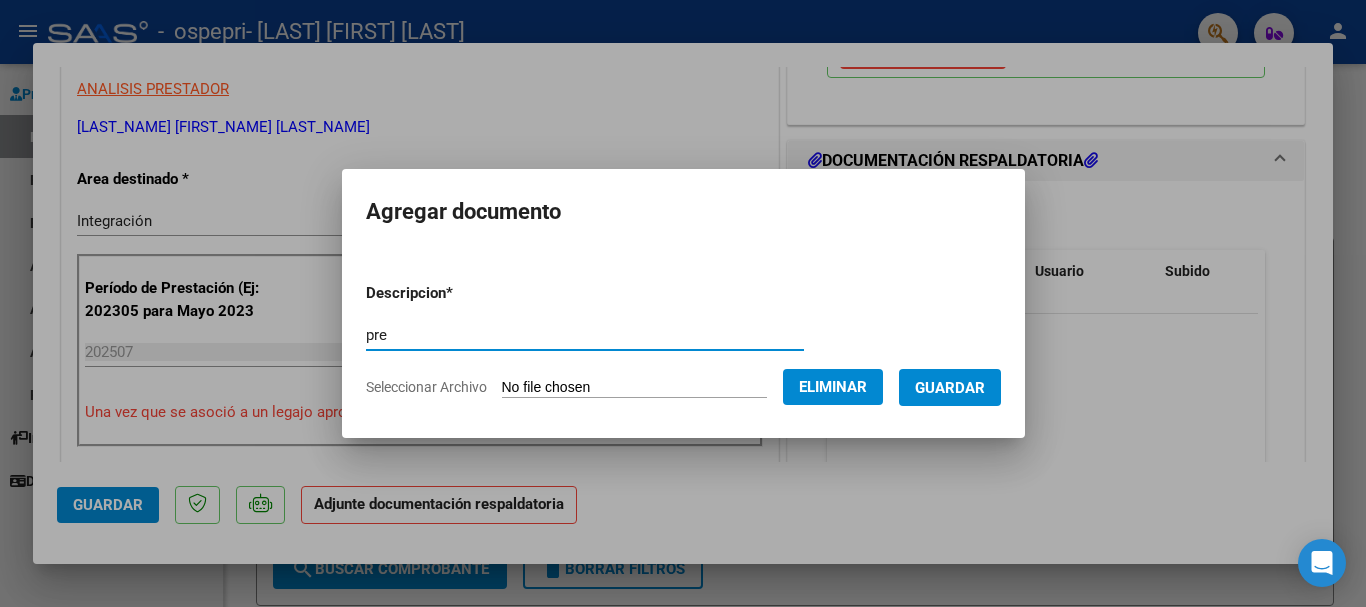 type on "pre" 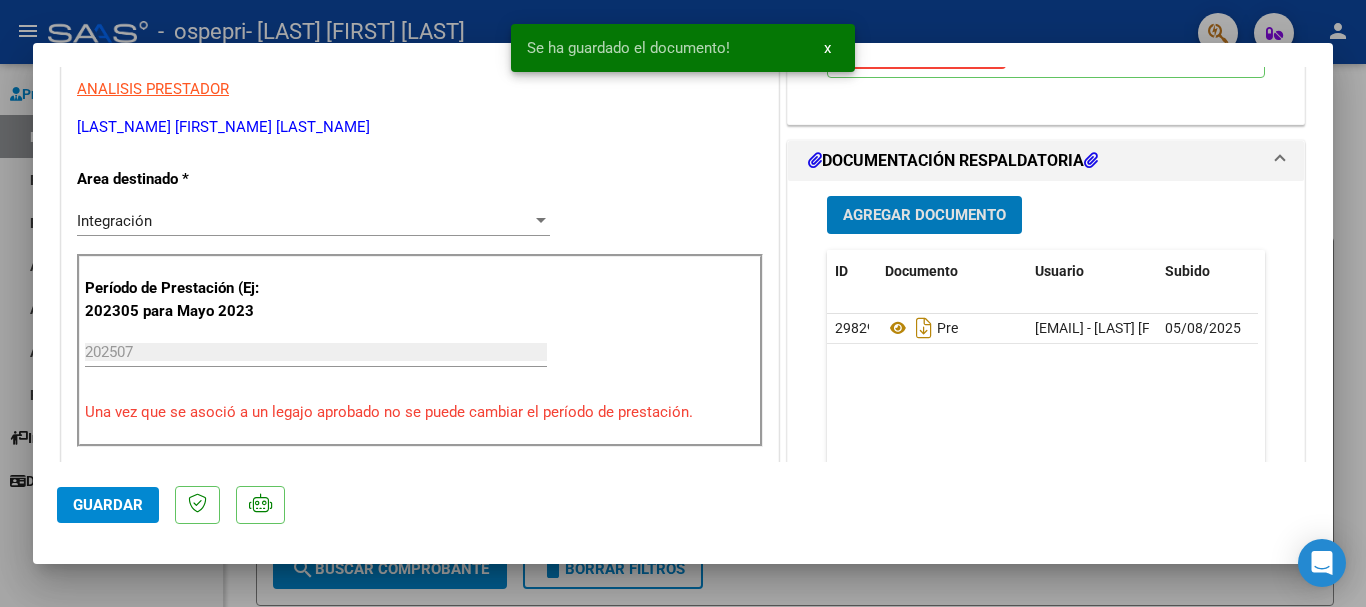 click on "Agregar Documento" at bounding box center [924, 216] 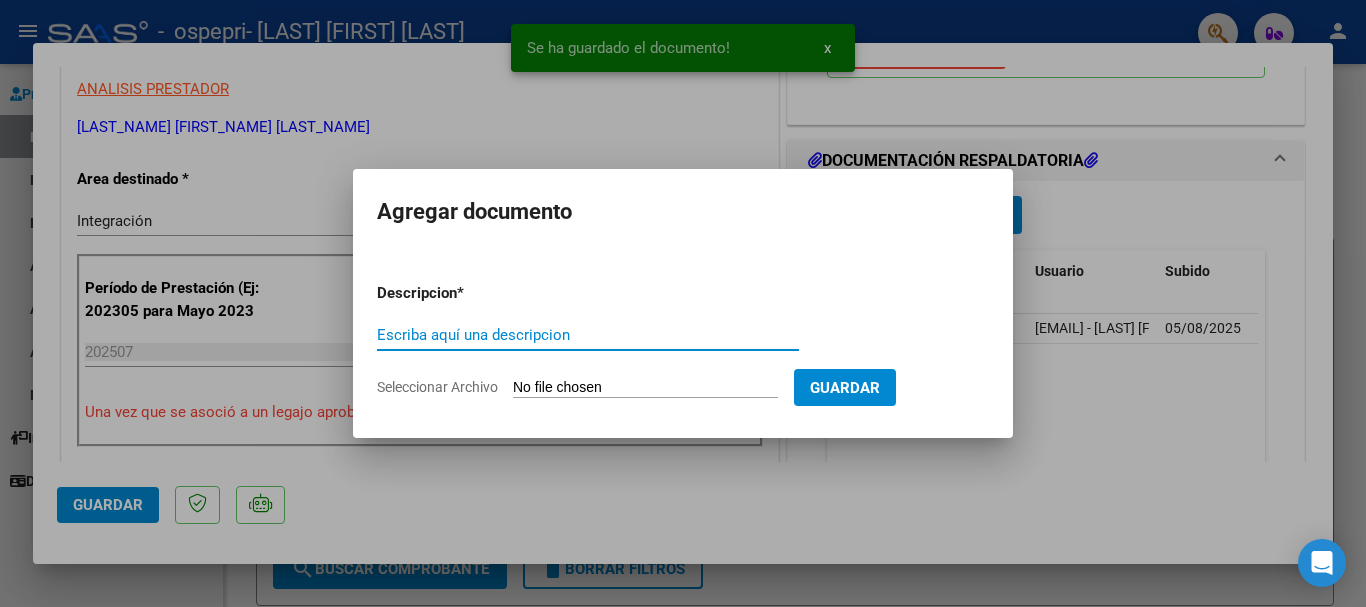 click on "Seleccionar Archivo" at bounding box center (645, 388) 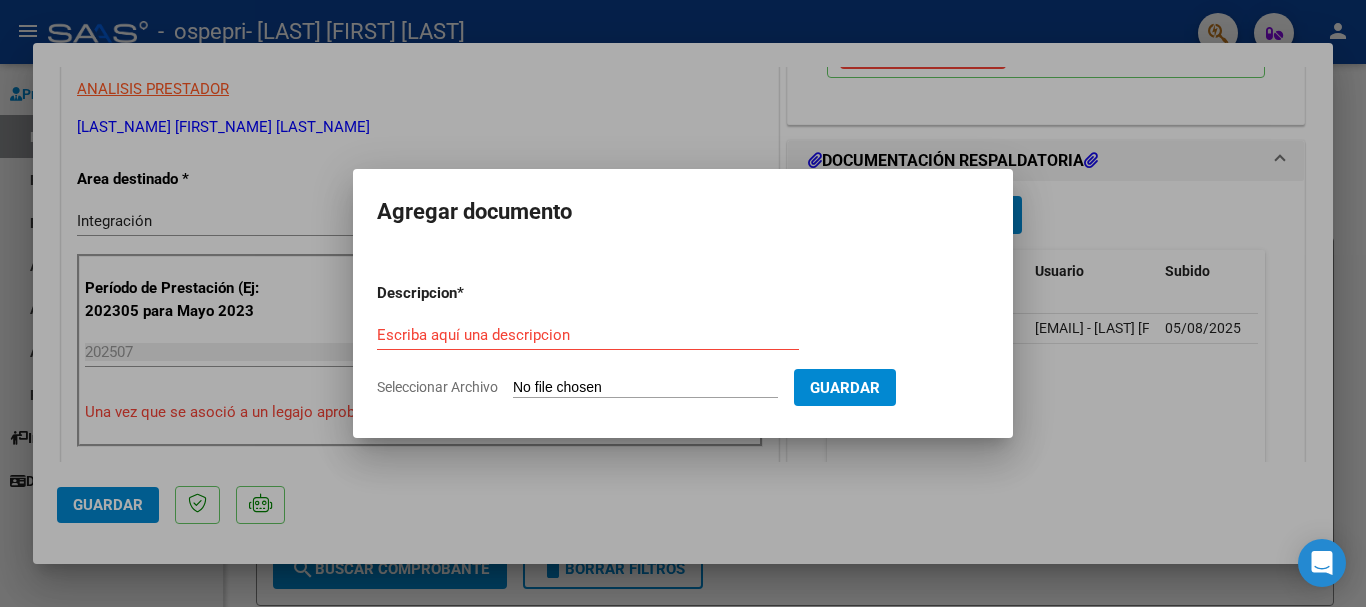 type on "C:\fakepath\Planilla asistencia julio.jpg" 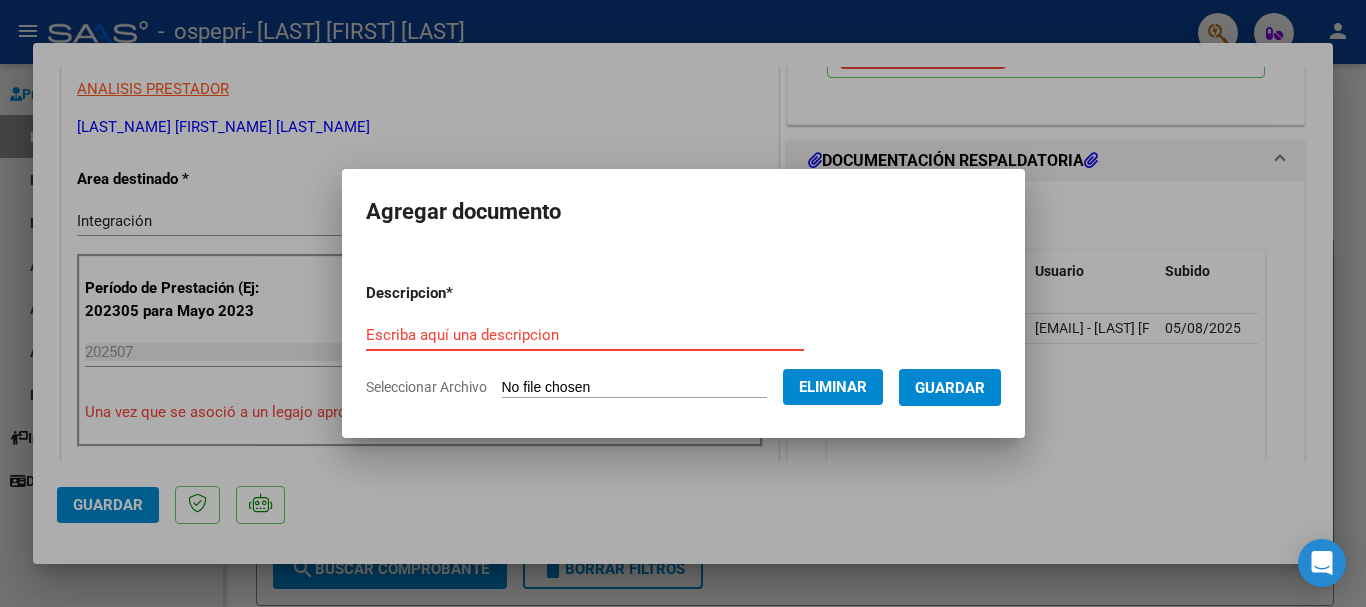 click on "Escriba aquí una descripcion" at bounding box center (585, 335) 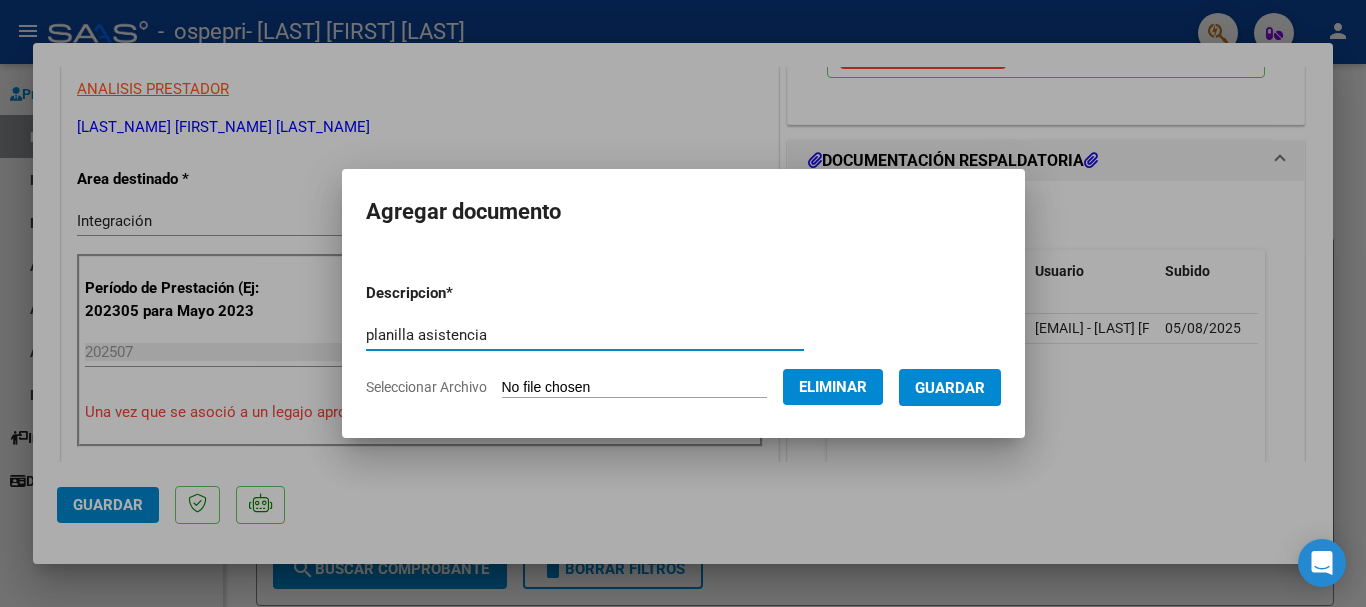 type on "planilla asistencia" 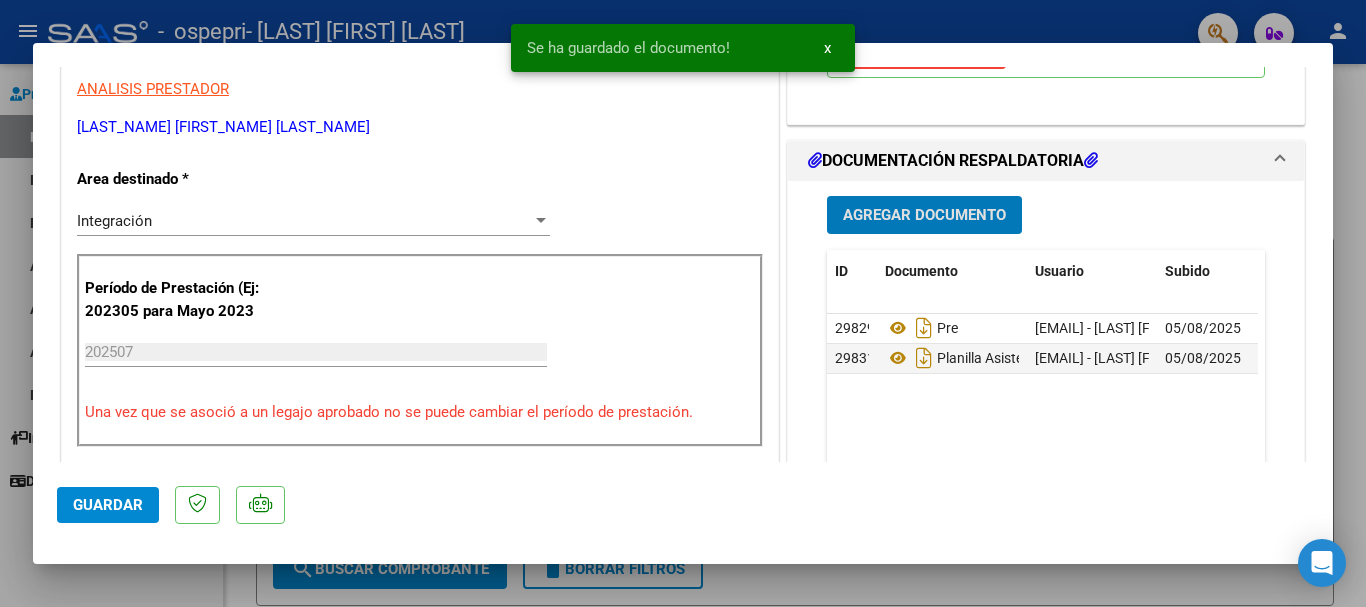 click on "Guardar" 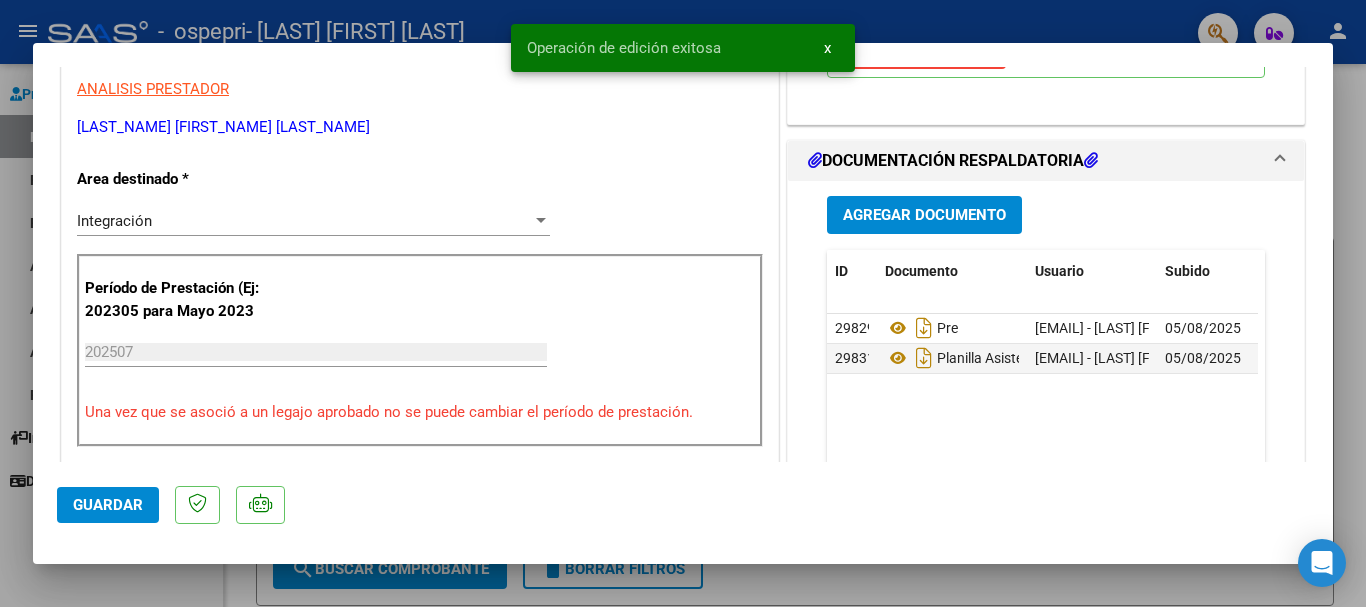 click at bounding box center [683, 303] 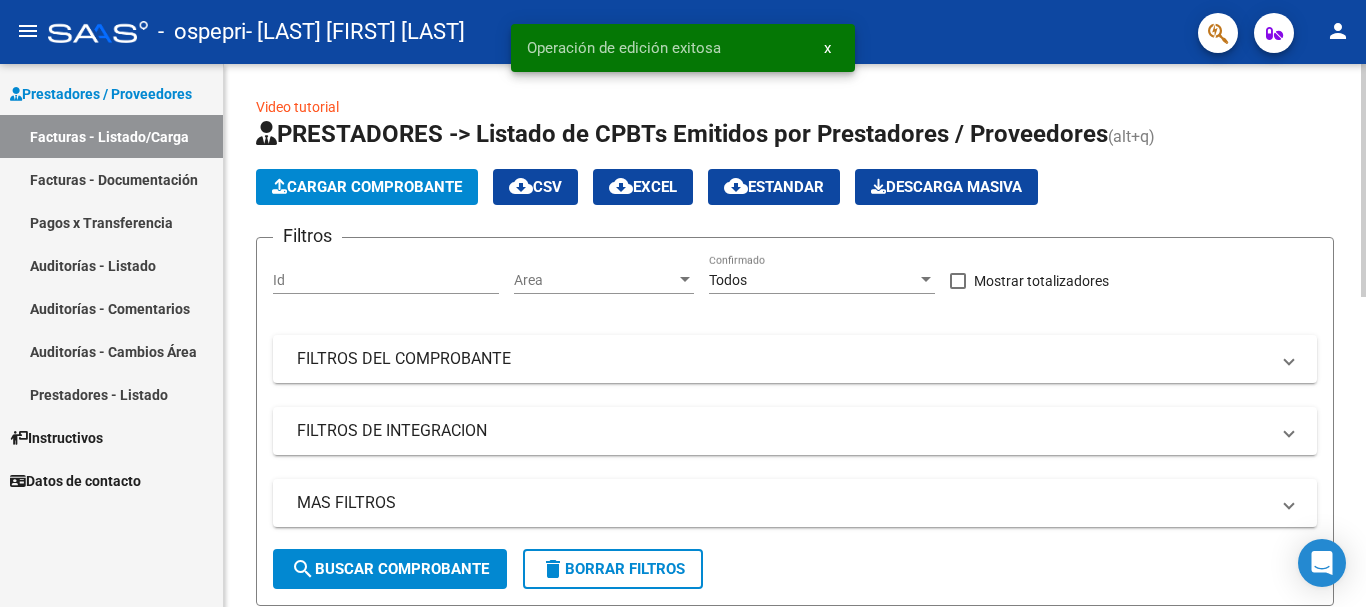 click on "Cargar Comprobante" 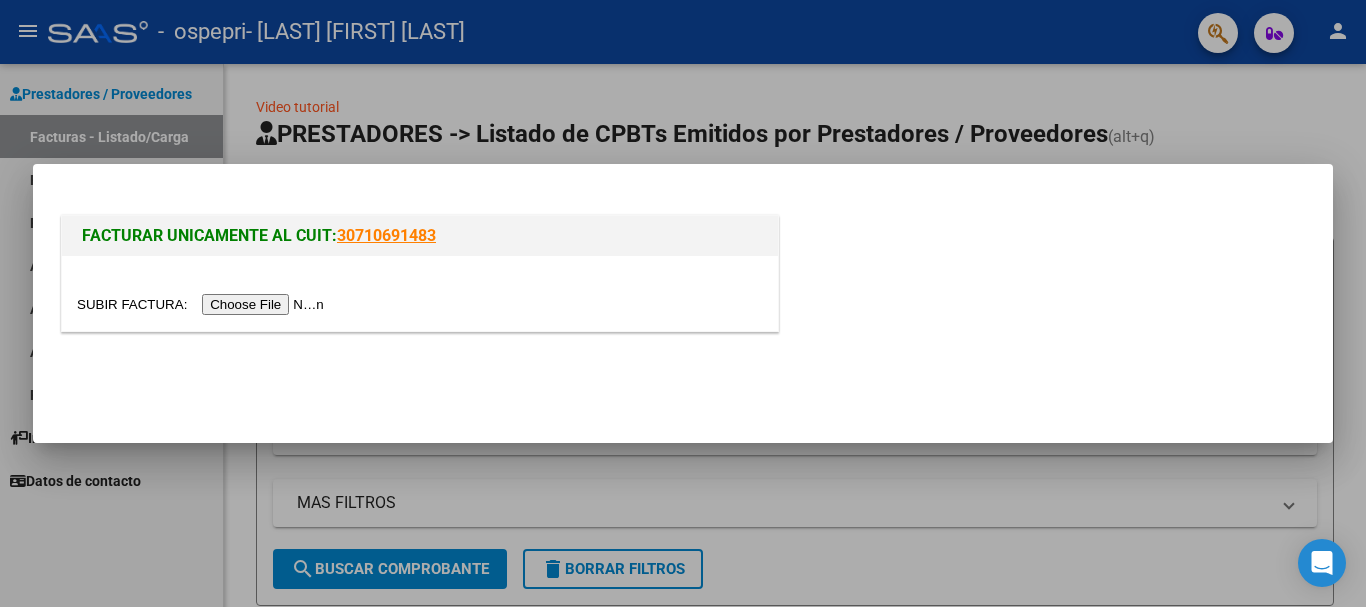 click at bounding box center [203, 304] 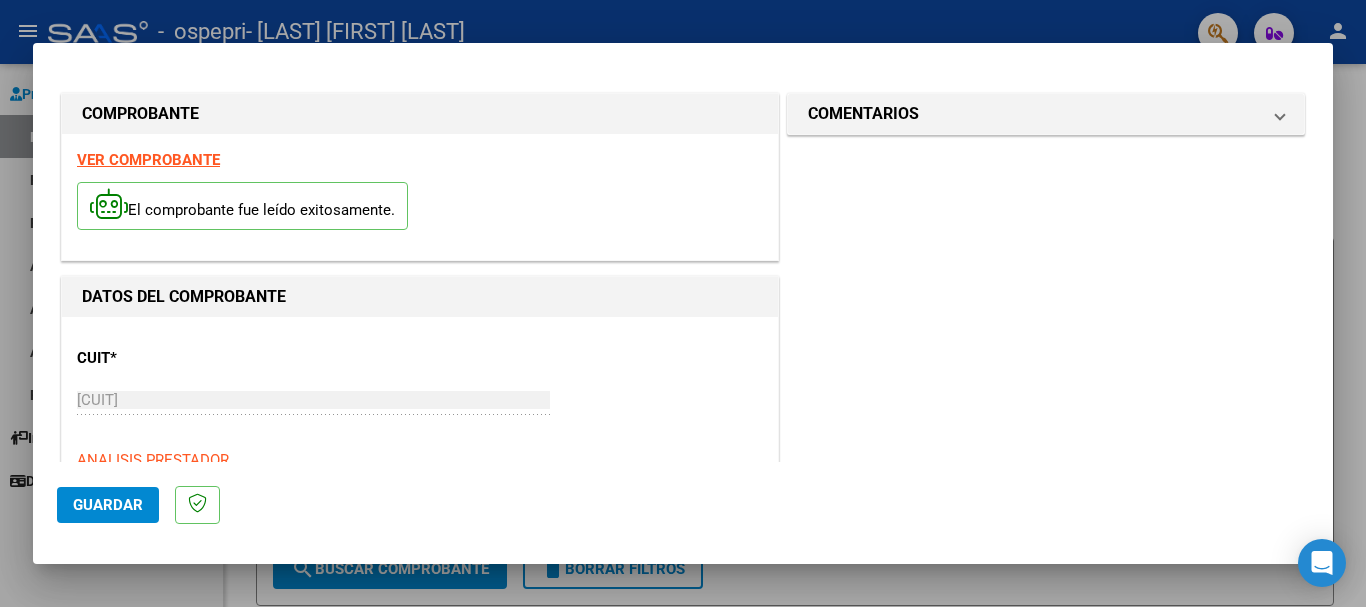 scroll, scrollTop: 378, scrollLeft: 0, axis: vertical 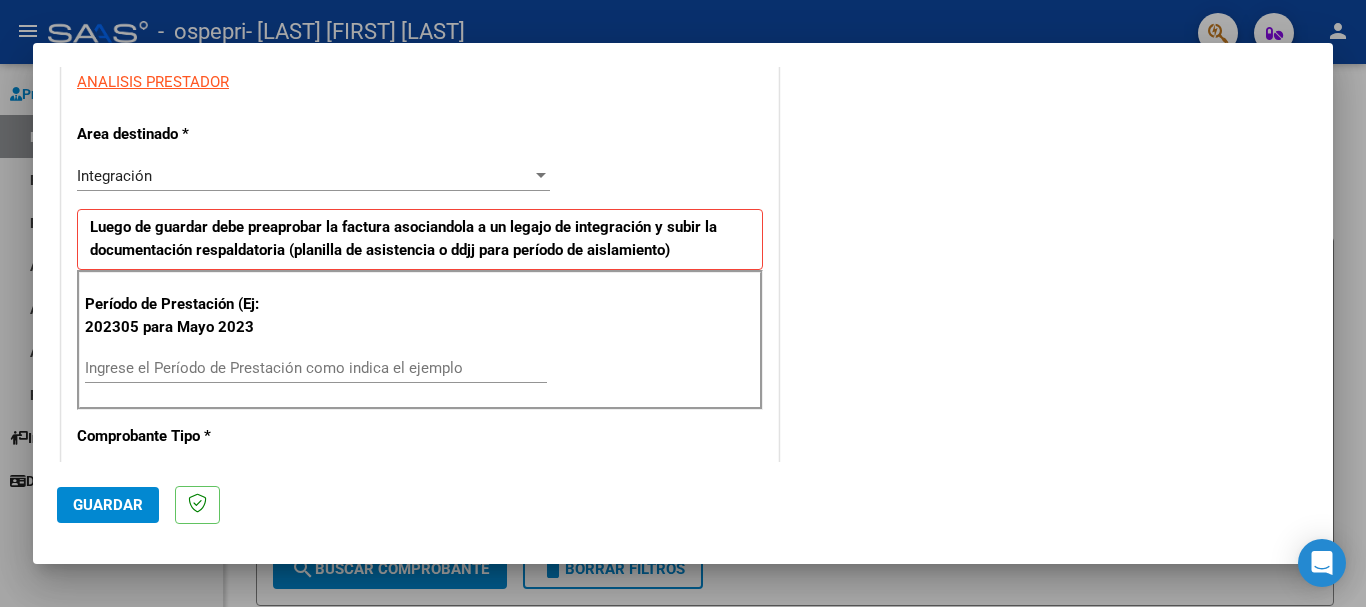click on "Ingrese el Período de Prestación como indica el ejemplo" at bounding box center [316, 368] 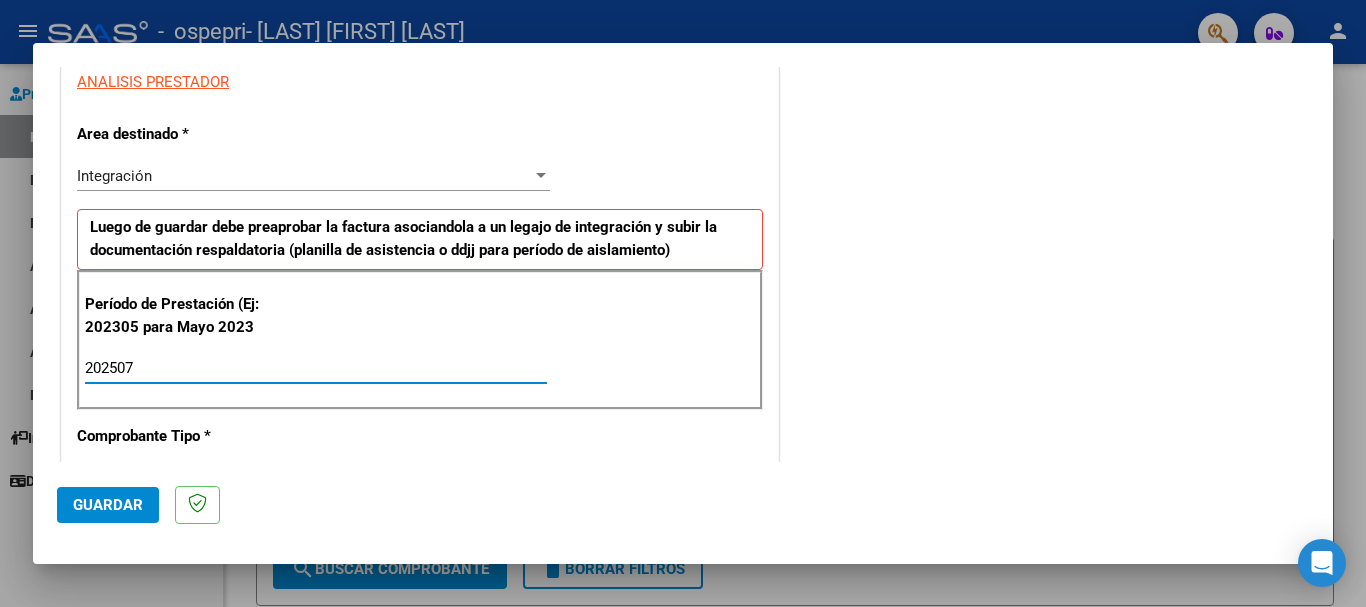 type on "202507" 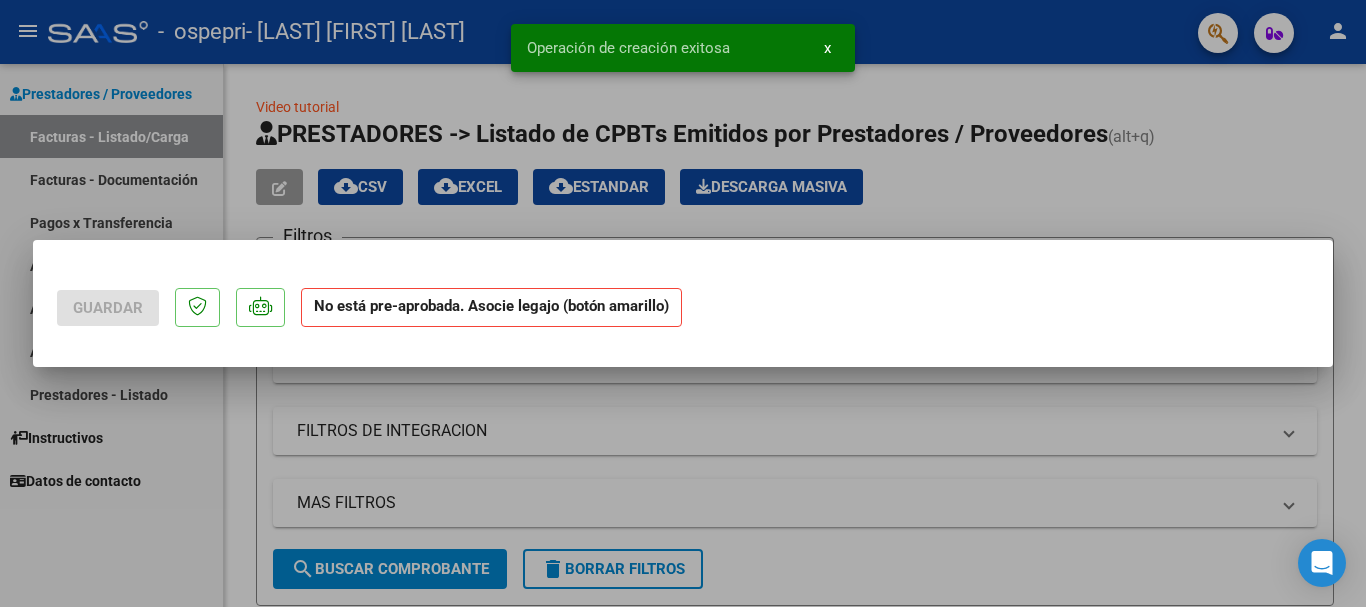scroll, scrollTop: 0, scrollLeft: 0, axis: both 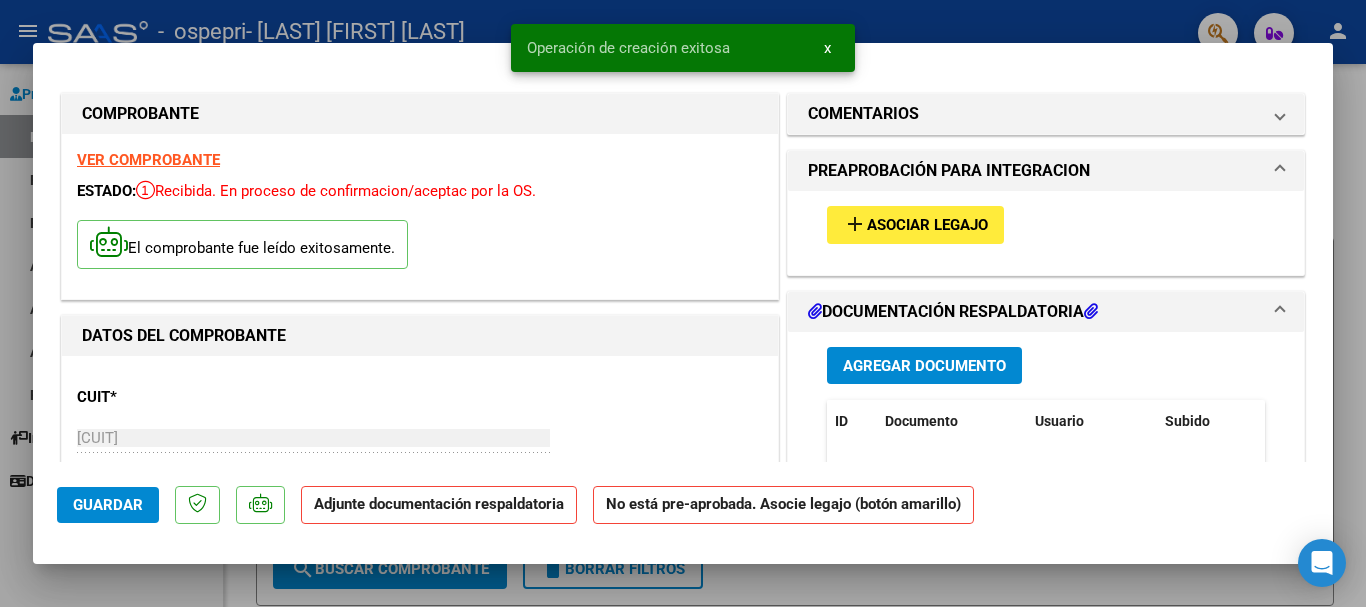 click on "Asociar Legajo" at bounding box center (927, 226) 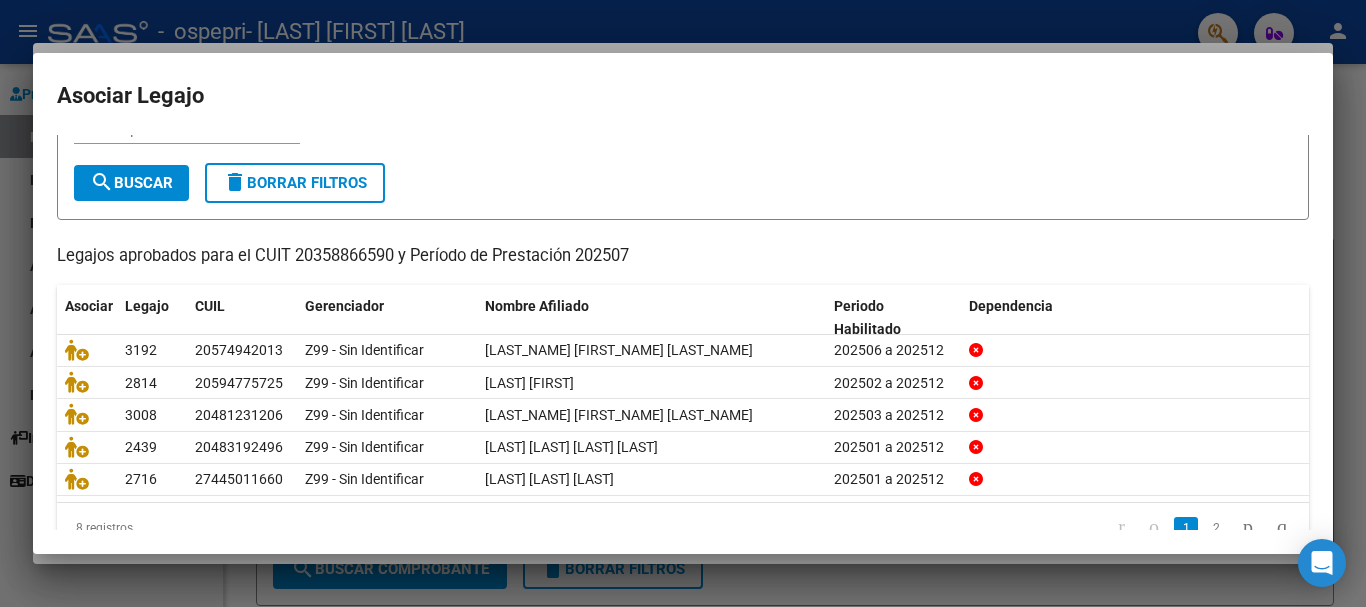 scroll, scrollTop: 100, scrollLeft: 0, axis: vertical 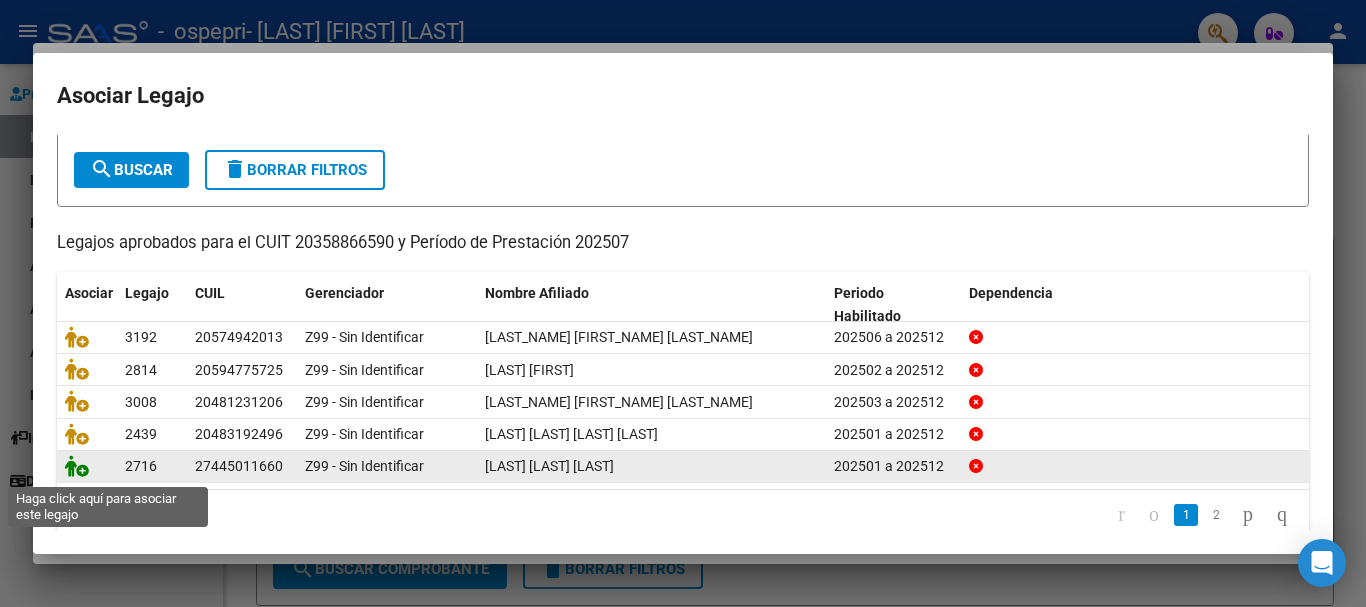 click 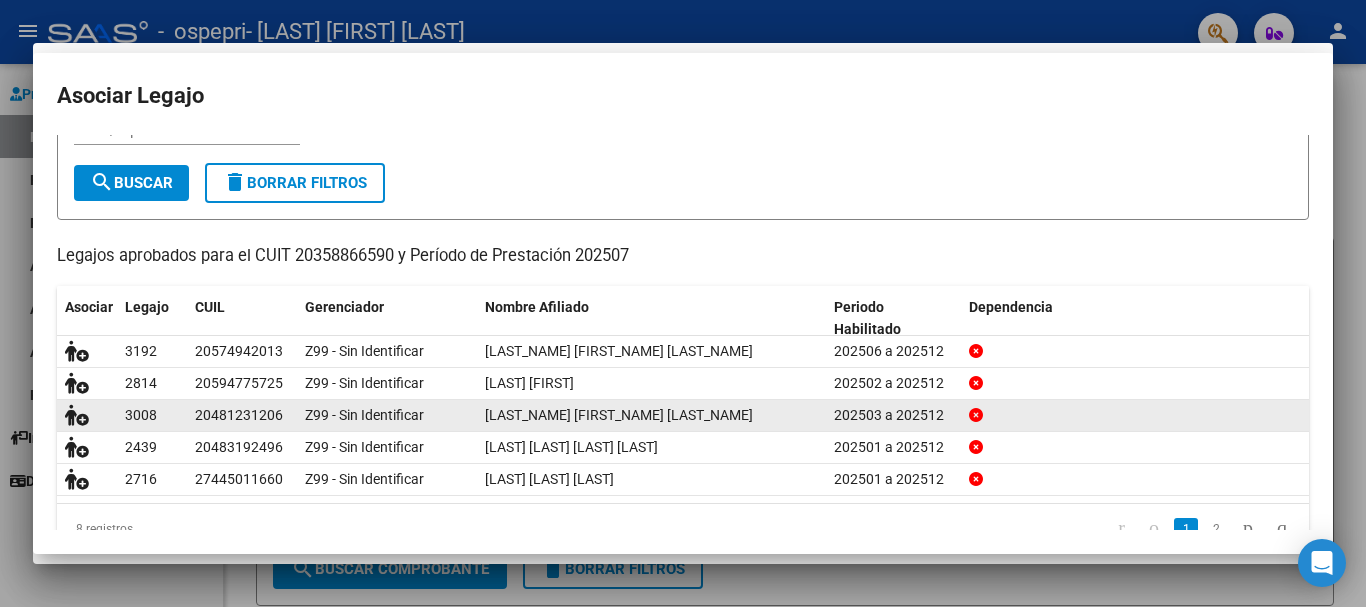 scroll, scrollTop: 0, scrollLeft: 0, axis: both 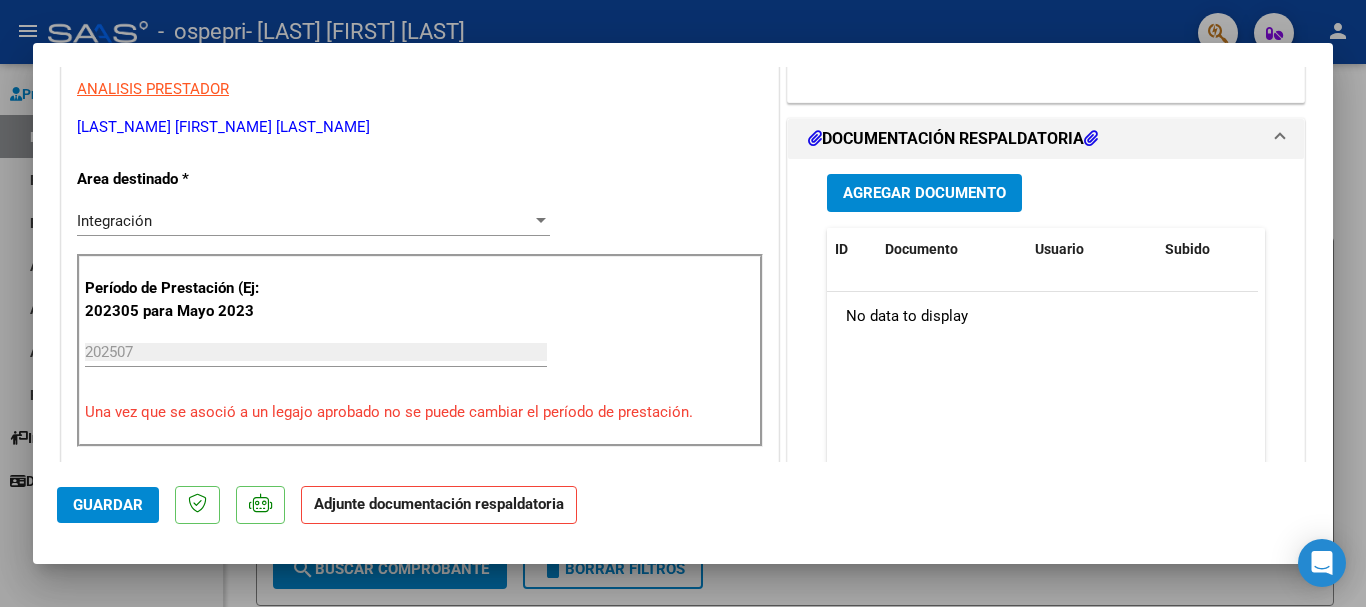 click on "Agregar Documento" at bounding box center [924, 194] 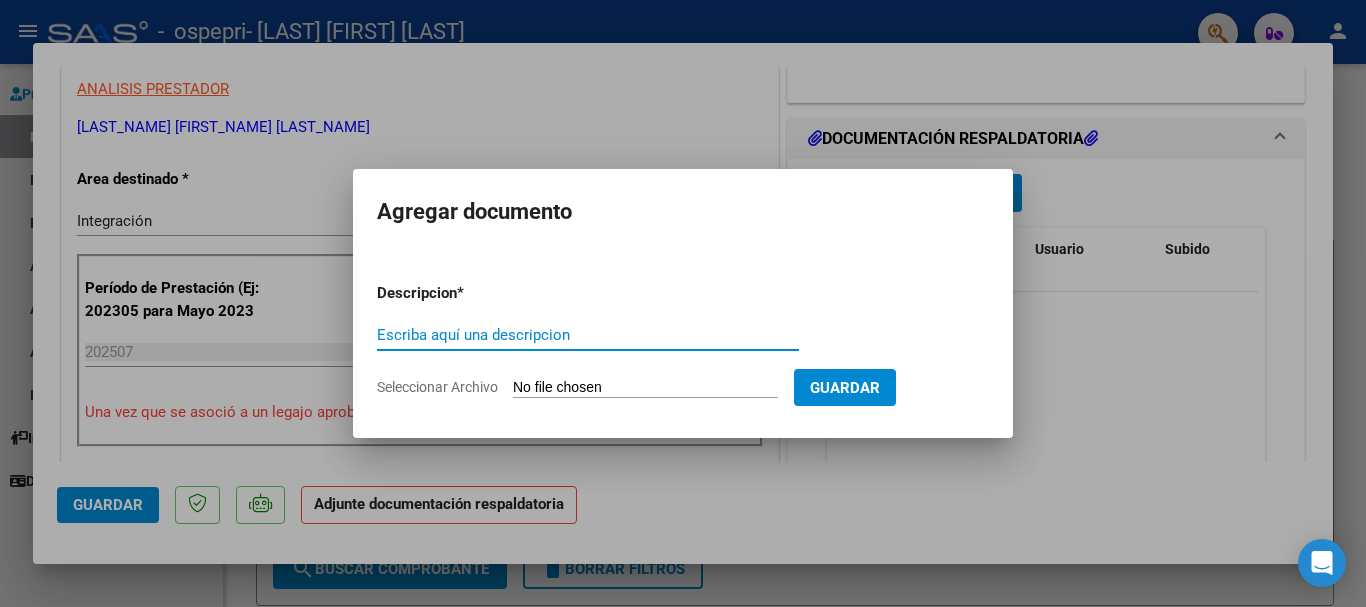 click on "Seleccionar Archivo" at bounding box center [645, 388] 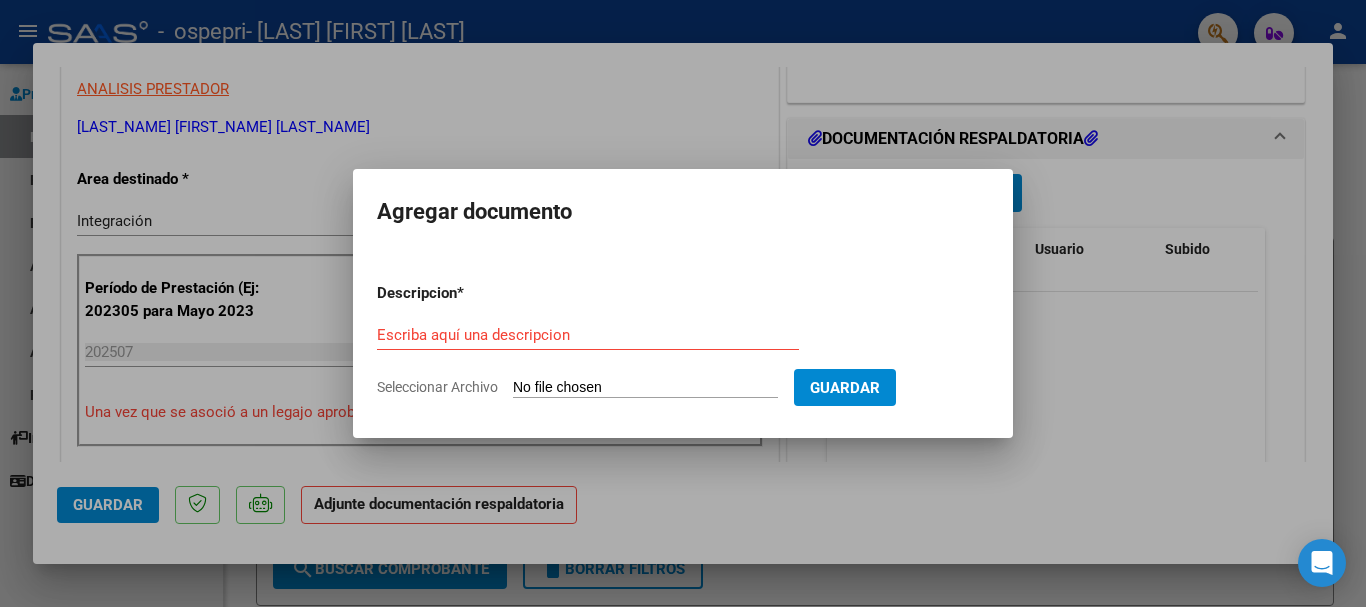 type on "C:\fakepath\apfmimpresionpreliq (1).pdf" 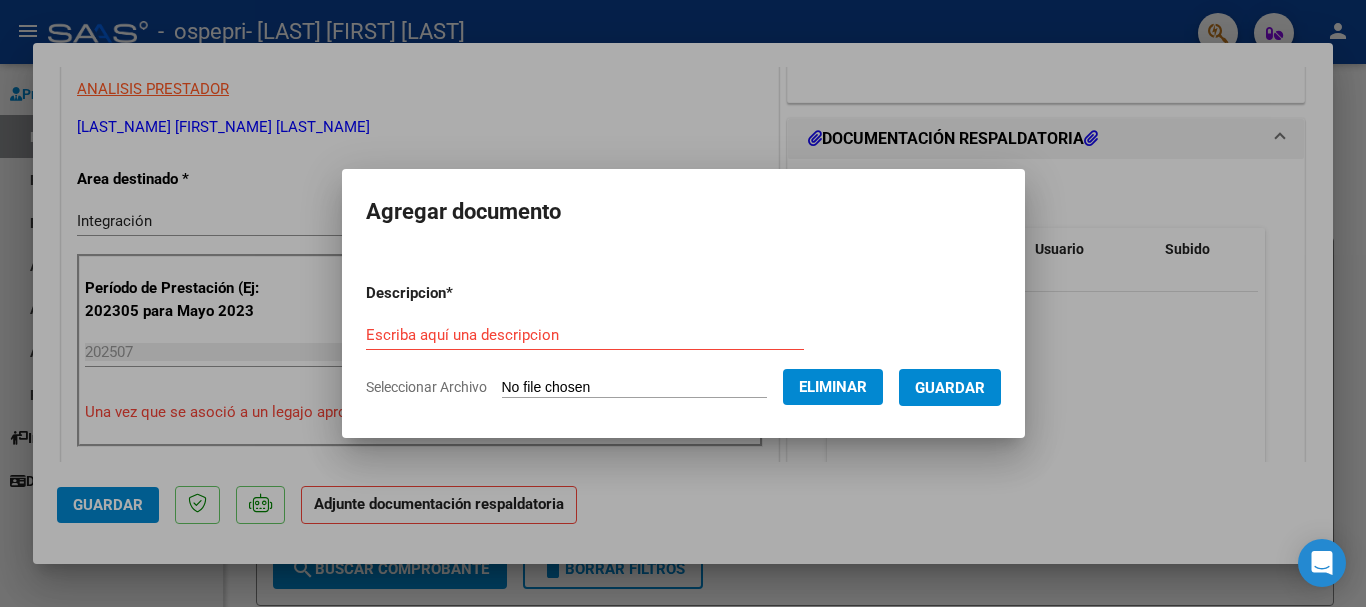 click on "Escriba aquí una descripcion" at bounding box center (585, 335) 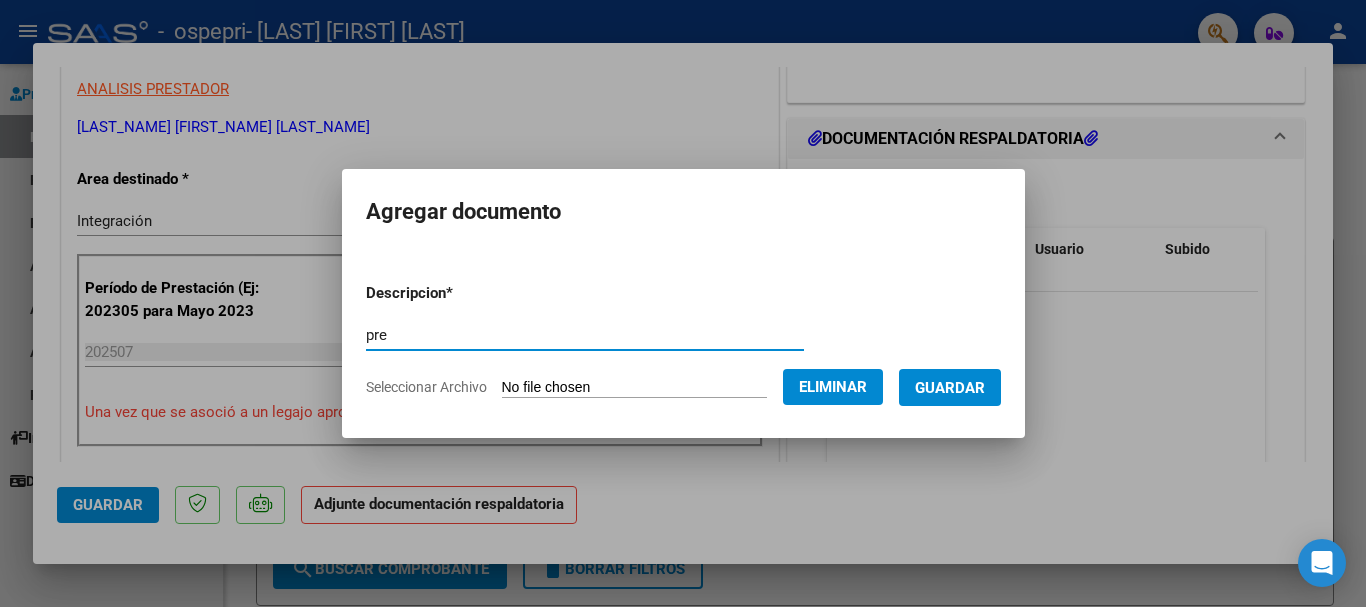 type on "pre" 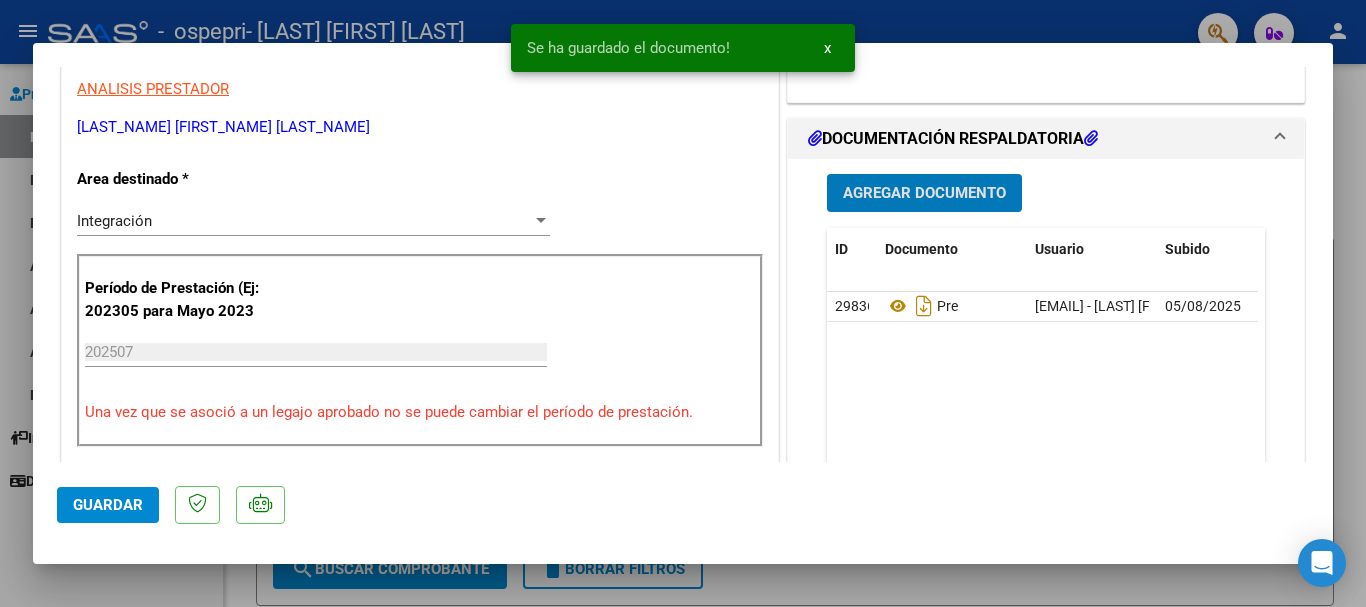 click on "Agregar Documento" at bounding box center (924, 194) 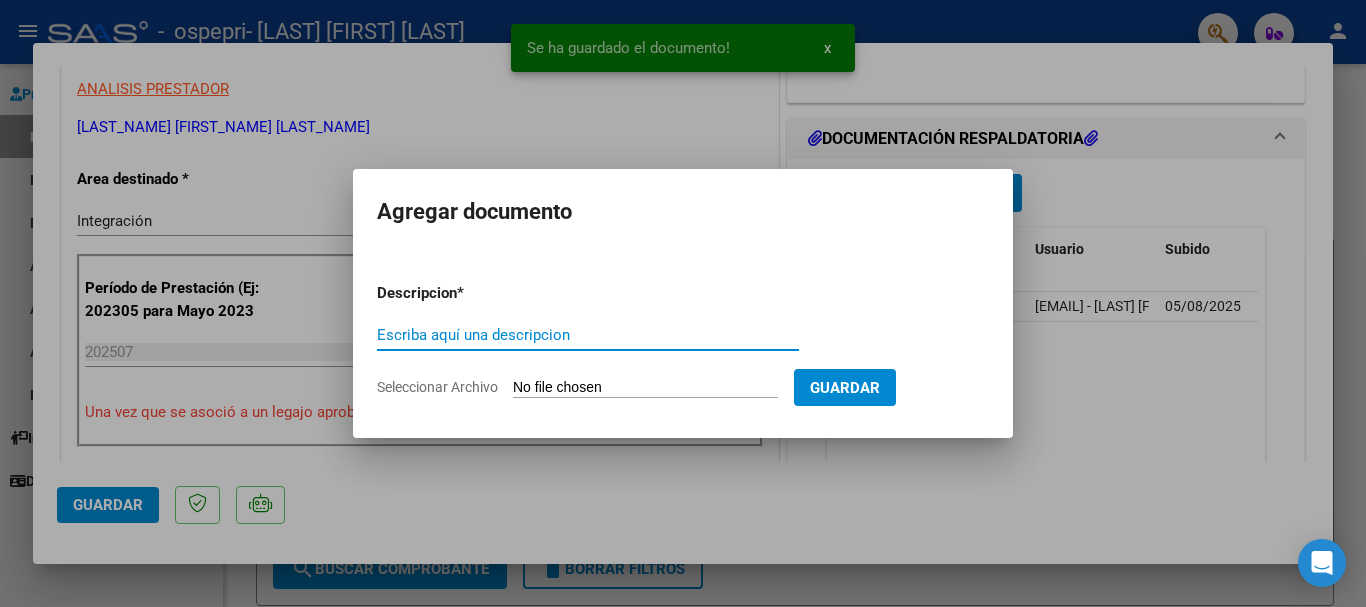 click on "Seleccionar Archivo" at bounding box center [645, 388] 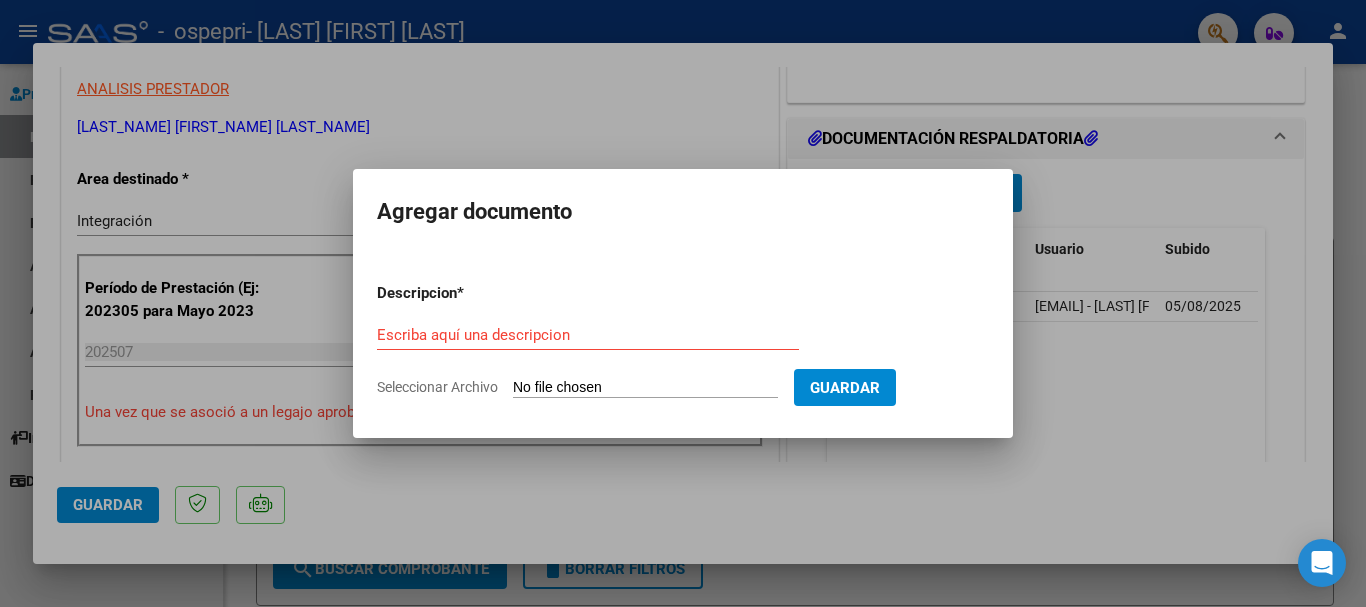 type on "C:\fakepath\Planilla asistencia julio .jpg" 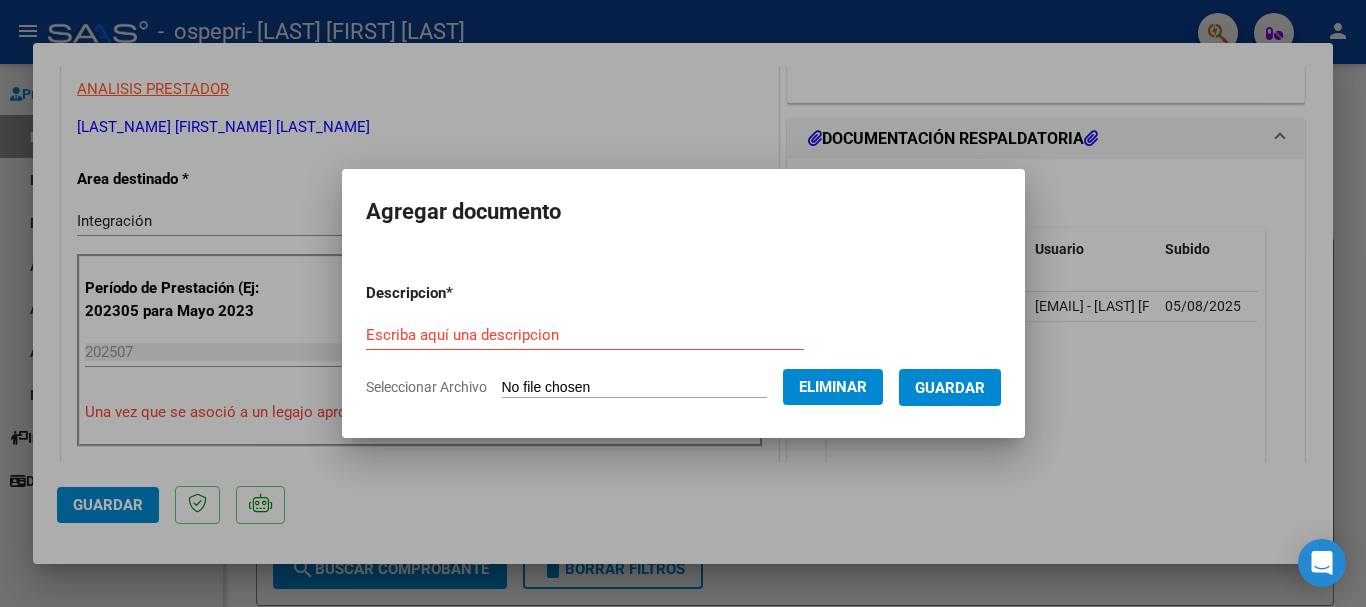 click on "Escriba aquí una descripcion" at bounding box center (585, 335) 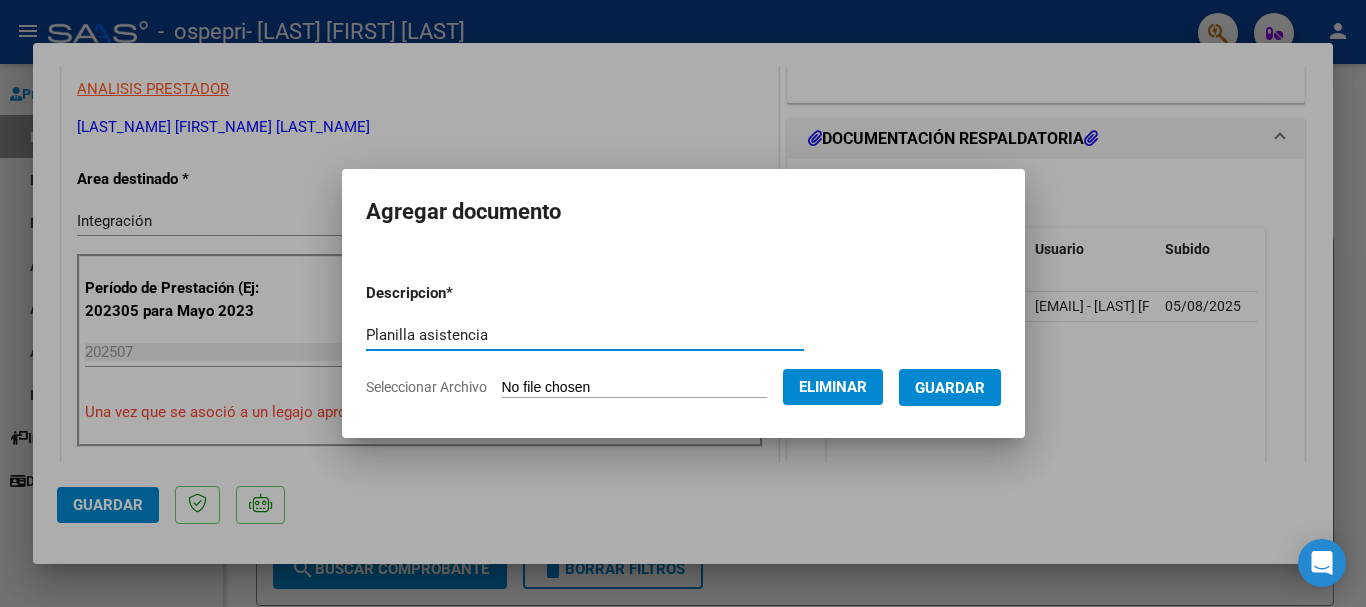 type on "Planilla asistencia" 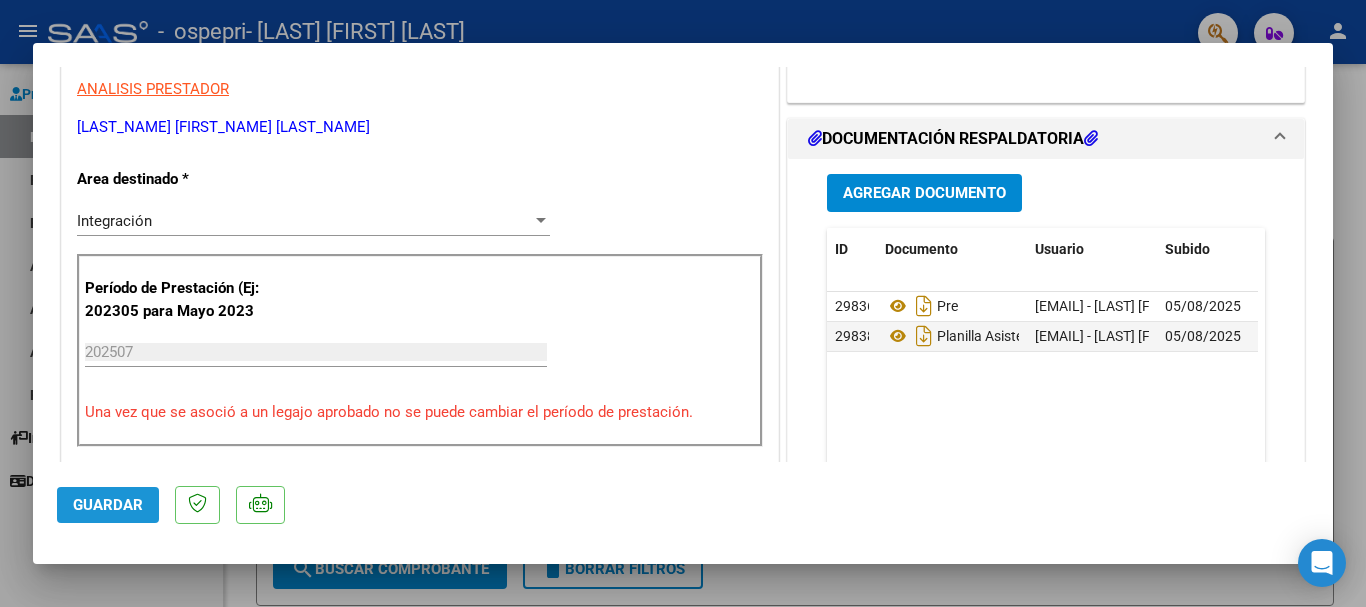 click on "Guardar" 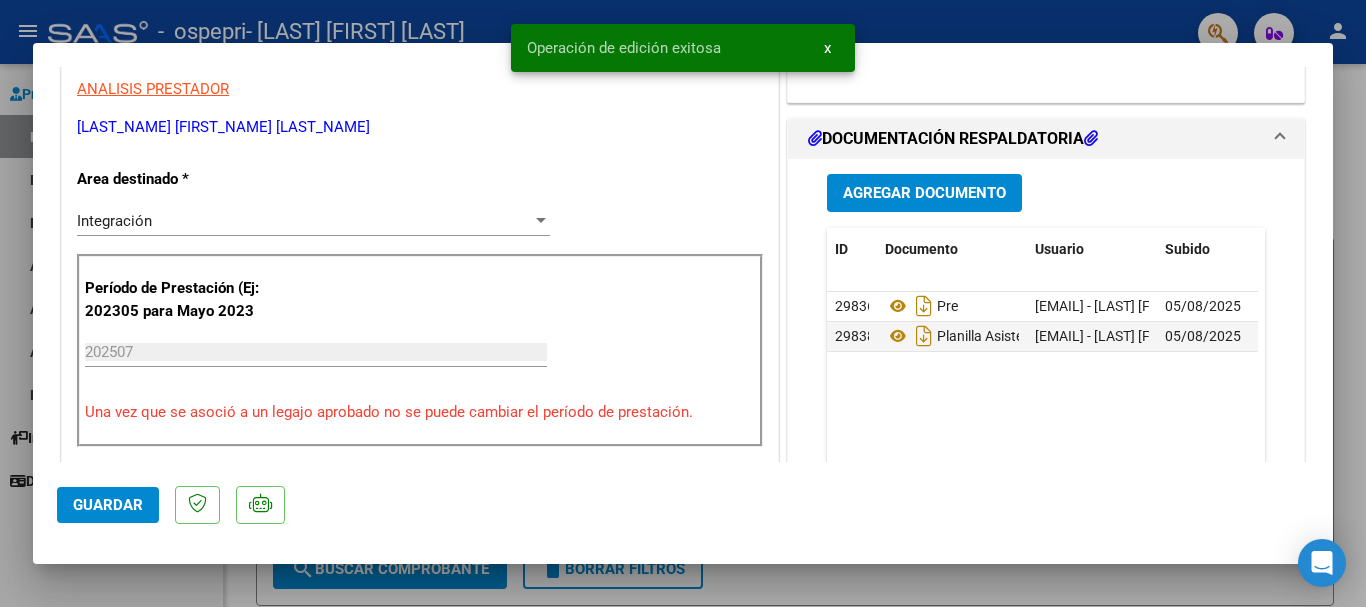 click at bounding box center [683, 303] 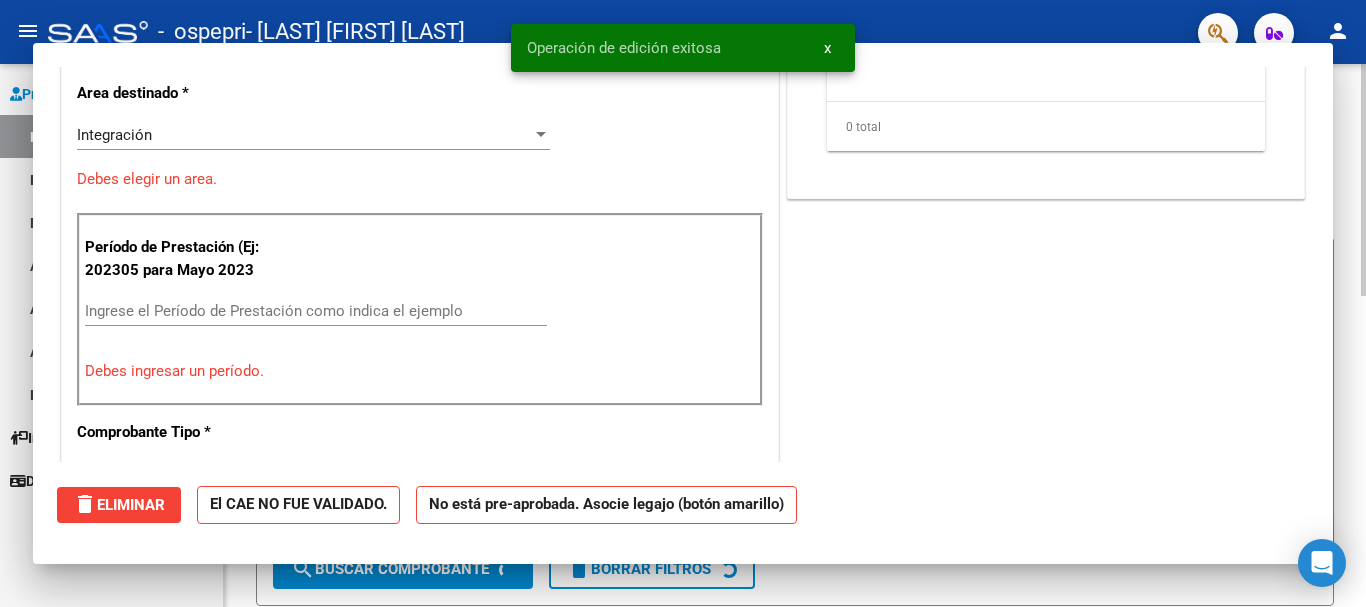 scroll, scrollTop: 0, scrollLeft: 0, axis: both 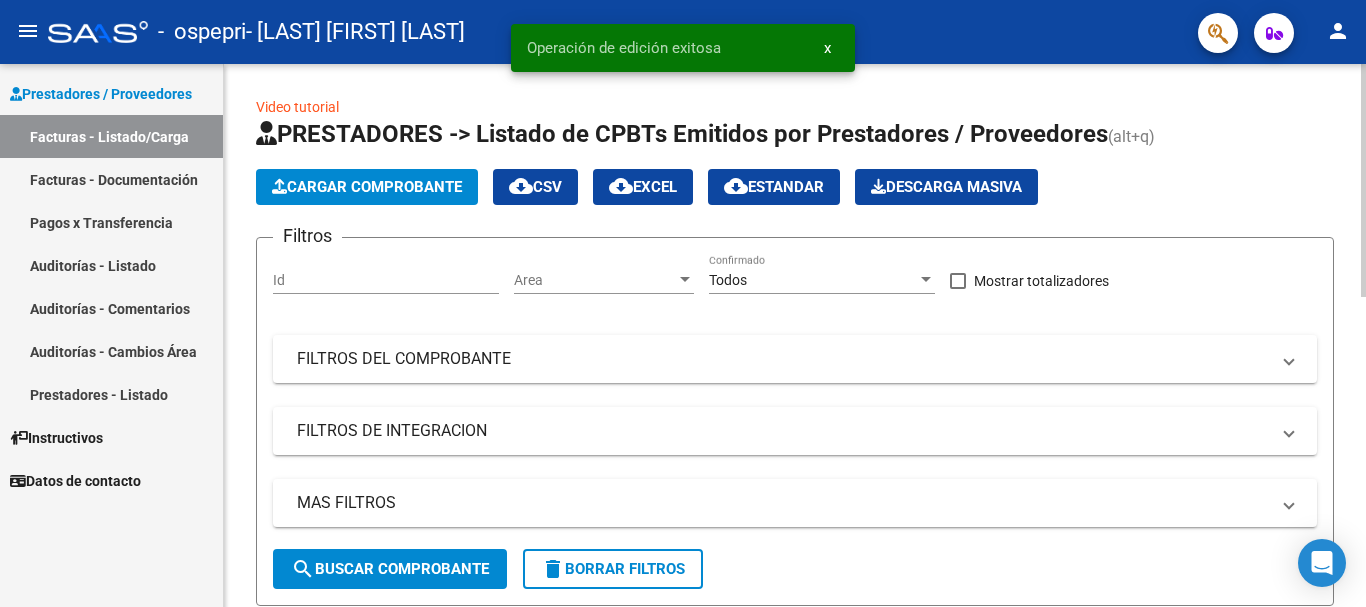 click on "Cargar Comprobante" 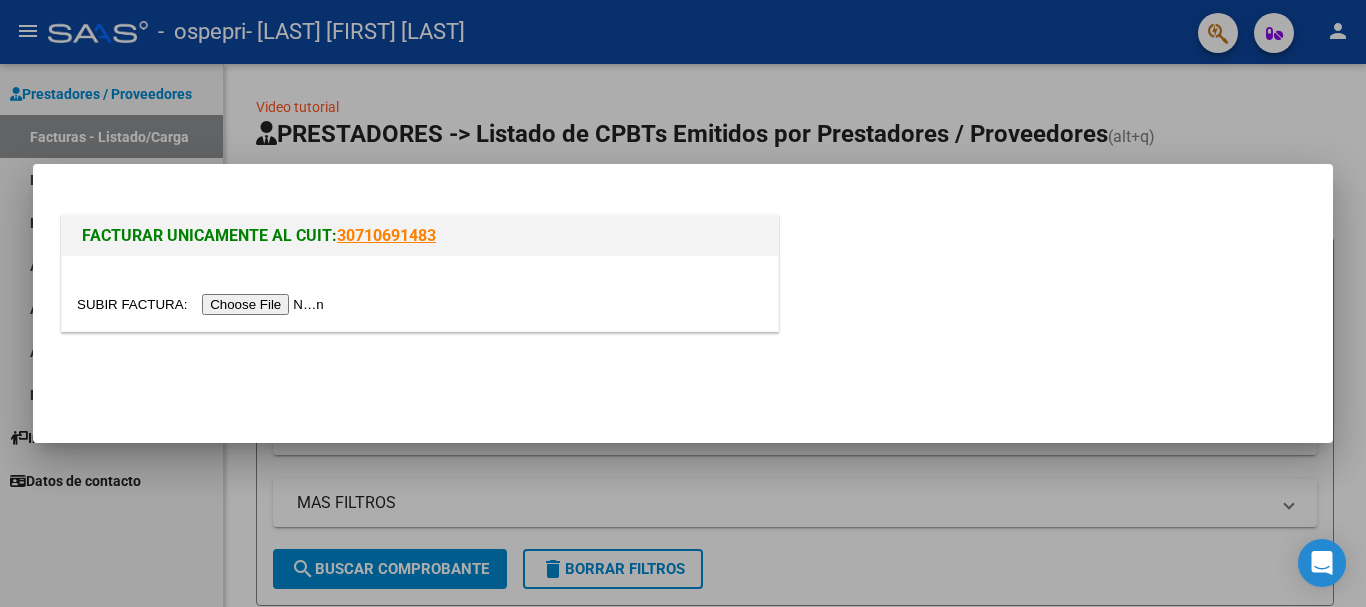 click at bounding box center [203, 304] 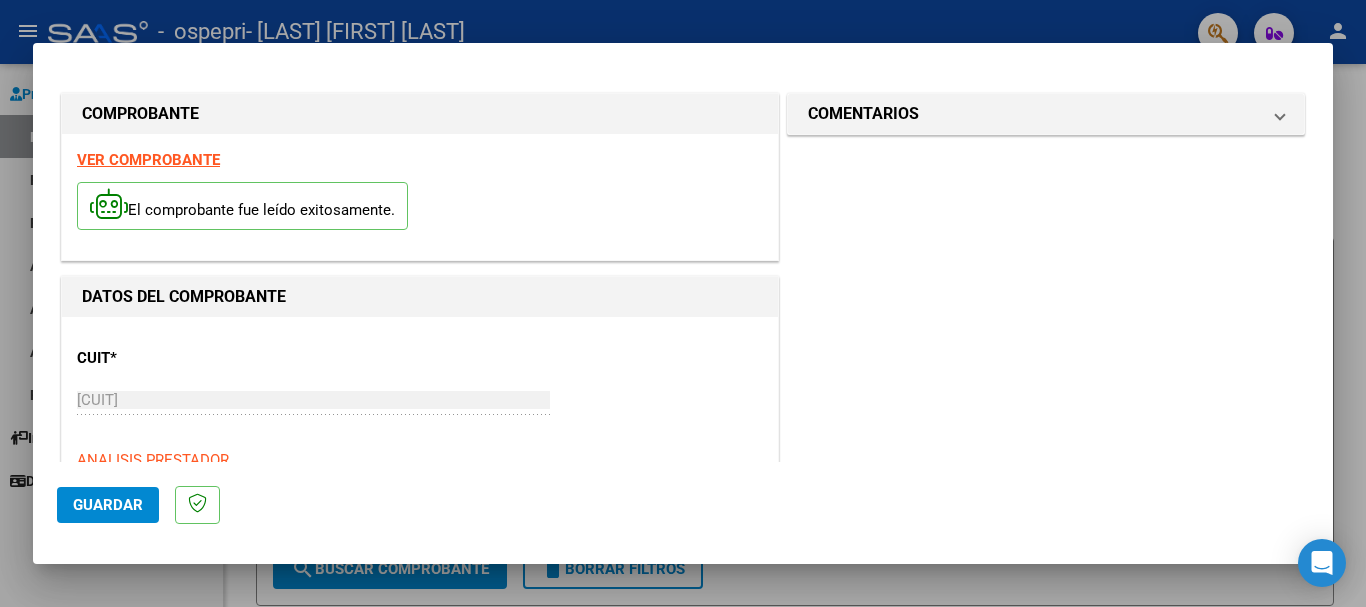 scroll, scrollTop: 350, scrollLeft: 0, axis: vertical 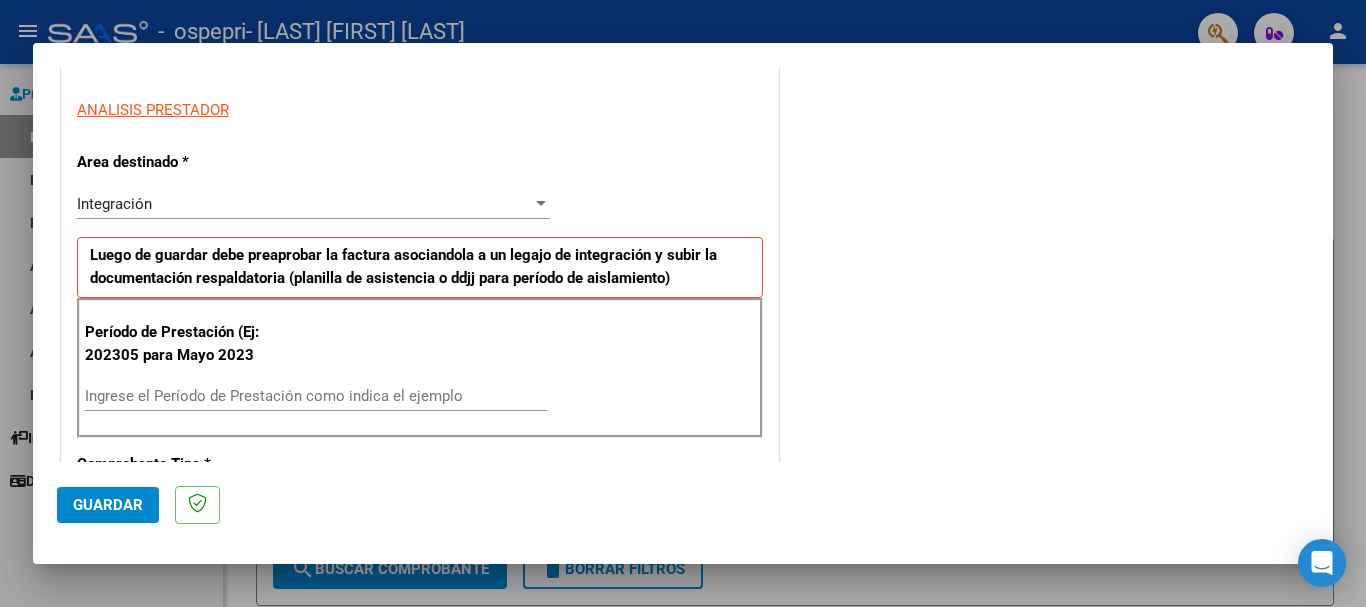 click on "Ingrese el Período de Prestación como indica el ejemplo" at bounding box center (316, 396) 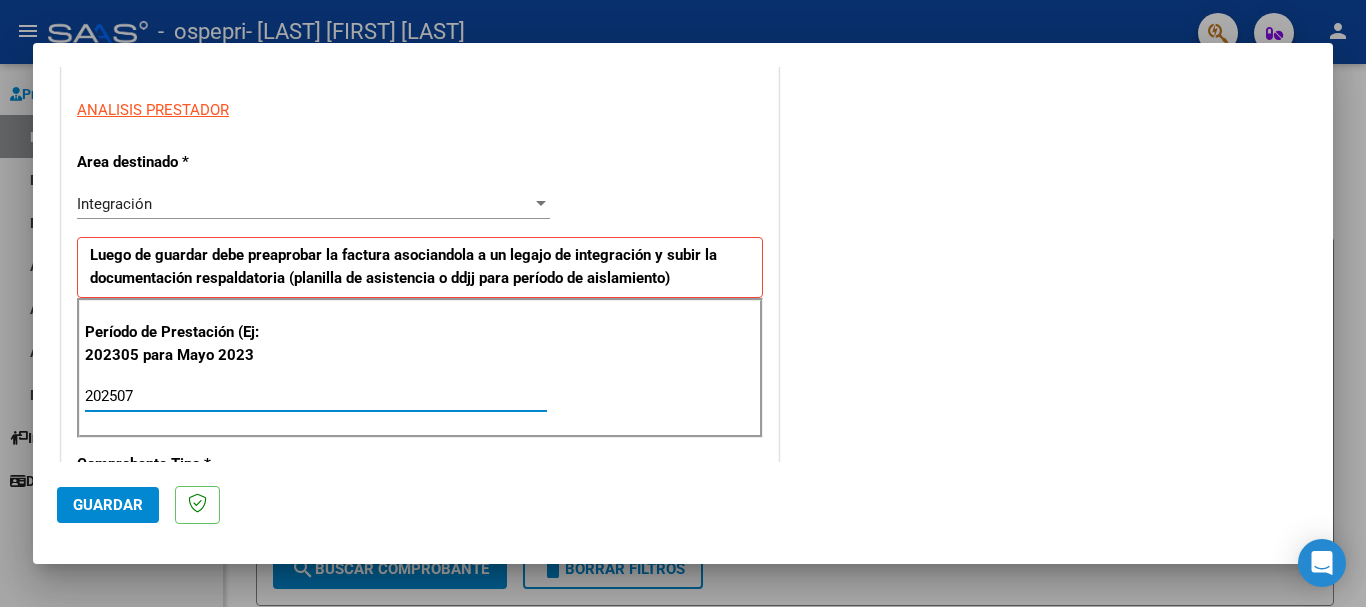type on "202507" 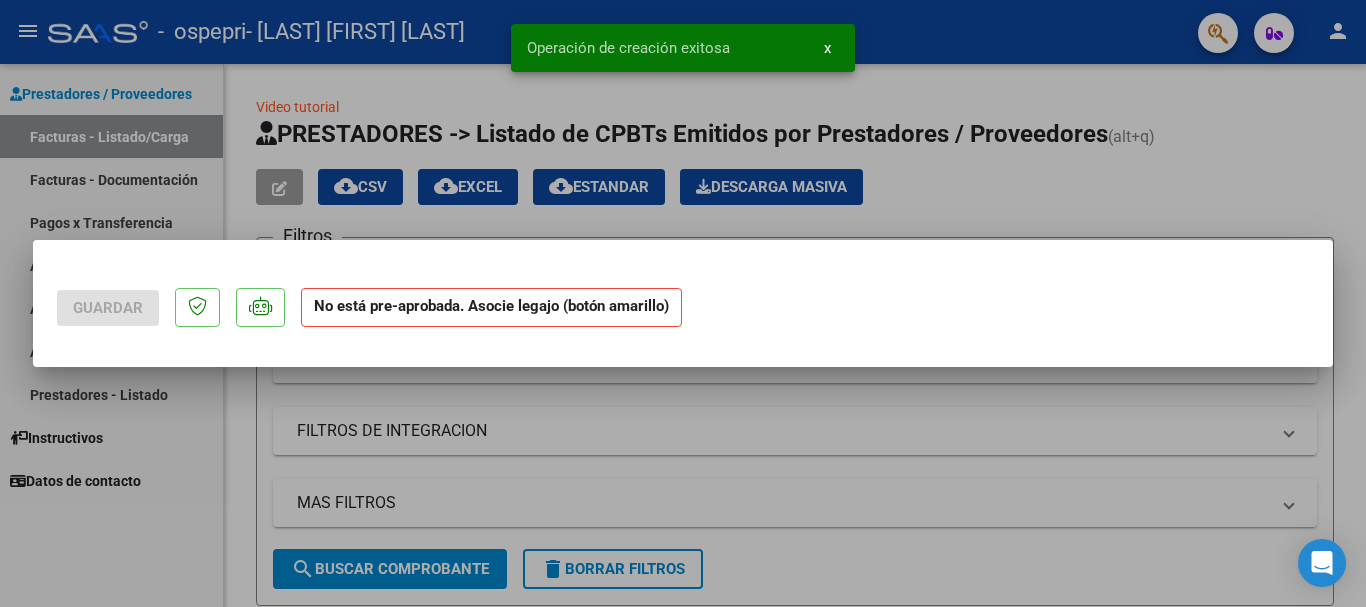 scroll, scrollTop: 0, scrollLeft: 0, axis: both 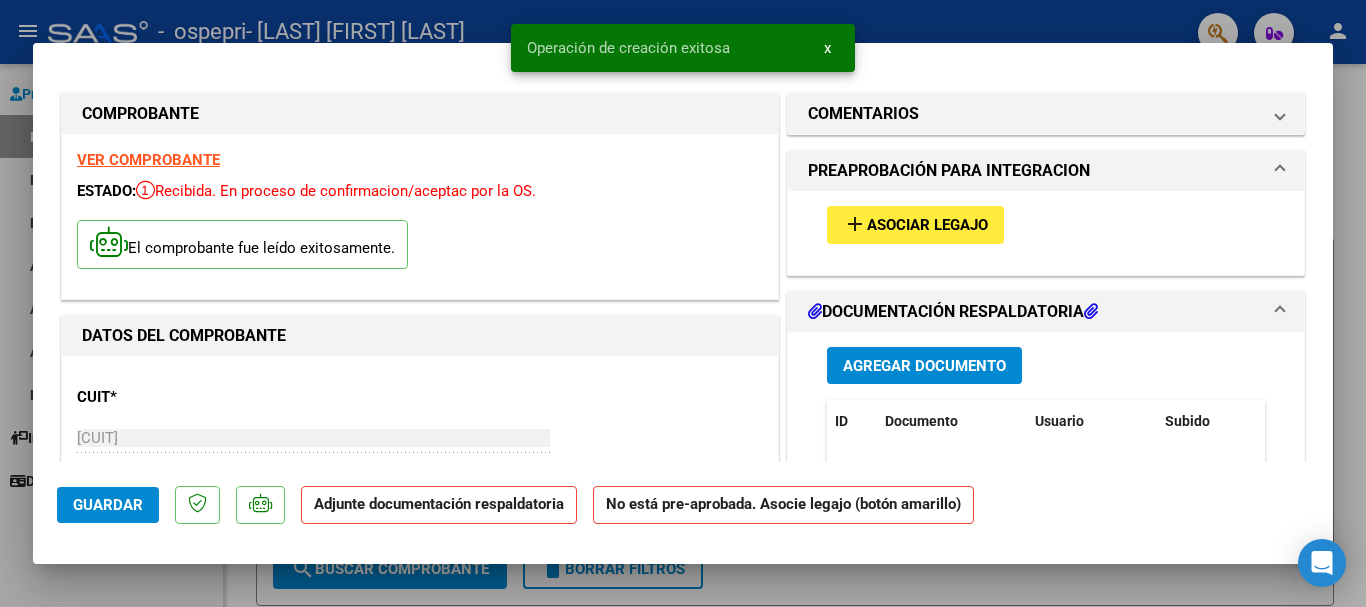 click on "Asociar Legajo" at bounding box center [927, 226] 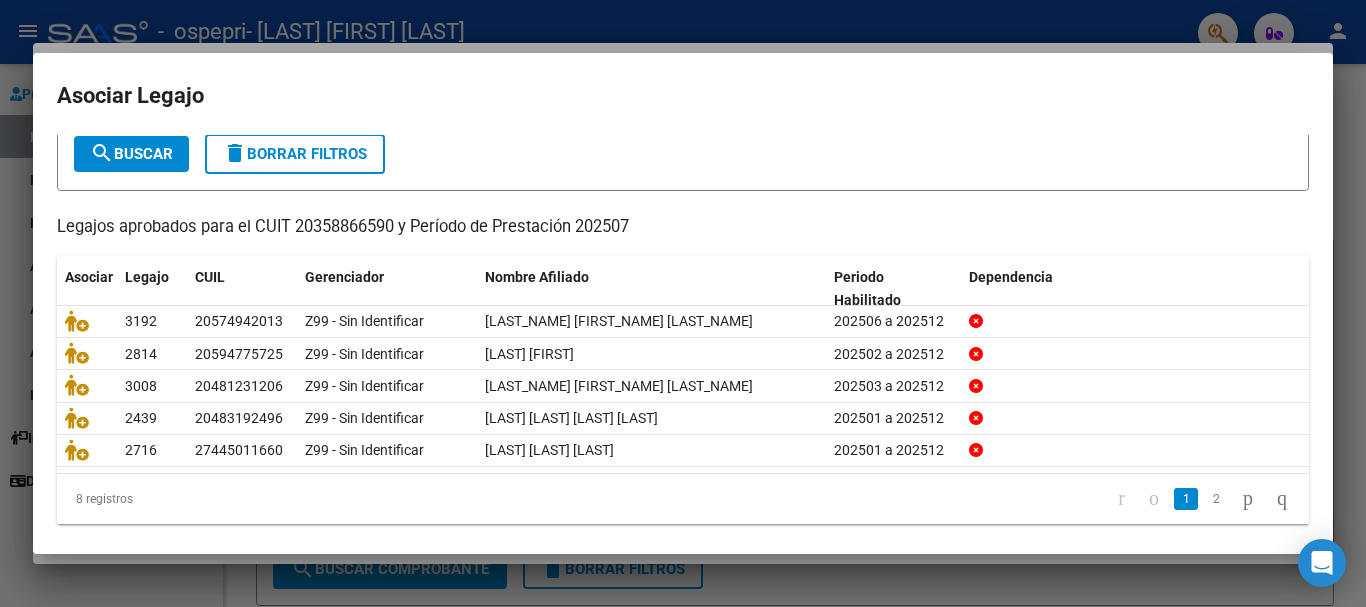 scroll, scrollTop: 127, scrollLeft: 0, axis: vertical 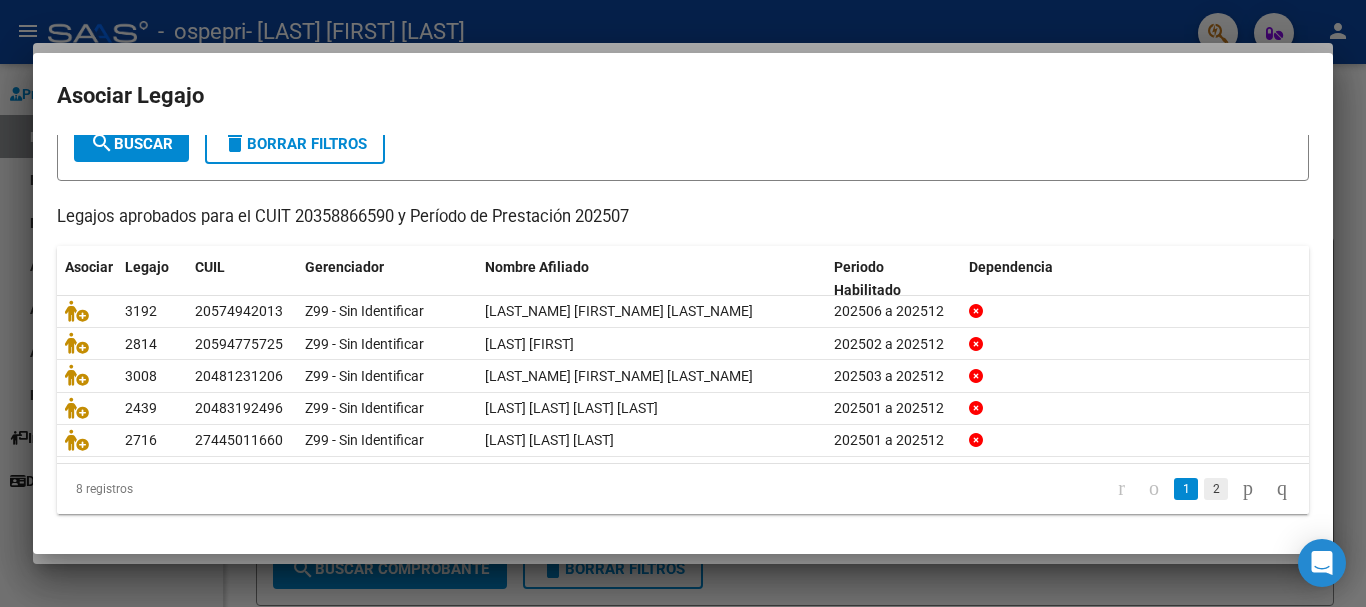click on "2" 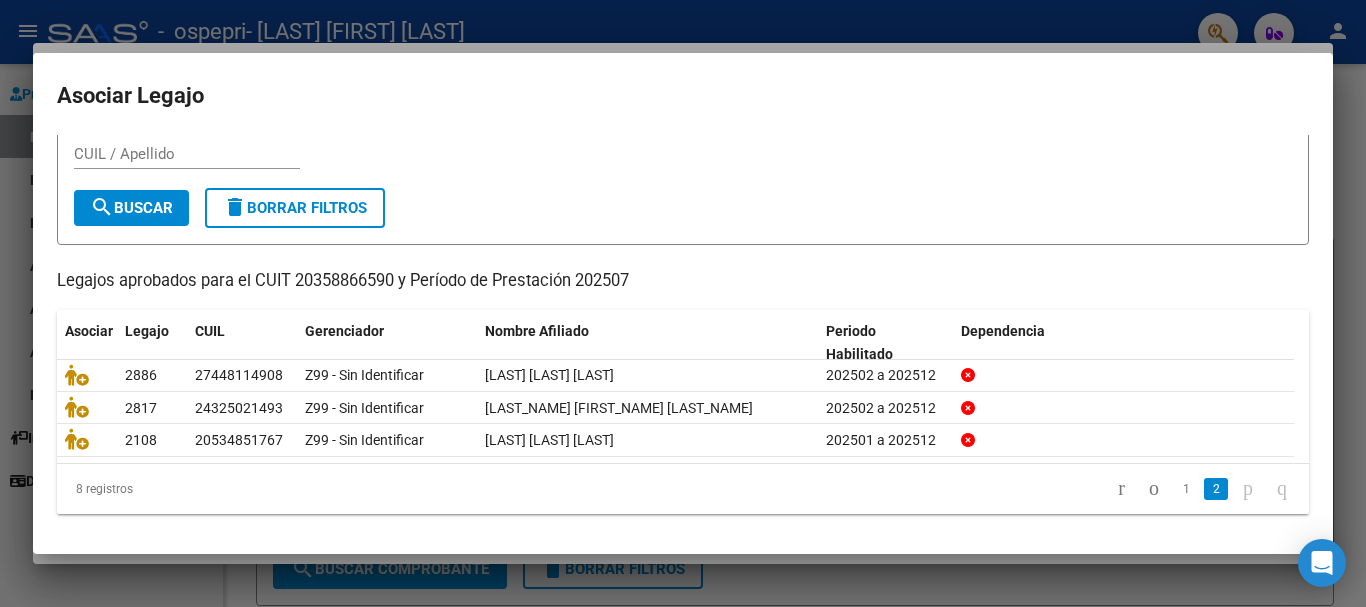 scroll, scrollTop: 65, scrollLeft: 0, axis: vertical 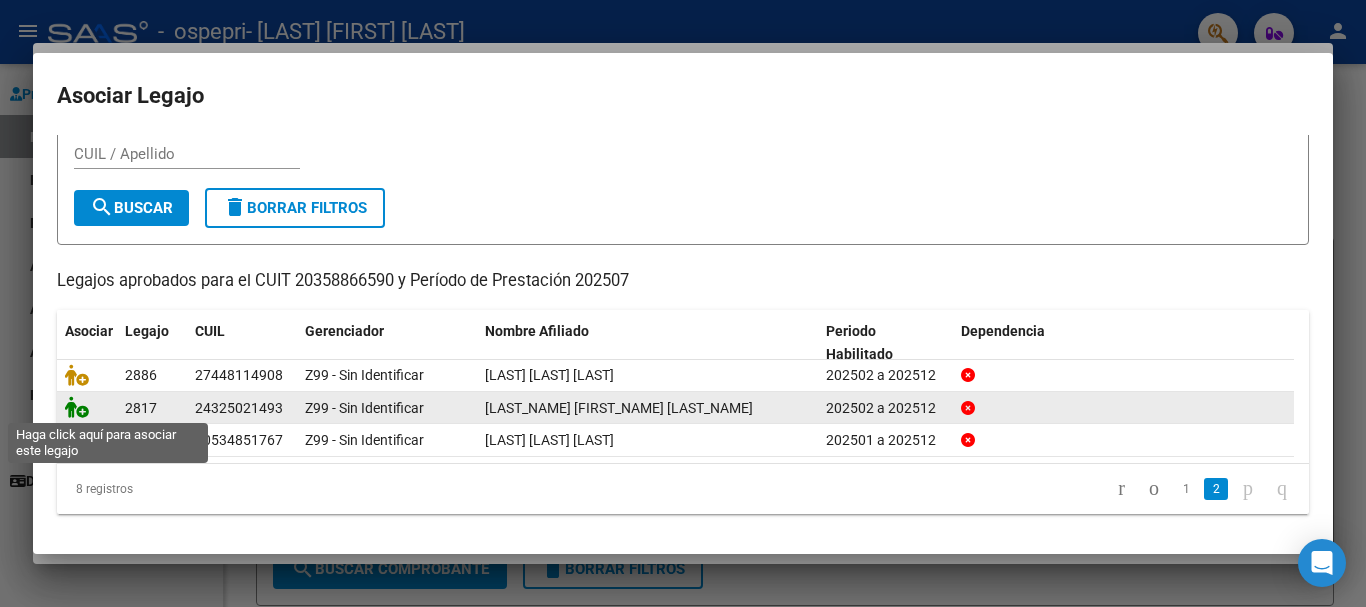 click 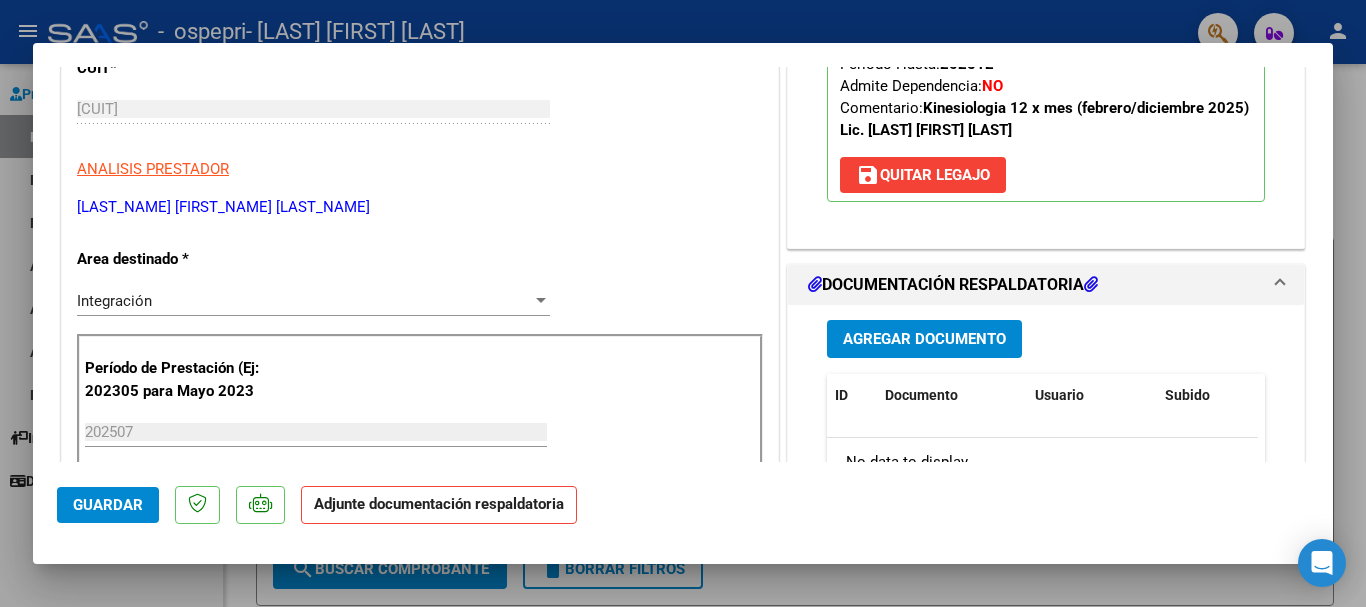 scroll, scrollTop: 488, scrollLeft: 0, axis: vertical 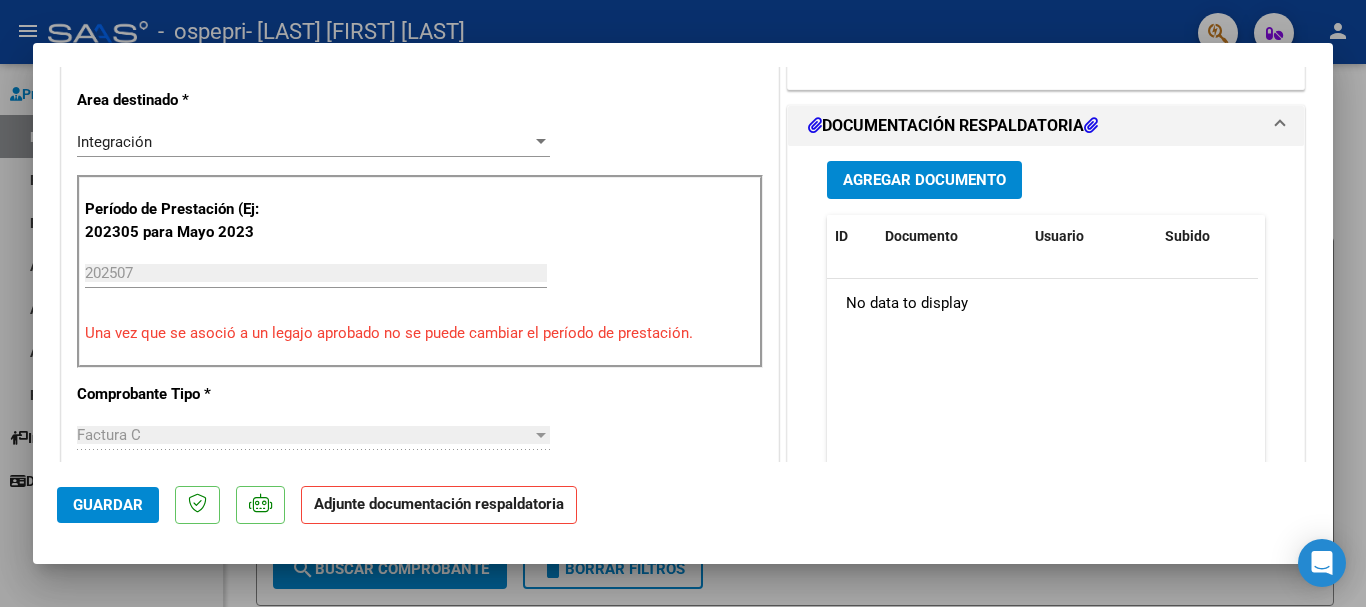 click on "Agregar Documento" at bounding box center (924, 181) 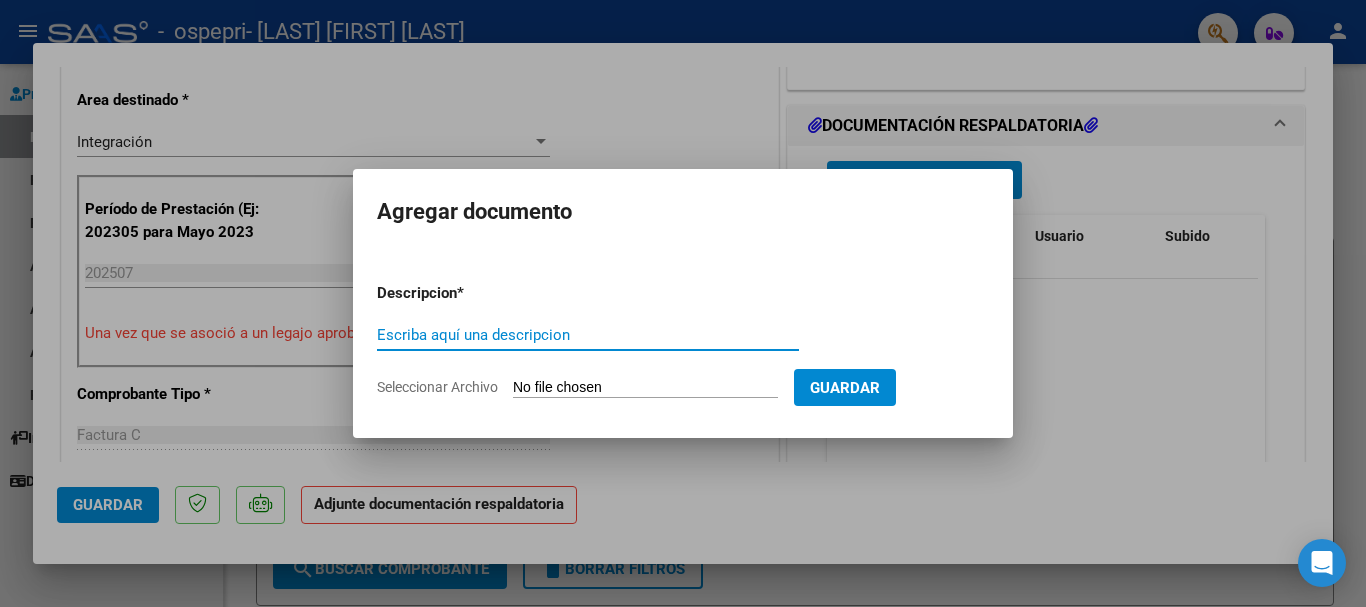 click on "Seleccionar Archivo" at bounding box center [645, 388] 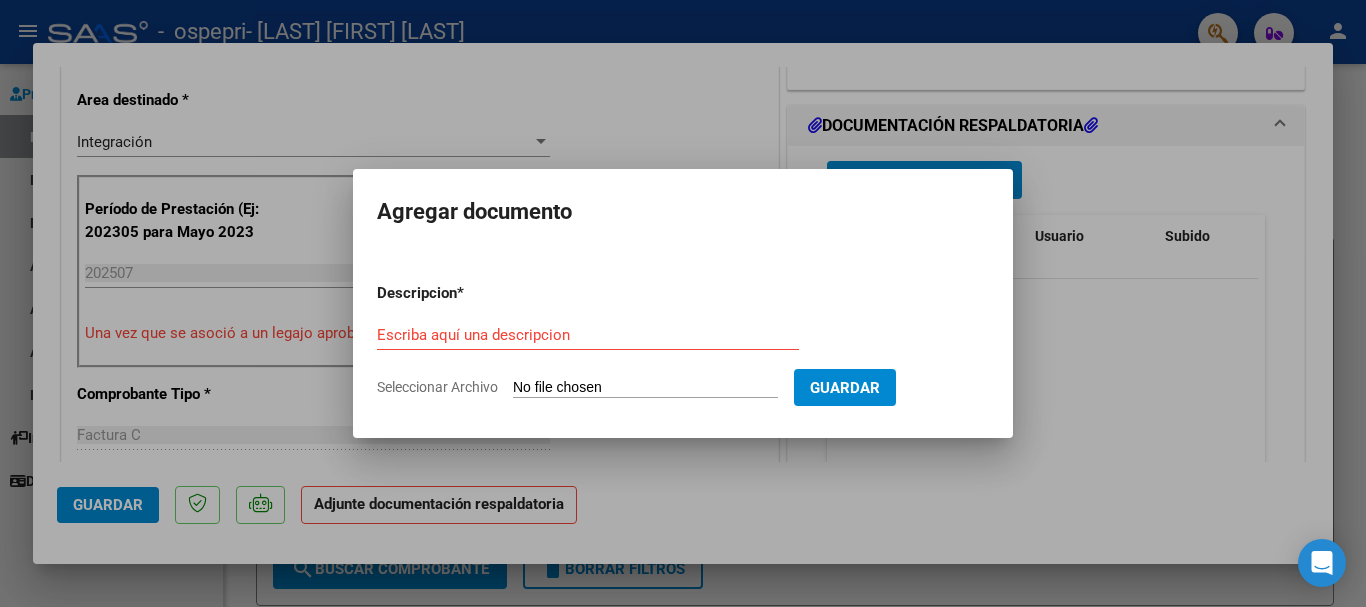 type on "C:\fakepath\apfmimpresionpreliq (1).pdf" 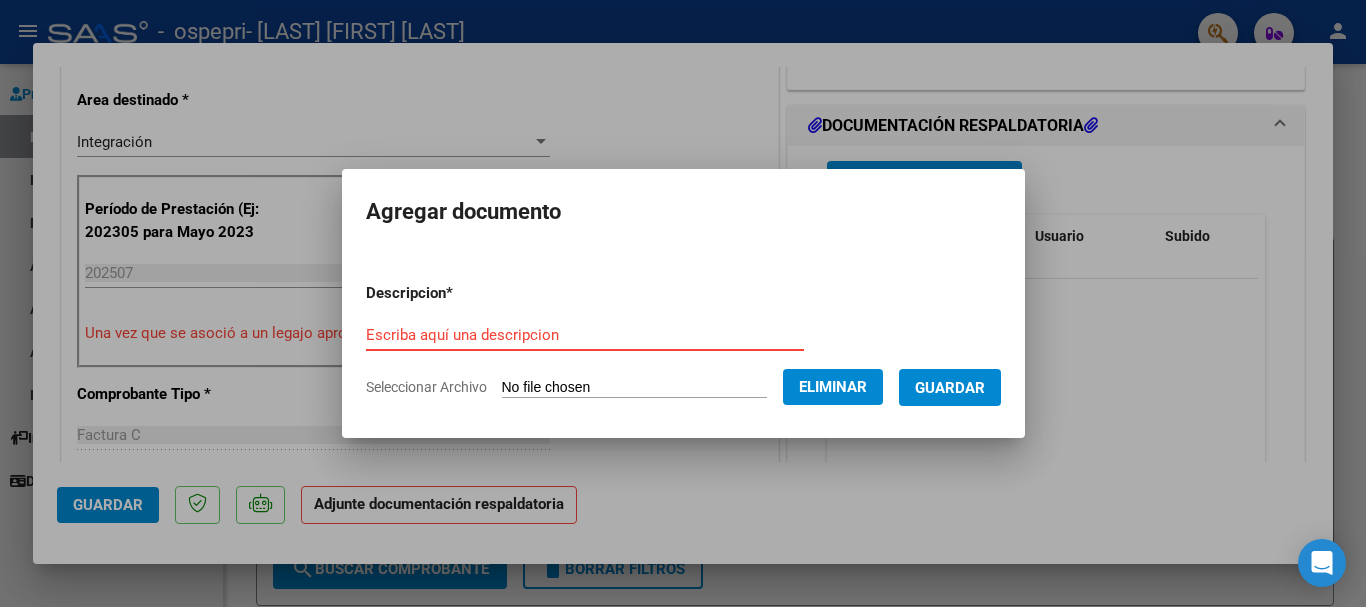 click on "Escriba aquí una descripcion" at bounding box center [585, 335] 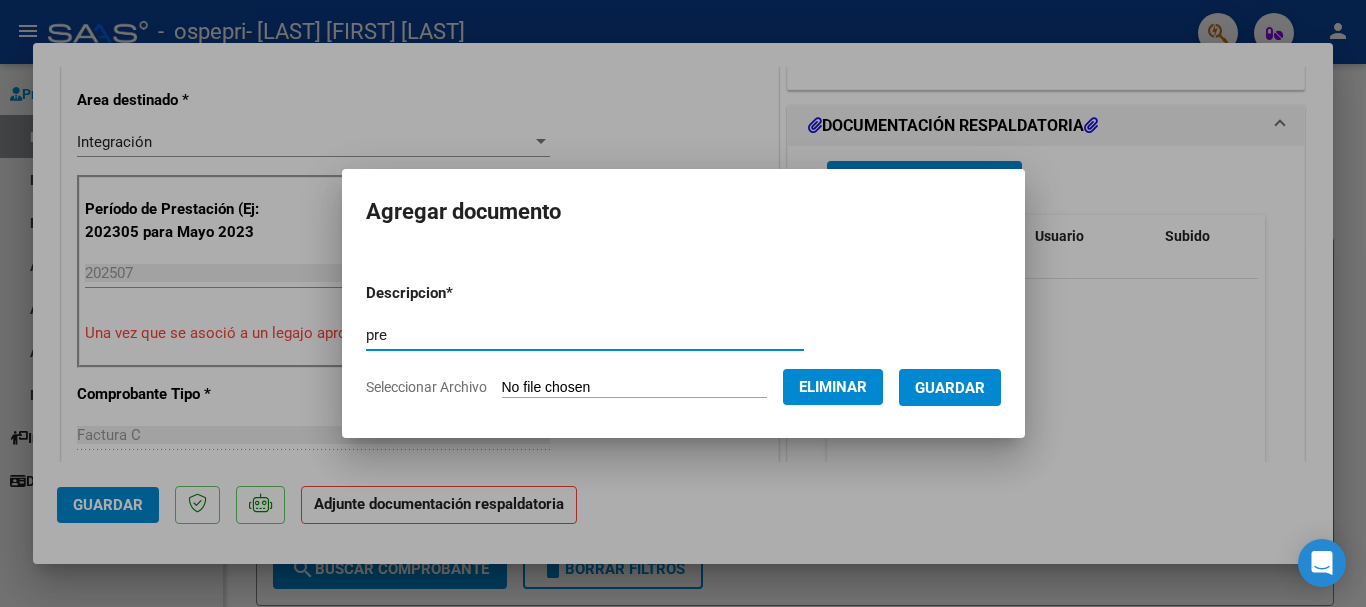 type on "pre" 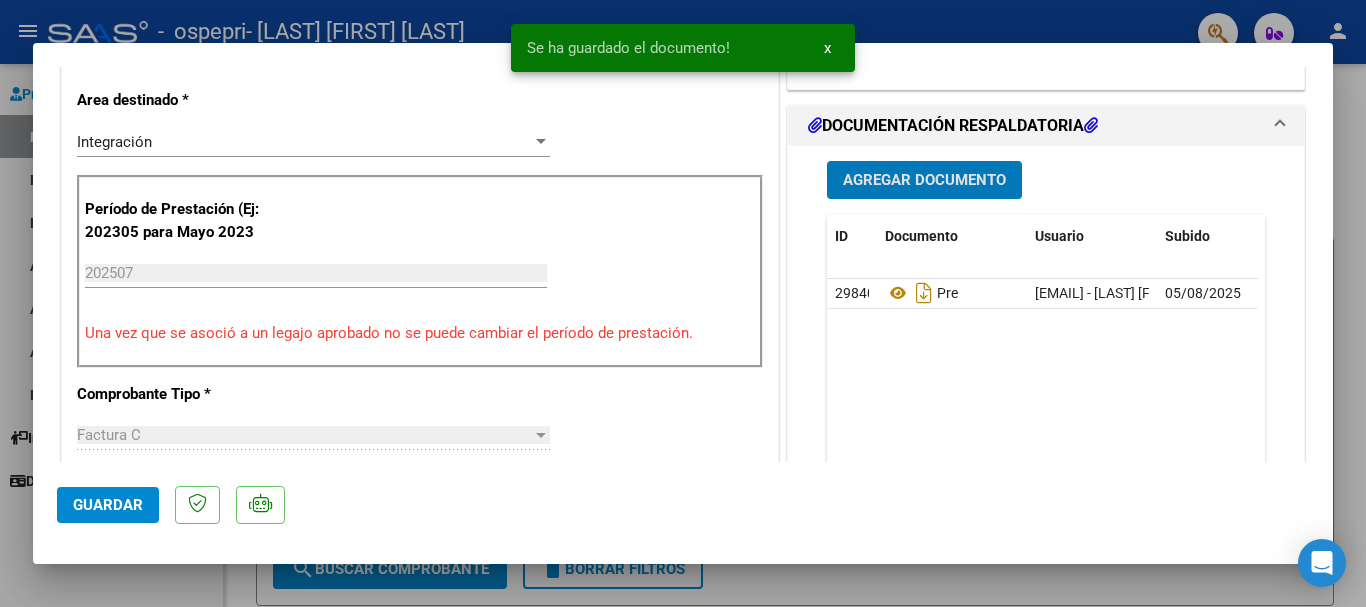 click on "Agregar Documento" at bounding box center (924, 179) 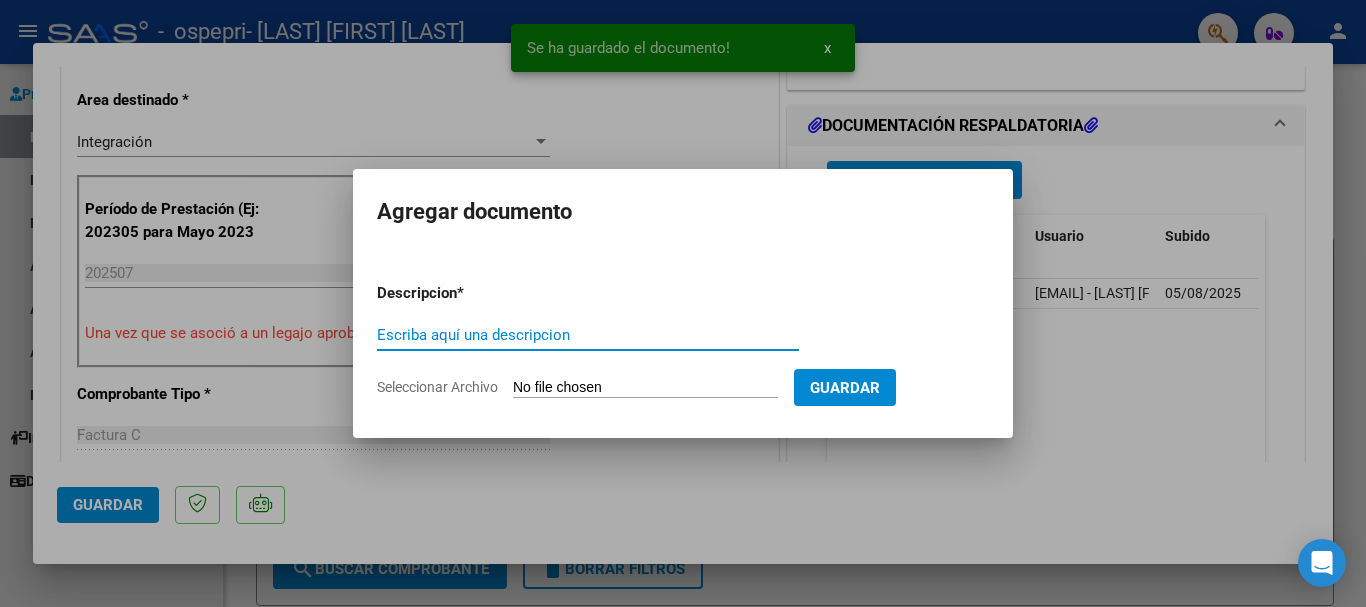 click on "Seleccionar Archivo" at bounding box center (645, 388) 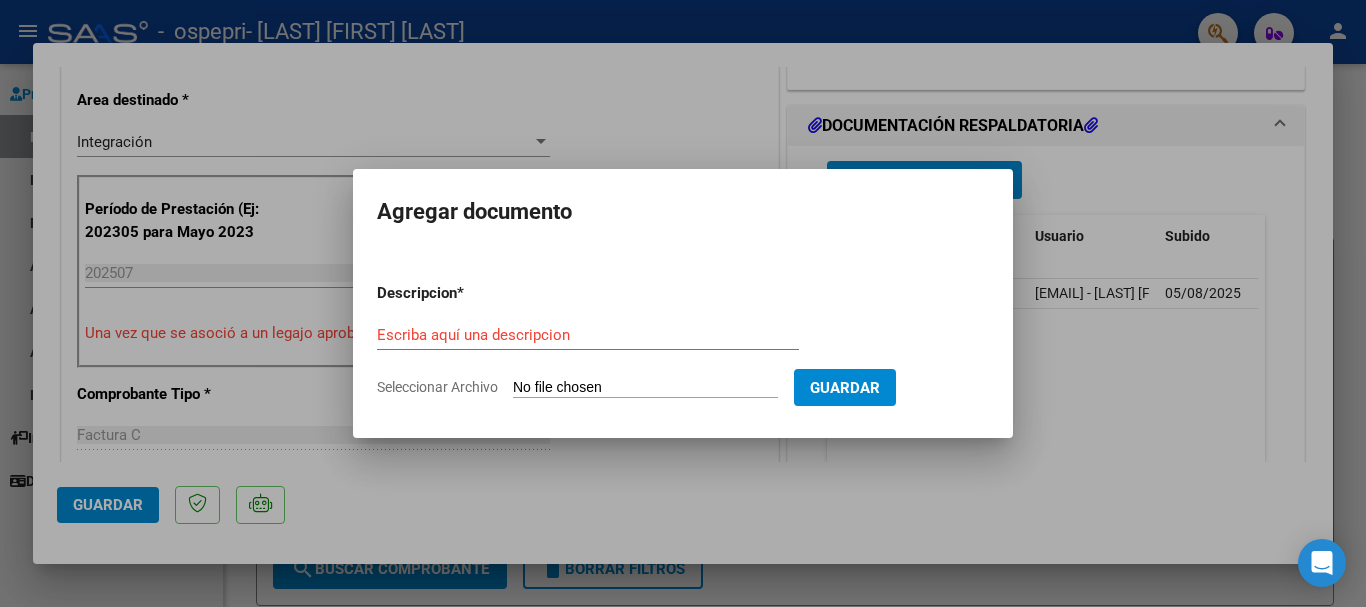 type on "C:\fakepath\Planilla asistencia julio.jpg" 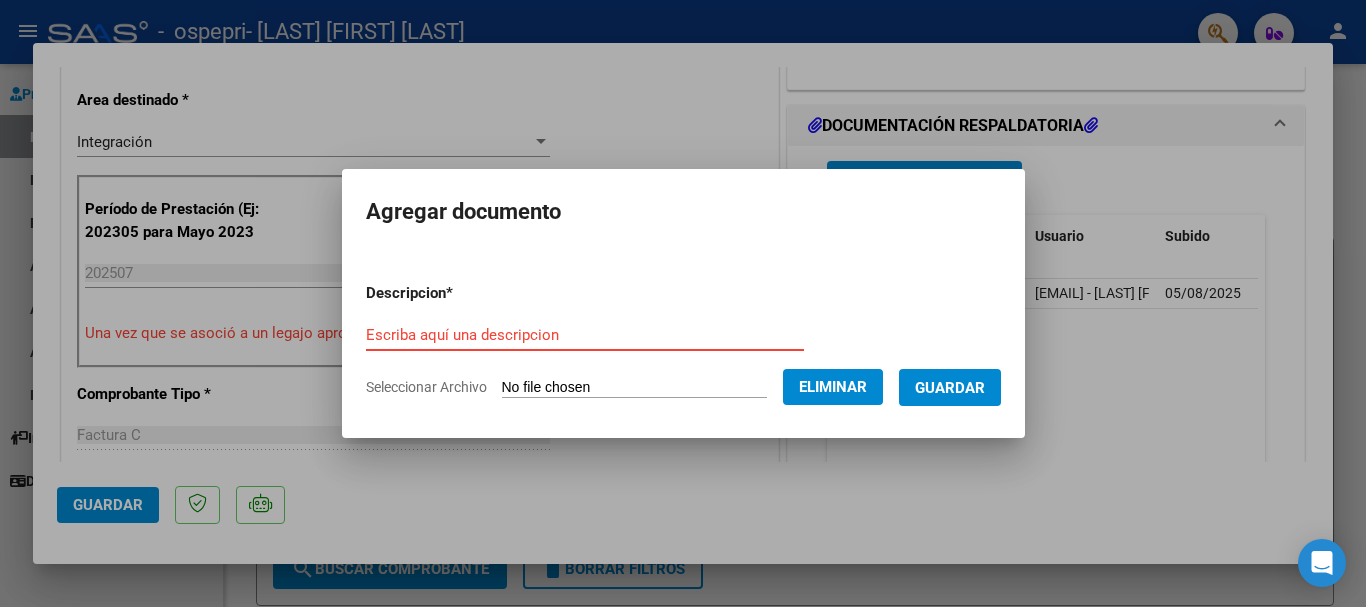 click on "Escriba aquí una descripcion" at bounding box center (585, 335) 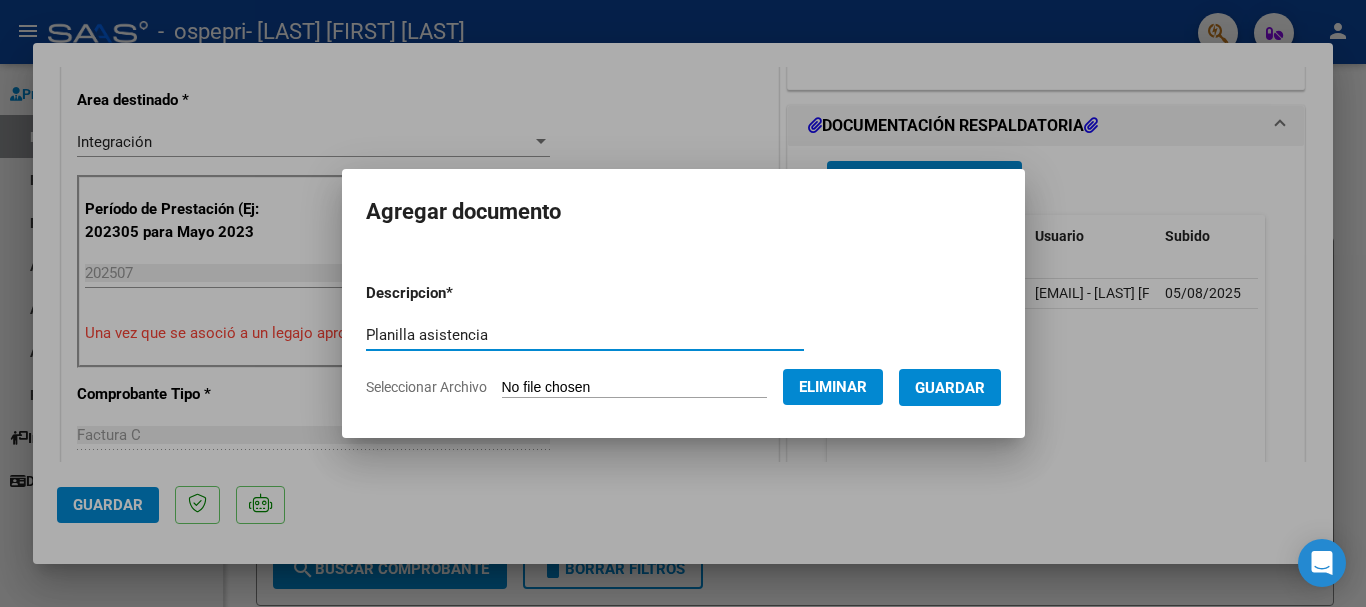 type on "Planilla asistencia" 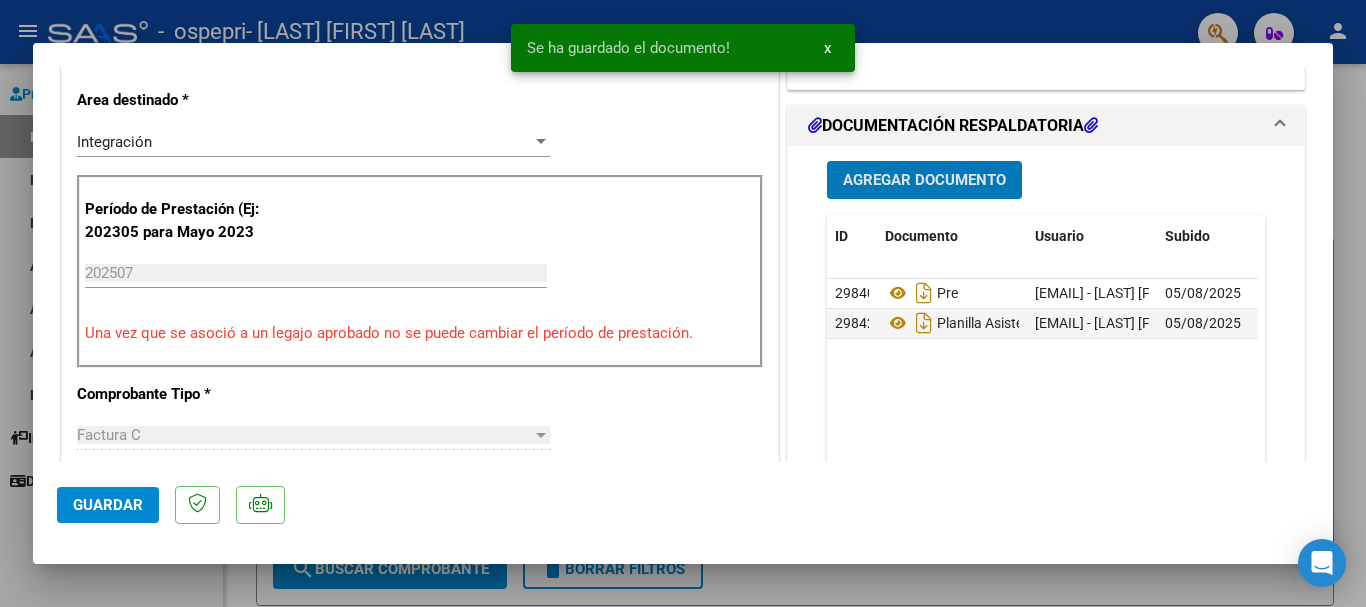 click on "Guardar" 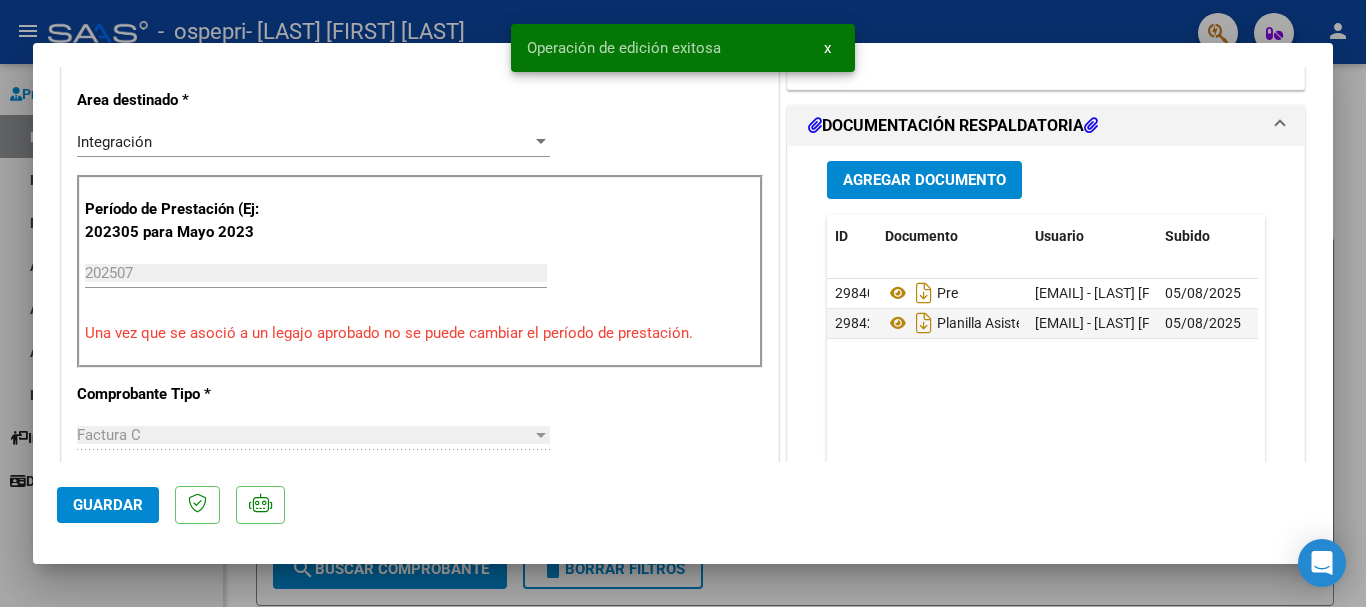 click at bounding box center [683, 303] 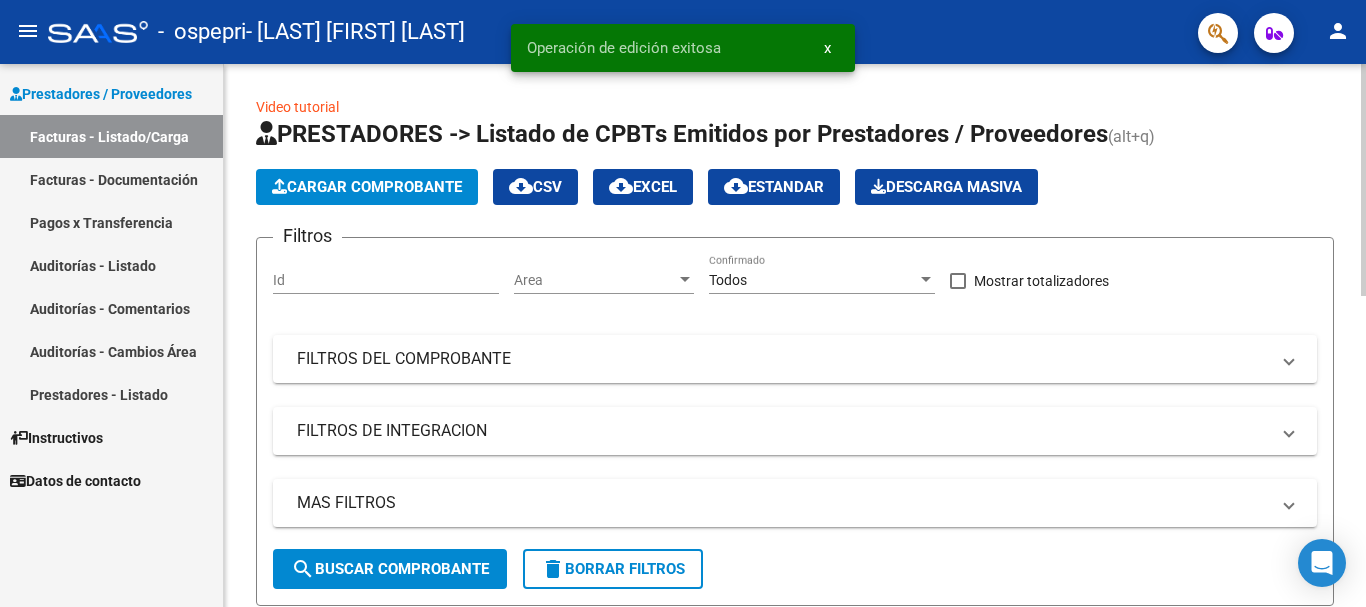 click on "Cargar Comprobante" 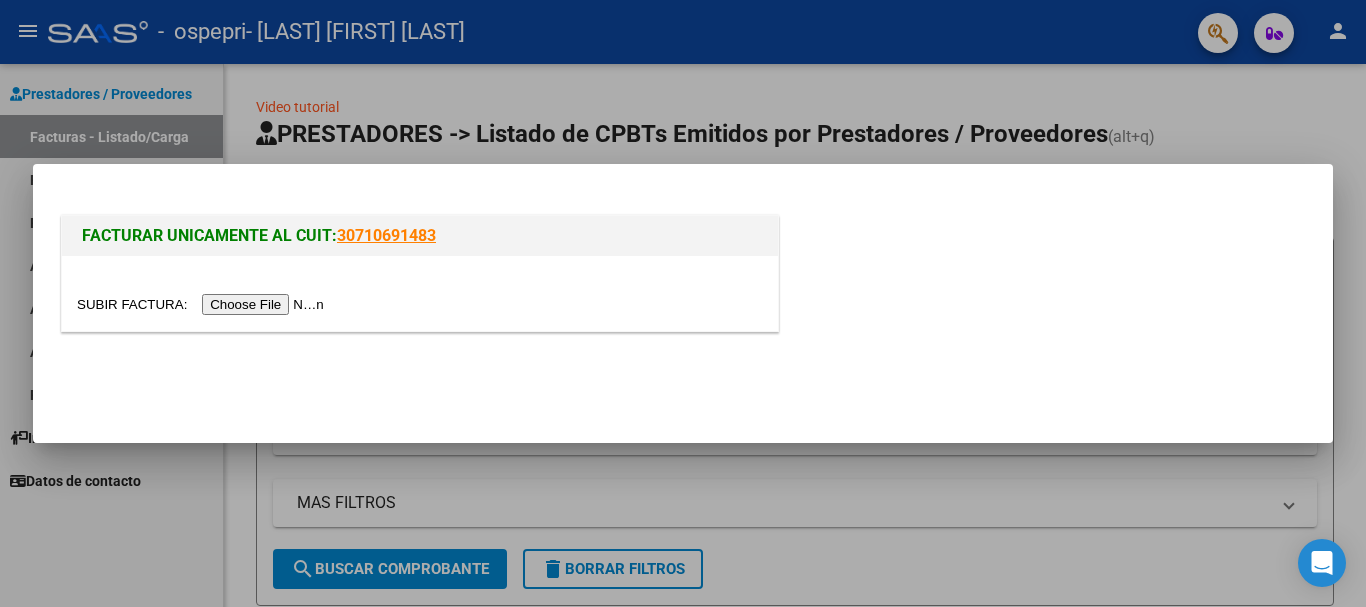 click at bounding box center (203, 304) 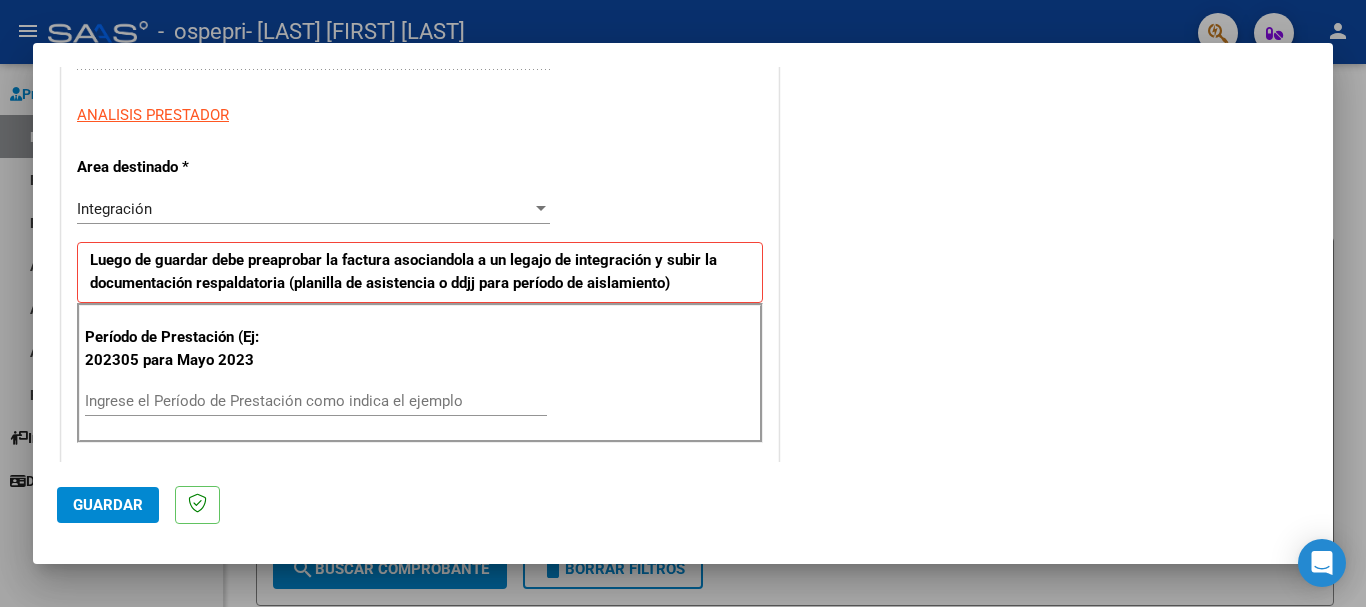 scroll, scrollTop: 359, scrollLeft: 0, axis: vertical 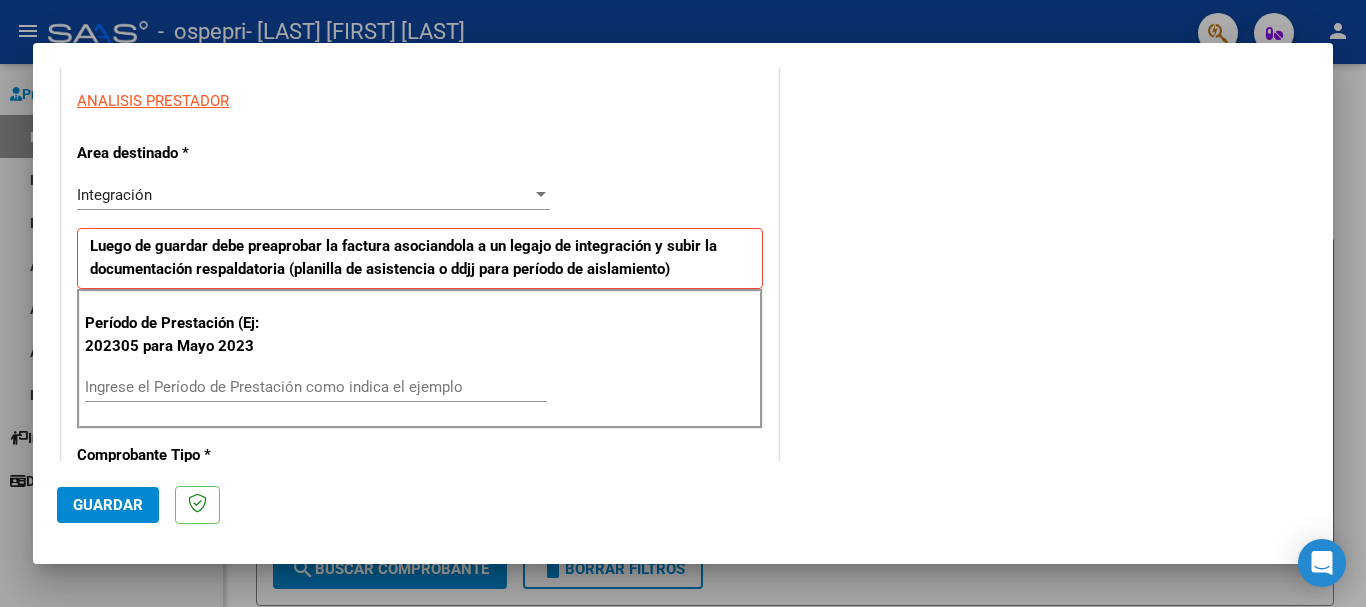 click on "Ingrese el Período de Prestación como indica el ejemplo" at bounding box center (316, 387) 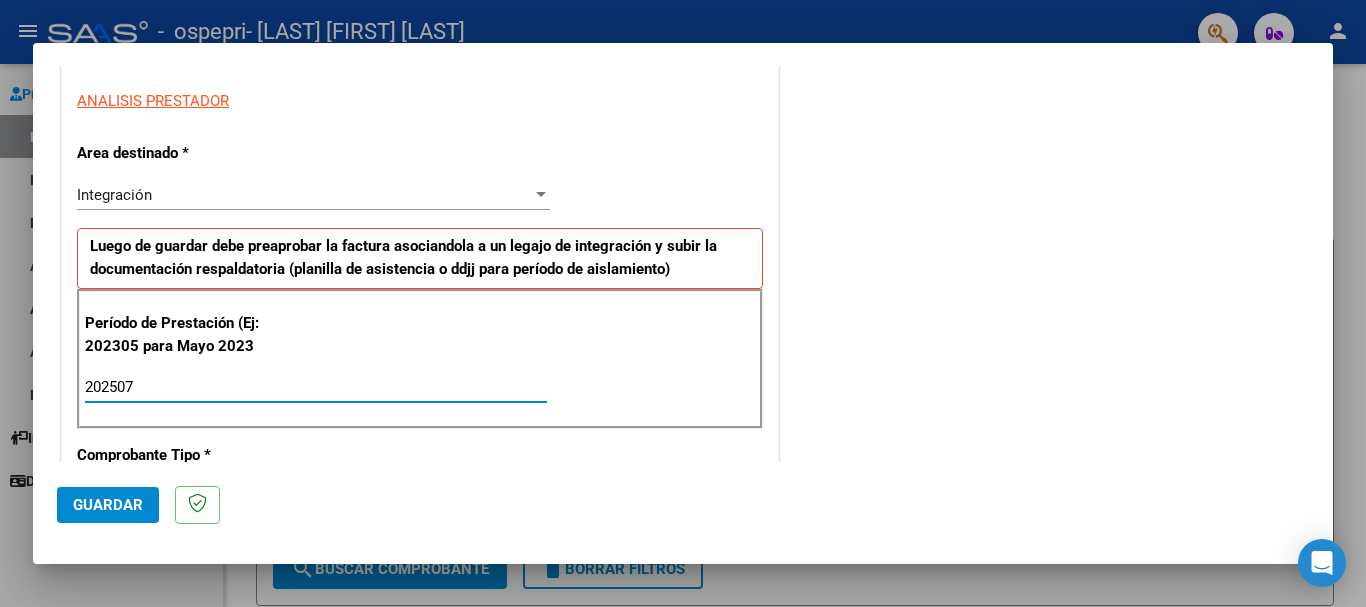 type on "202507" 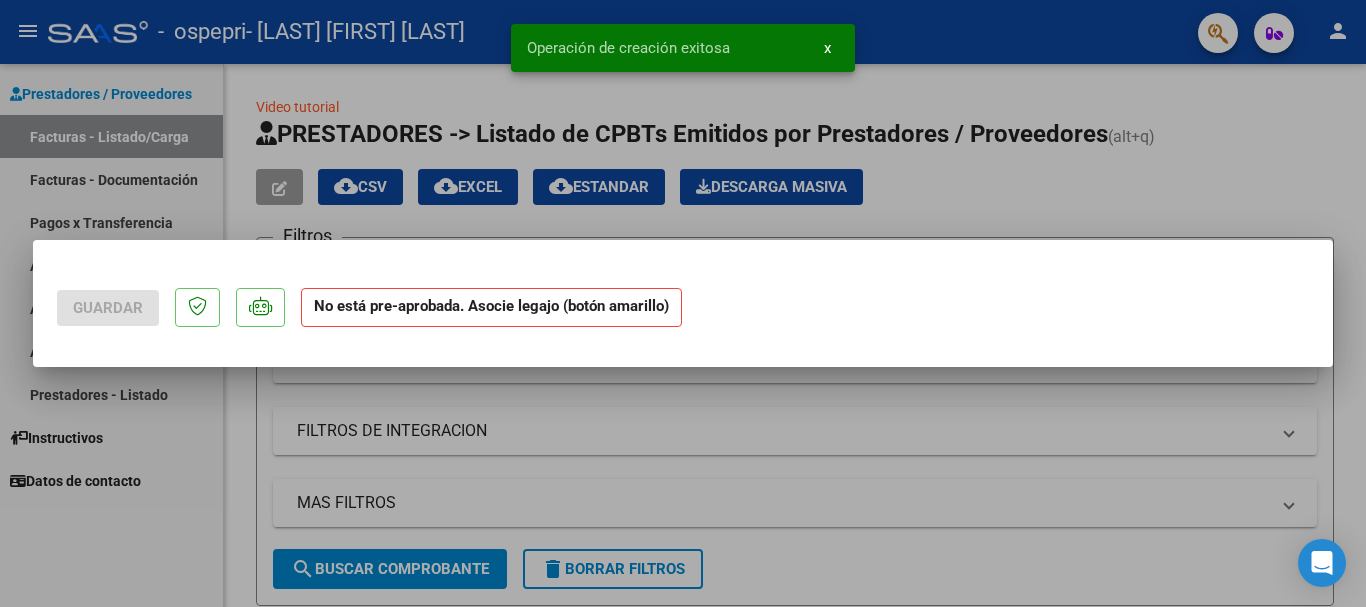 scroll, scrollTop: 0, scrollLeft: 0, axis: both 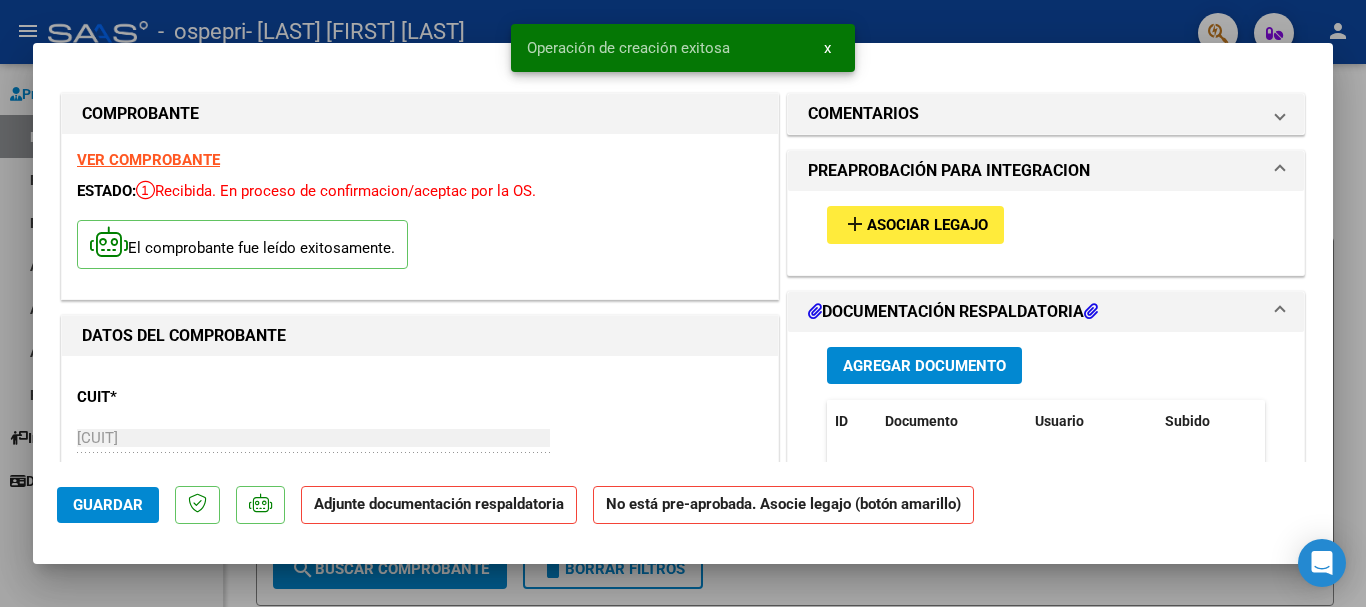 click on "Asociar Legajo" at bounding box center (927, 226) 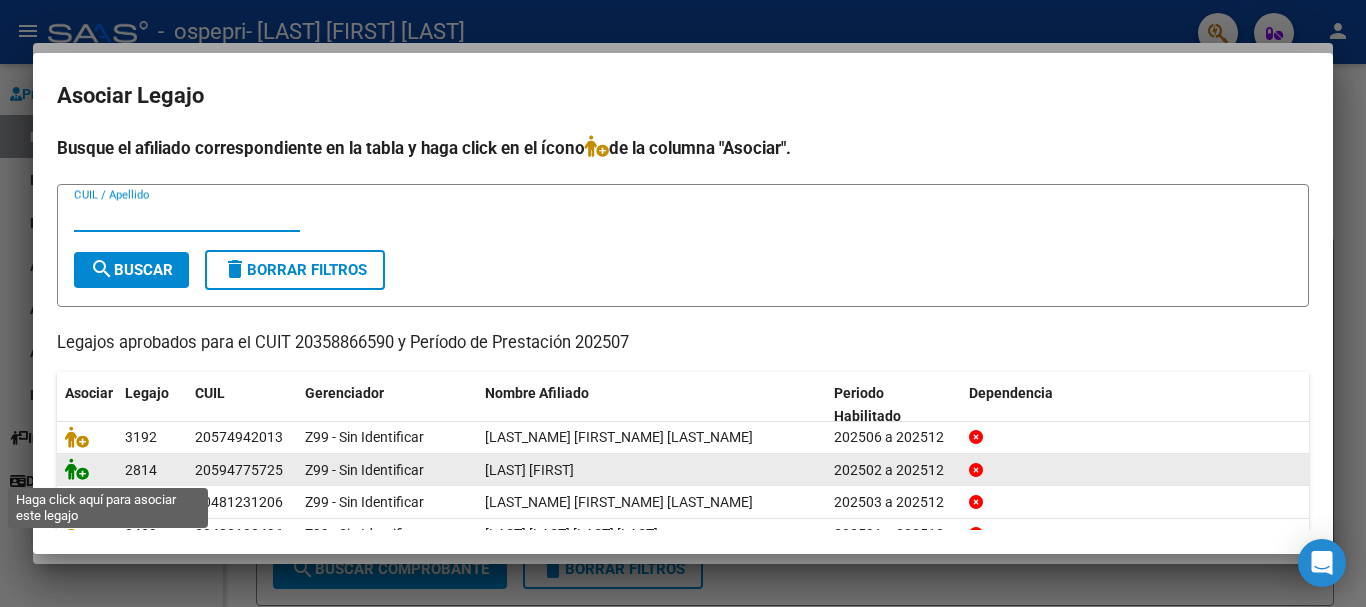 click 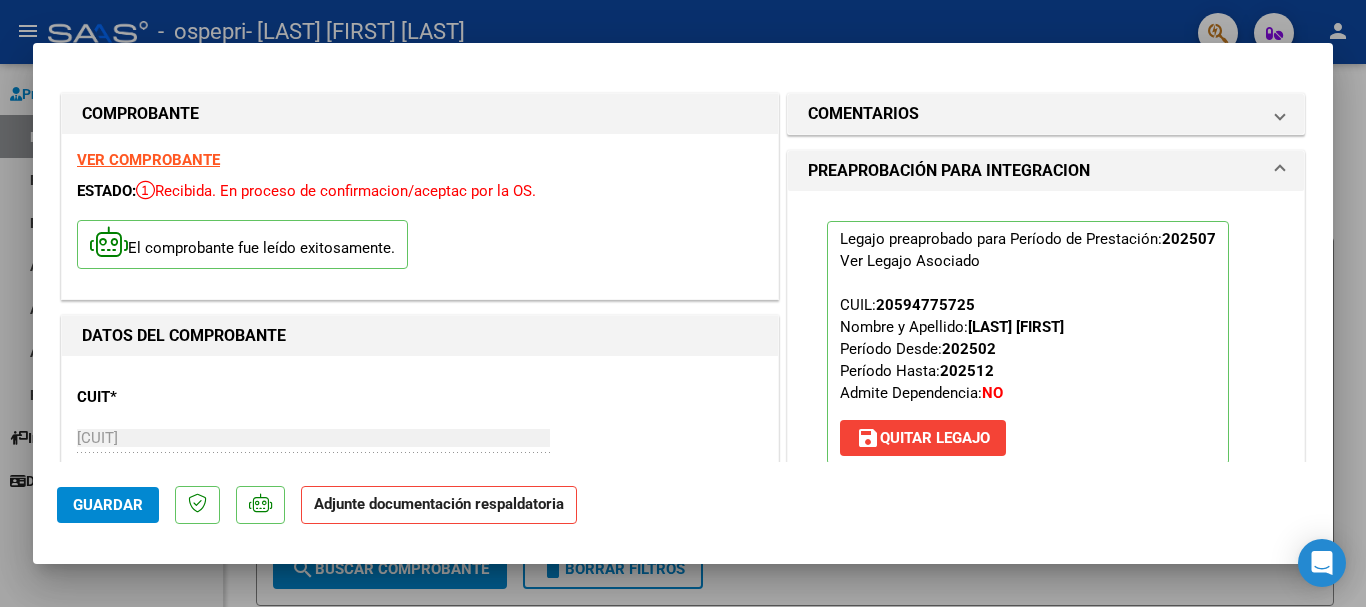 scroll, scrollTop: 384, scrollLeft: 0, axis: vertical 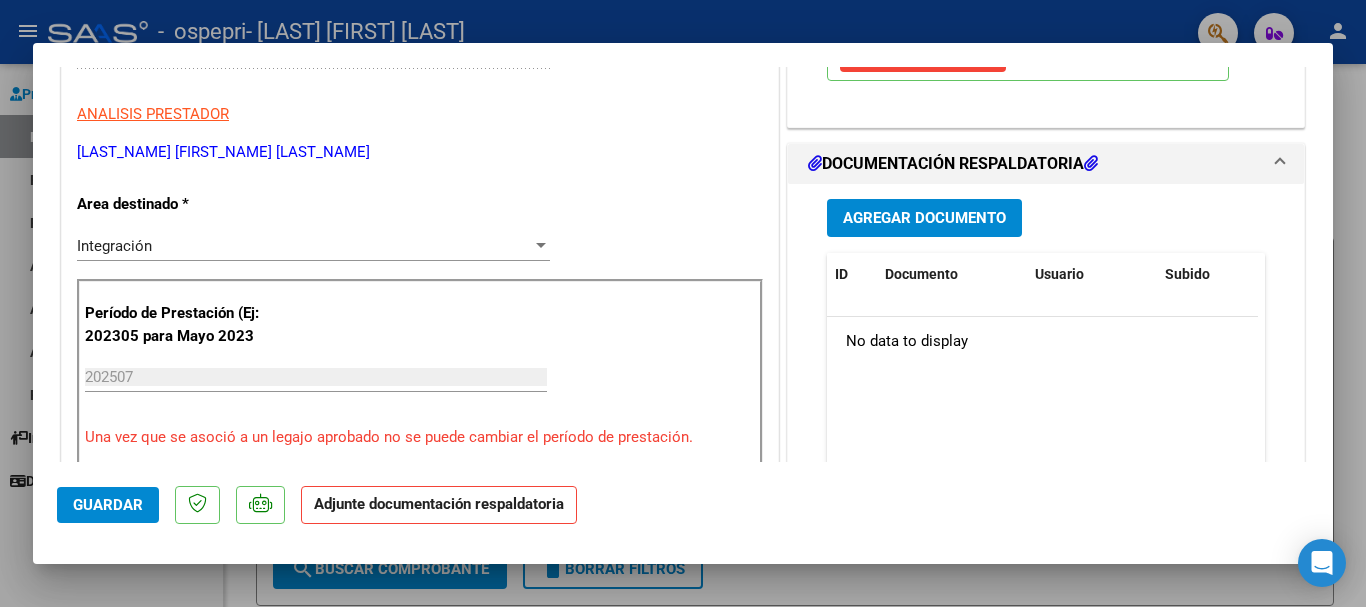 click on "Agregar Documento" at bounding box center [924, 219] 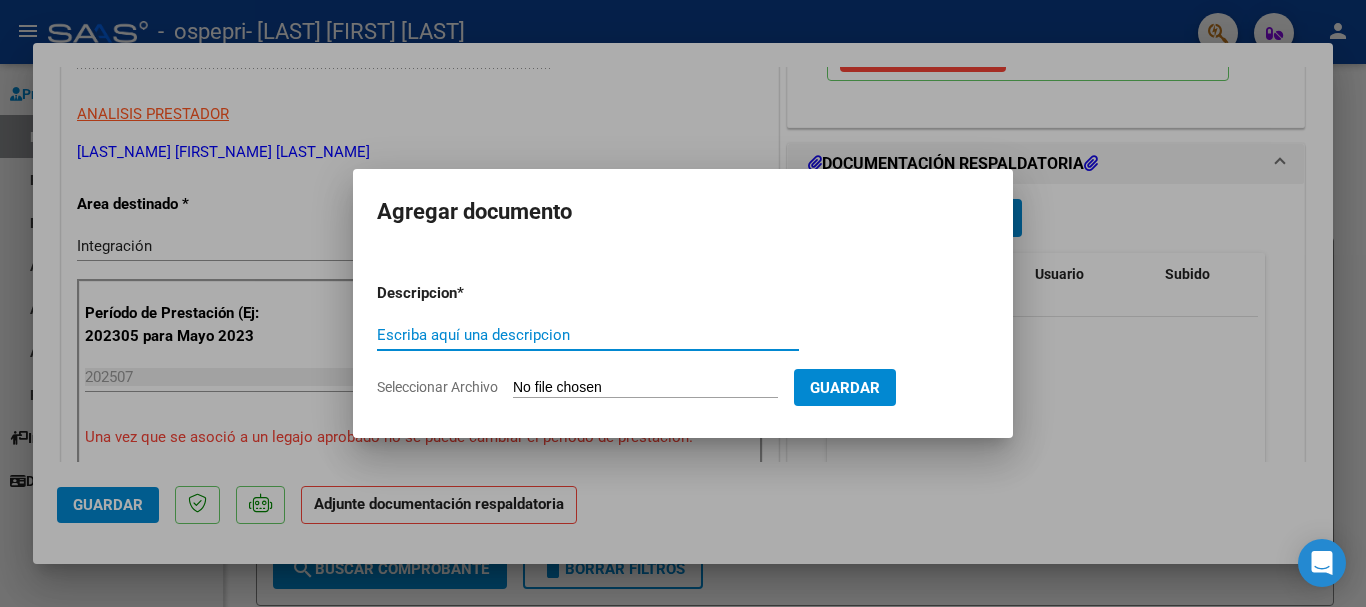click on "Seleccionar Archivo" at bounding box center (645, 388) 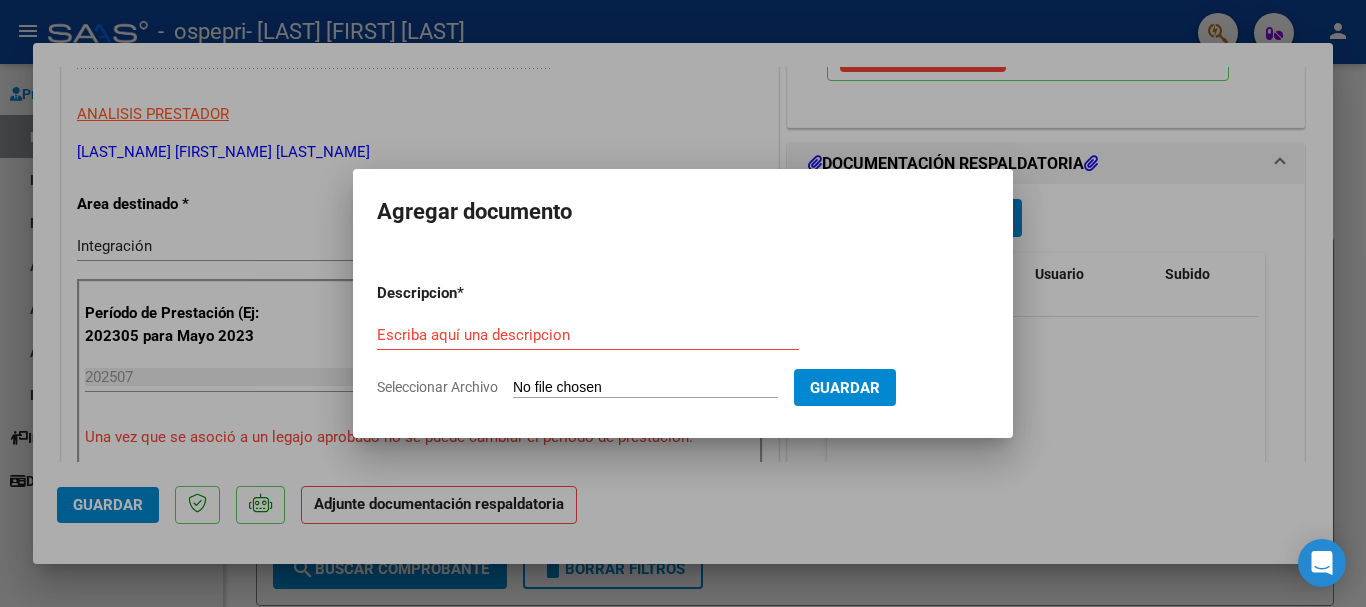 type on "C:\fakepath\apfmimpresionpreliq (1).pdf" 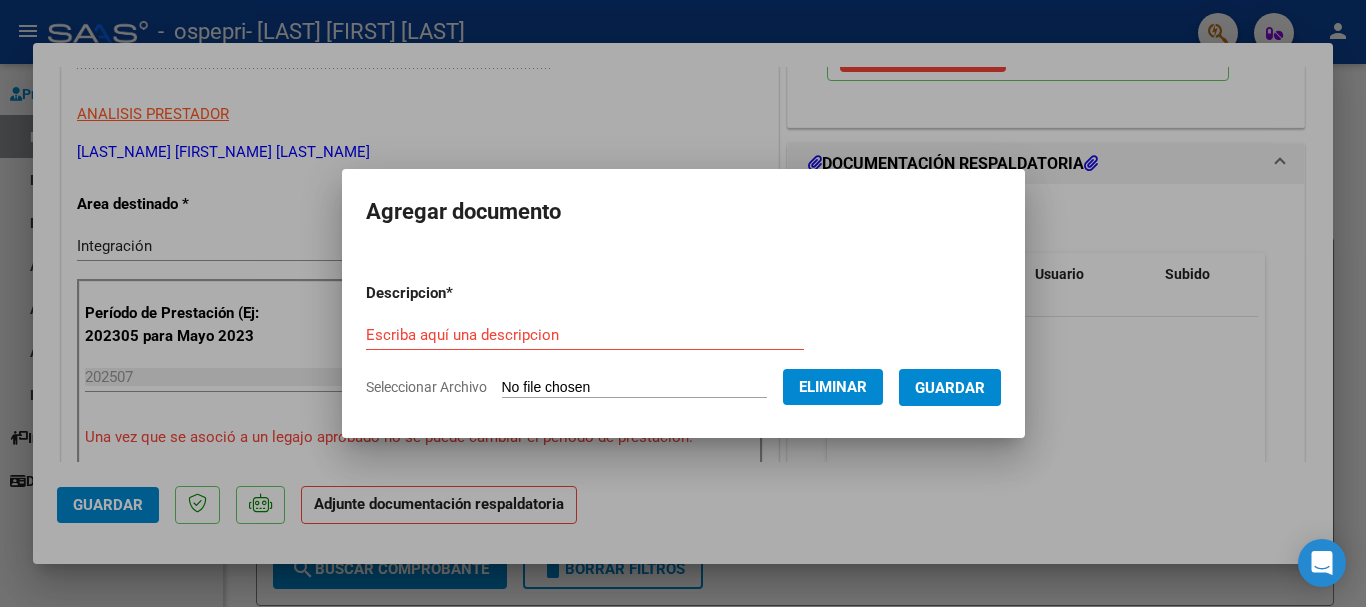 click on "Escriba aquí una descripcion" at bounding box center [585, 335] 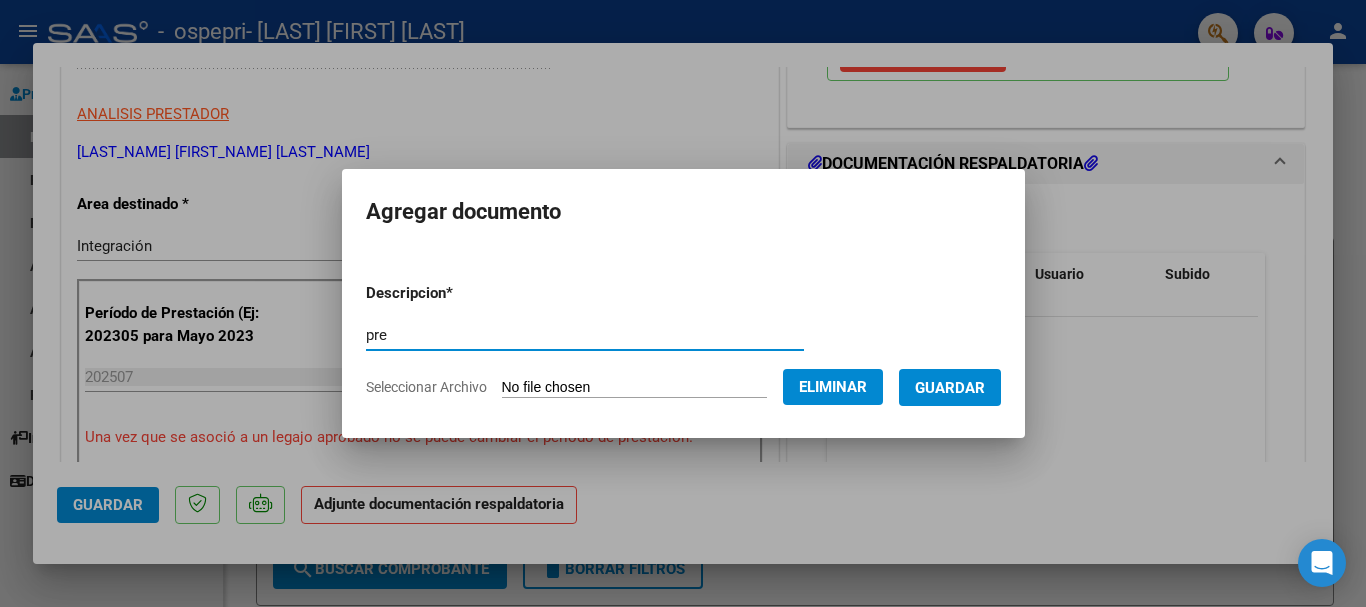 type on "pre" 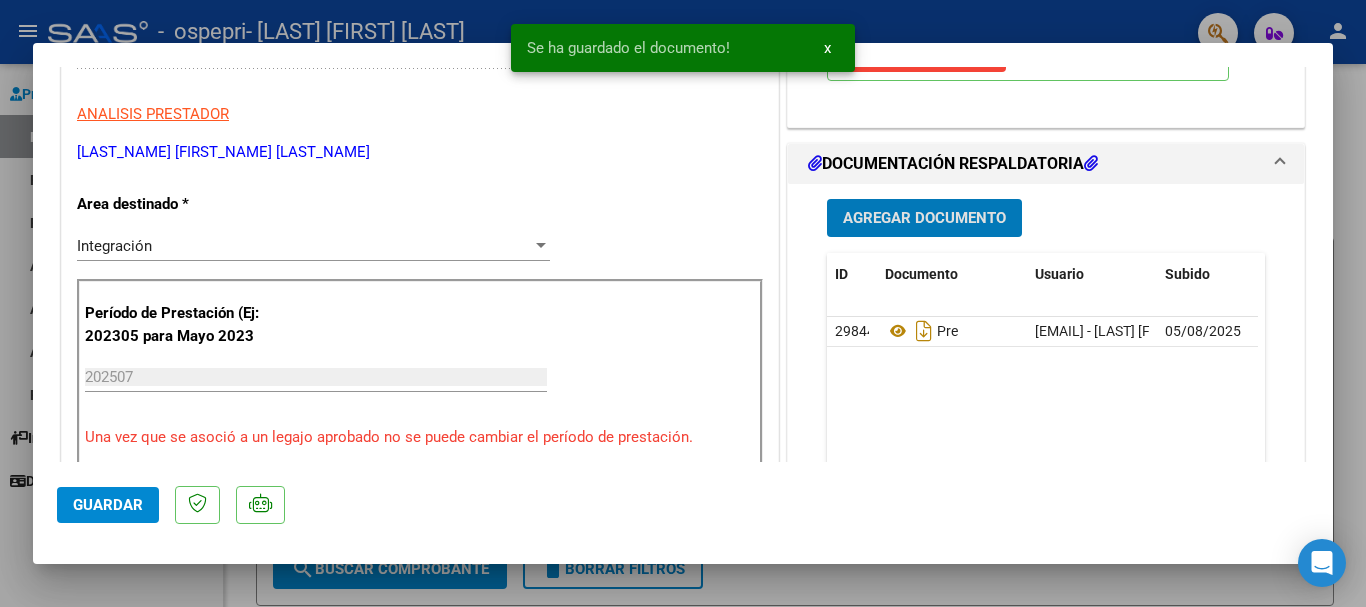 click on "Agregar Documento" at bounding box center [924, 219] 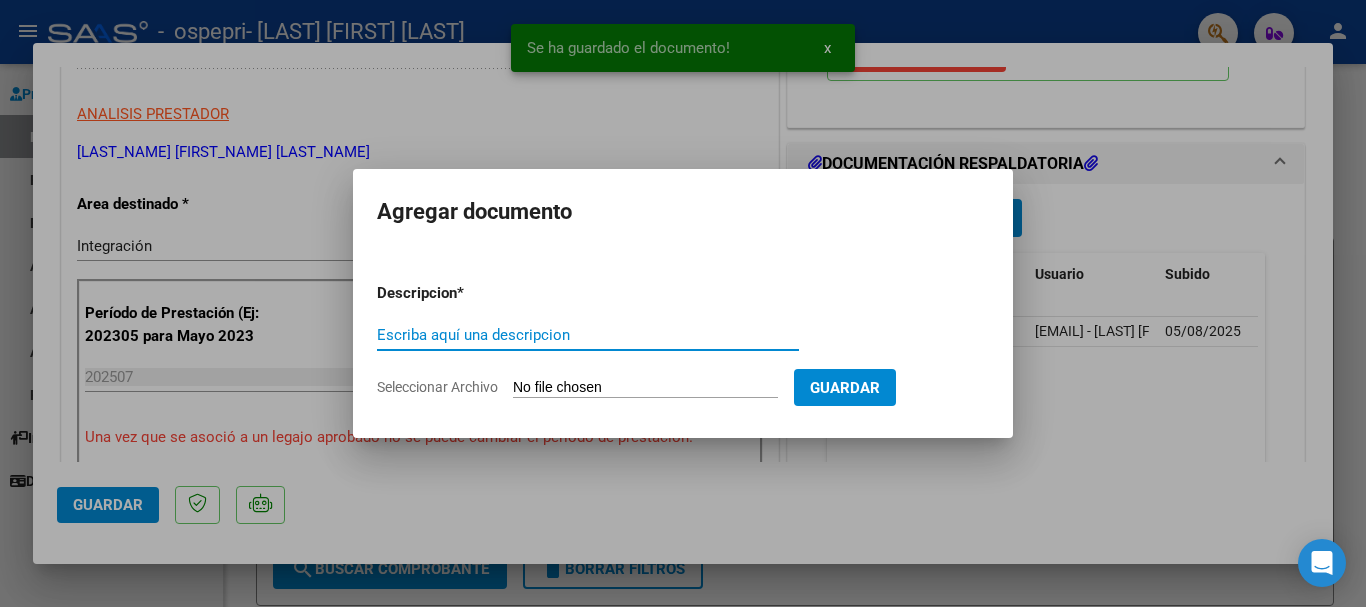 click on "Seleccionar Archivo" at bounding box center [645, 388] 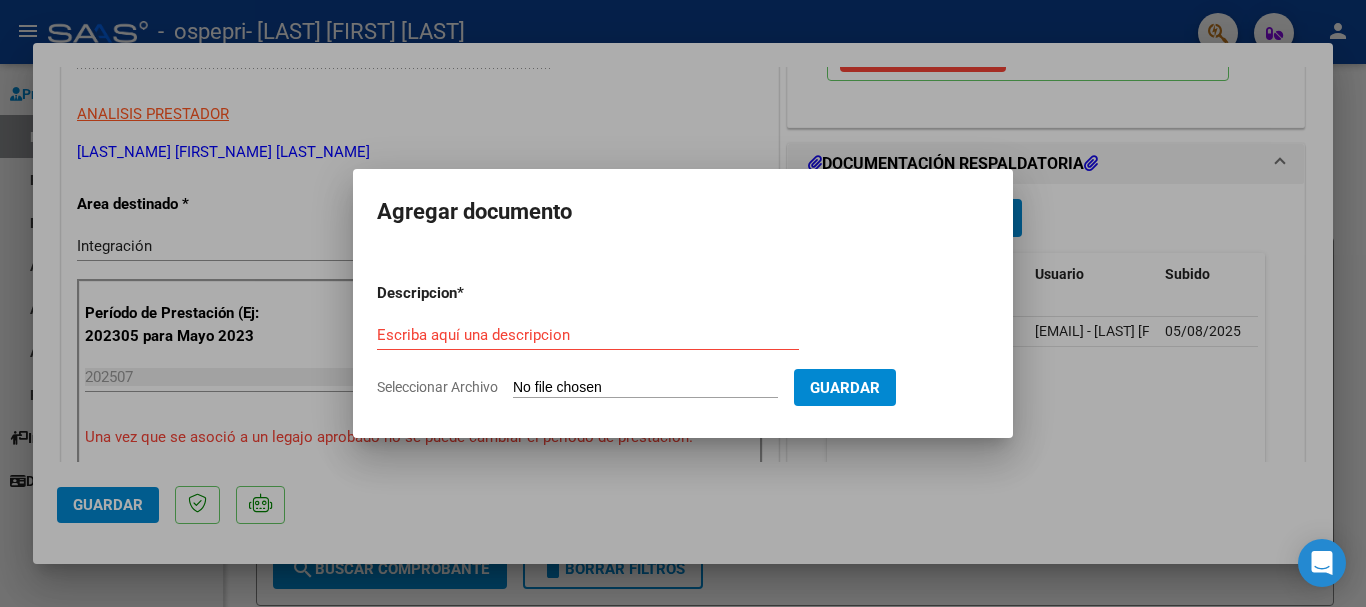 type on "C:\fakepath\Planilla asistencia julio.jpg" 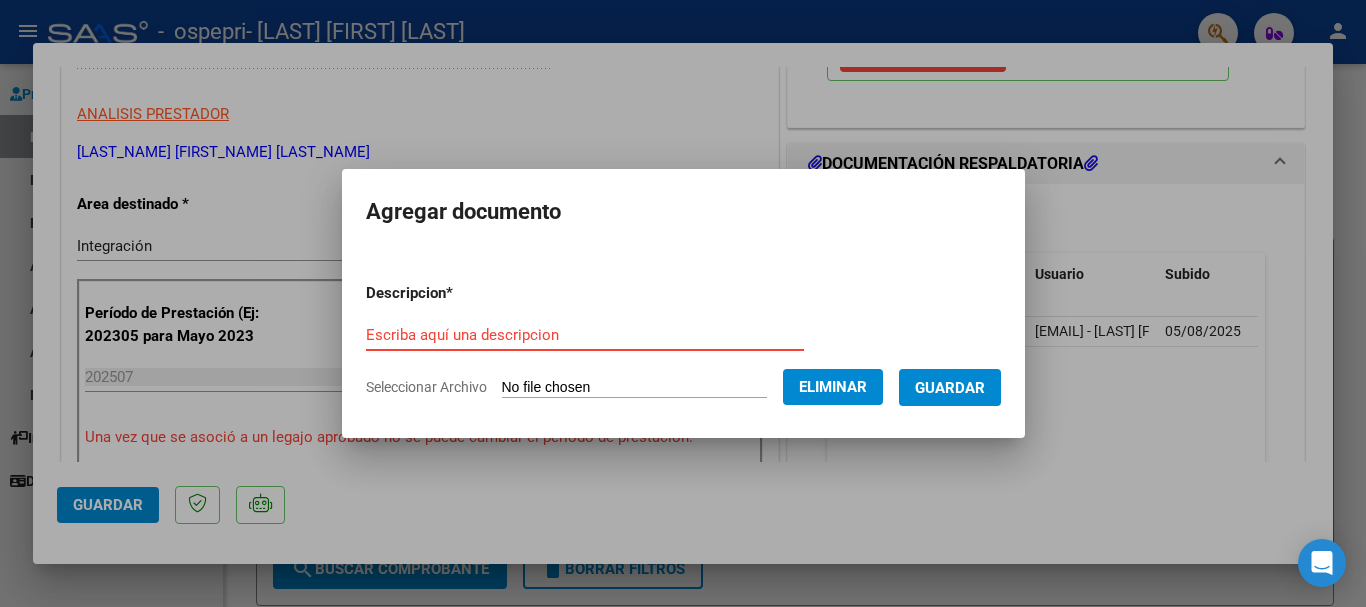 click on "Escriba aquí una descripcion" at bounding box center (585, 335) 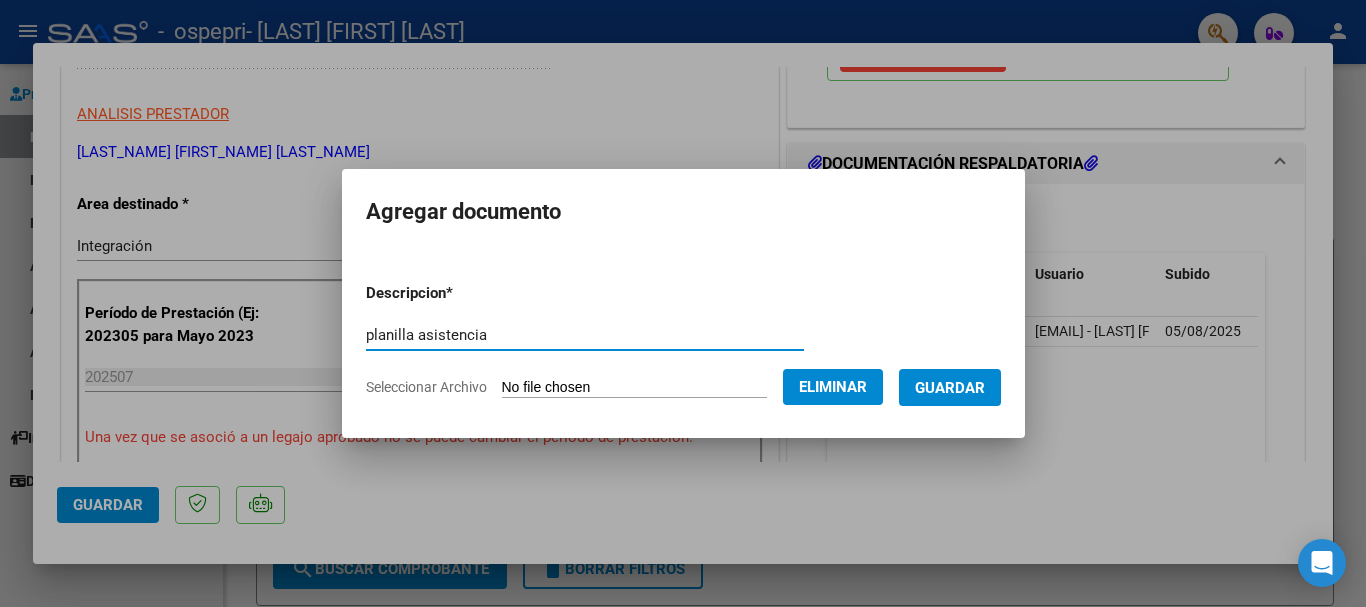 type on "planilla asistencia" 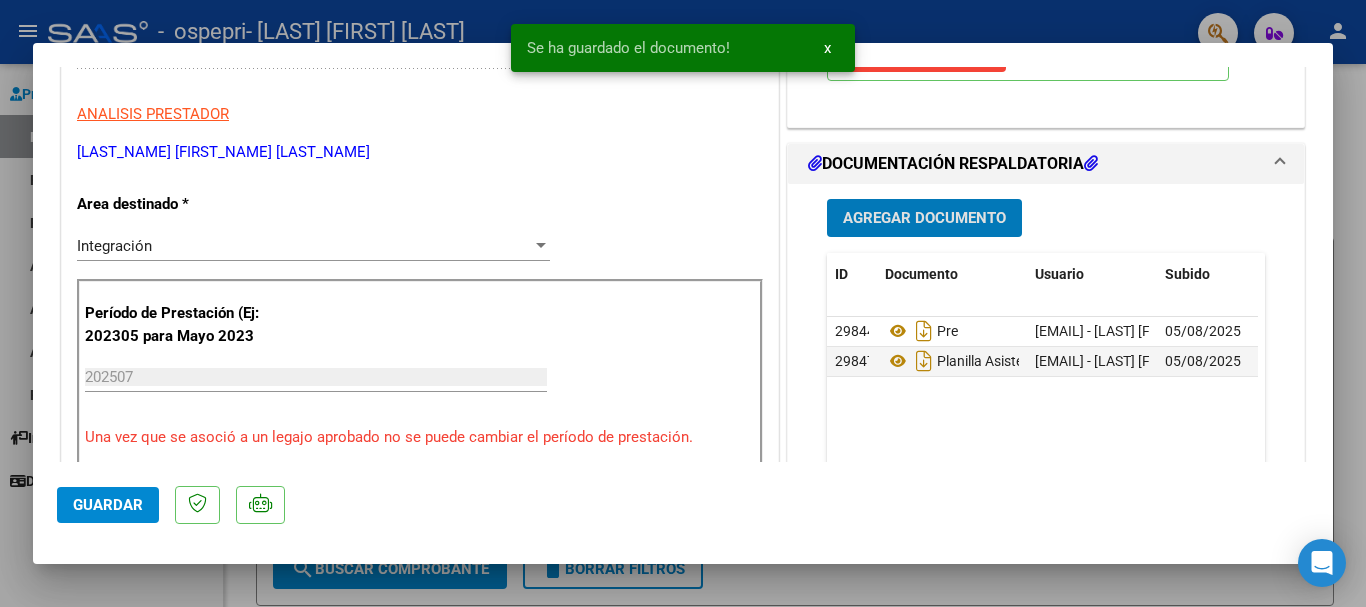 click on "Guardar" 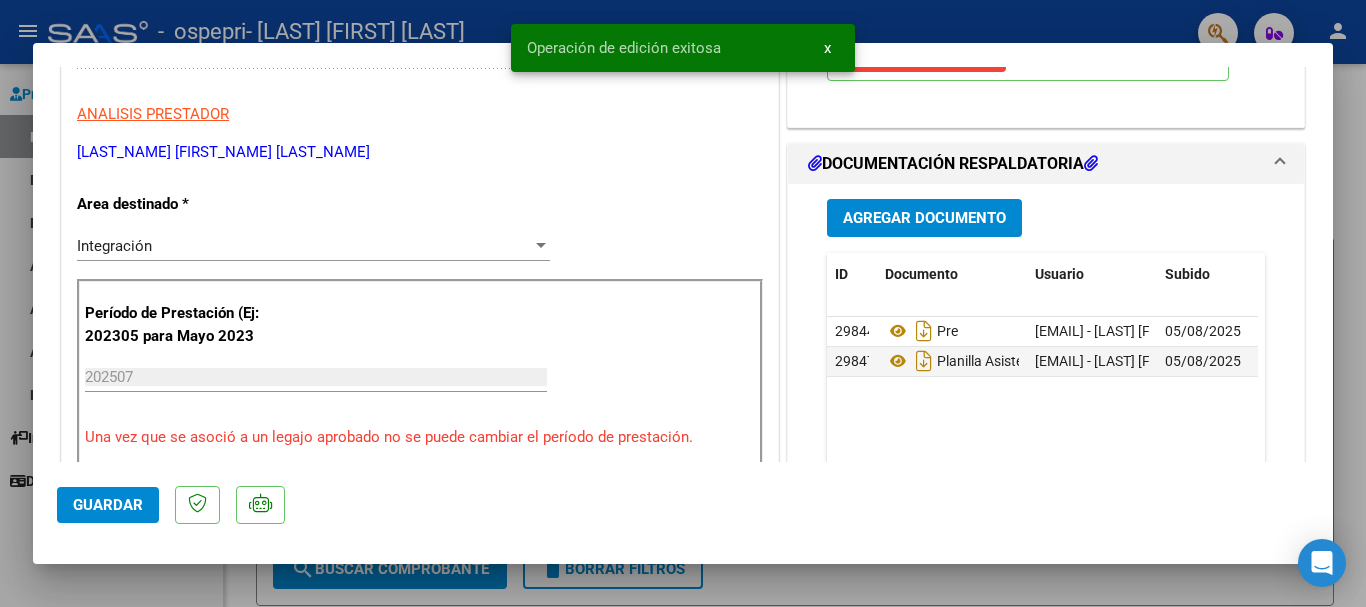 click at bounding box center [683, 303] 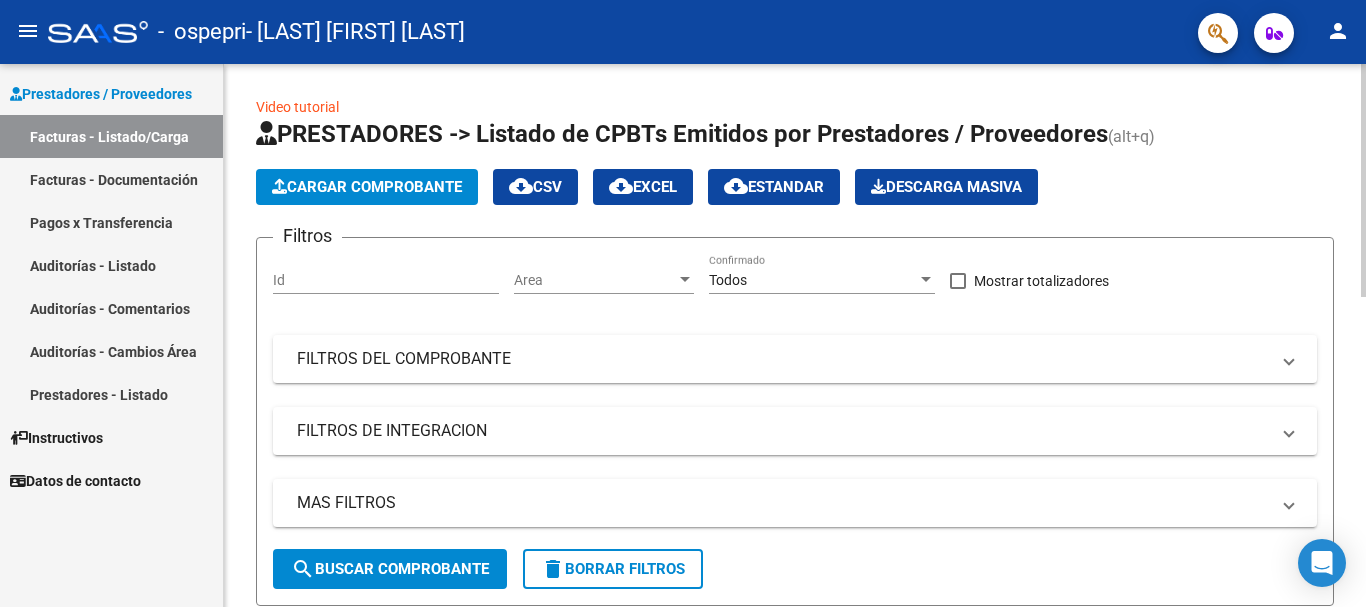 click on "Cargar Comprobante" 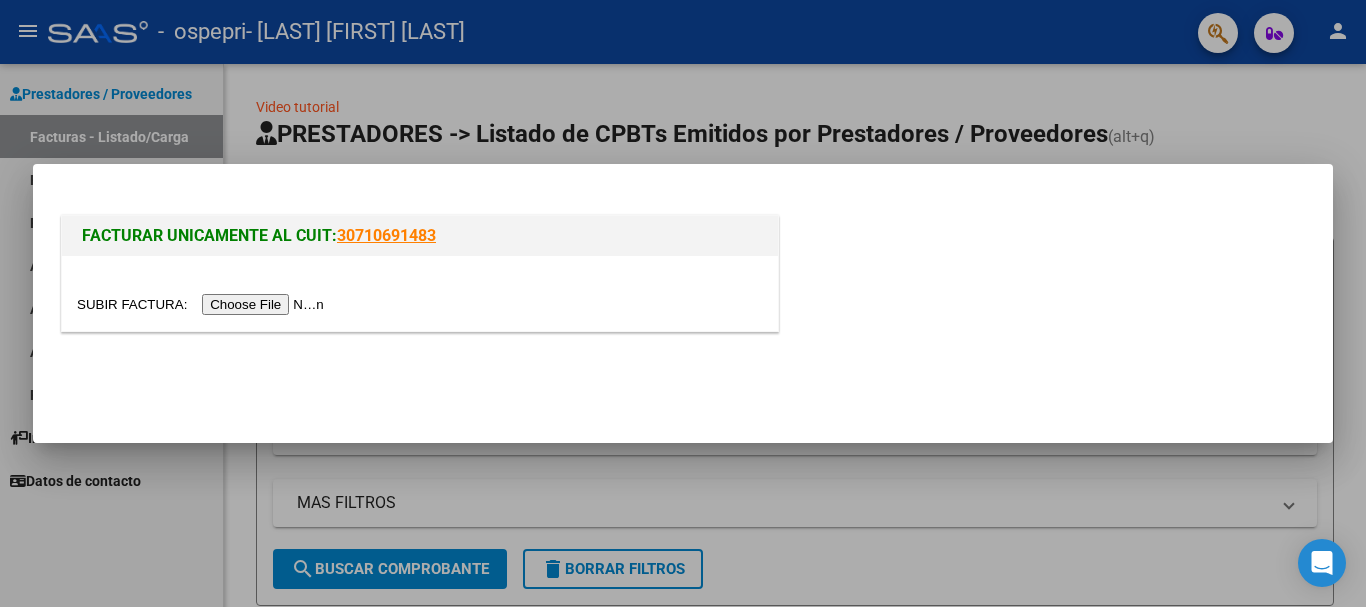 click at bounding box center [203, 304] 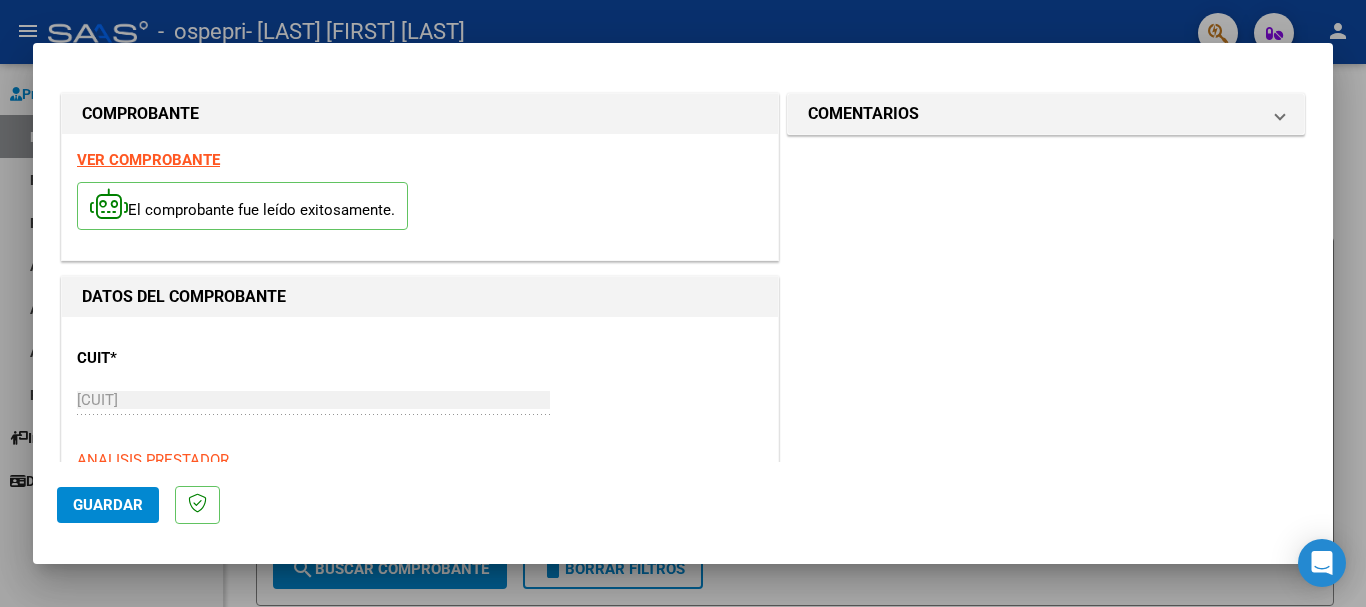 scroll, scrollTop: 345, scrollLeft: 0, axis: vertical 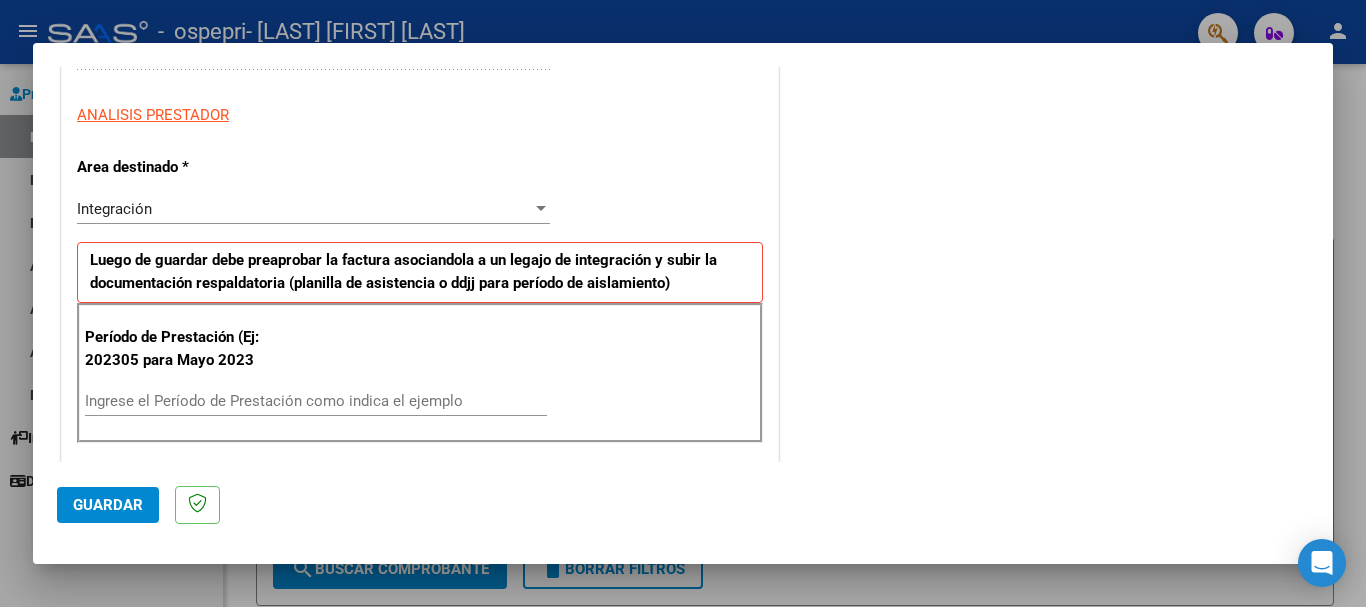 click on "Ingrese el Período de Prestación como indica el ejemplo" at bounding box center [316, 401] 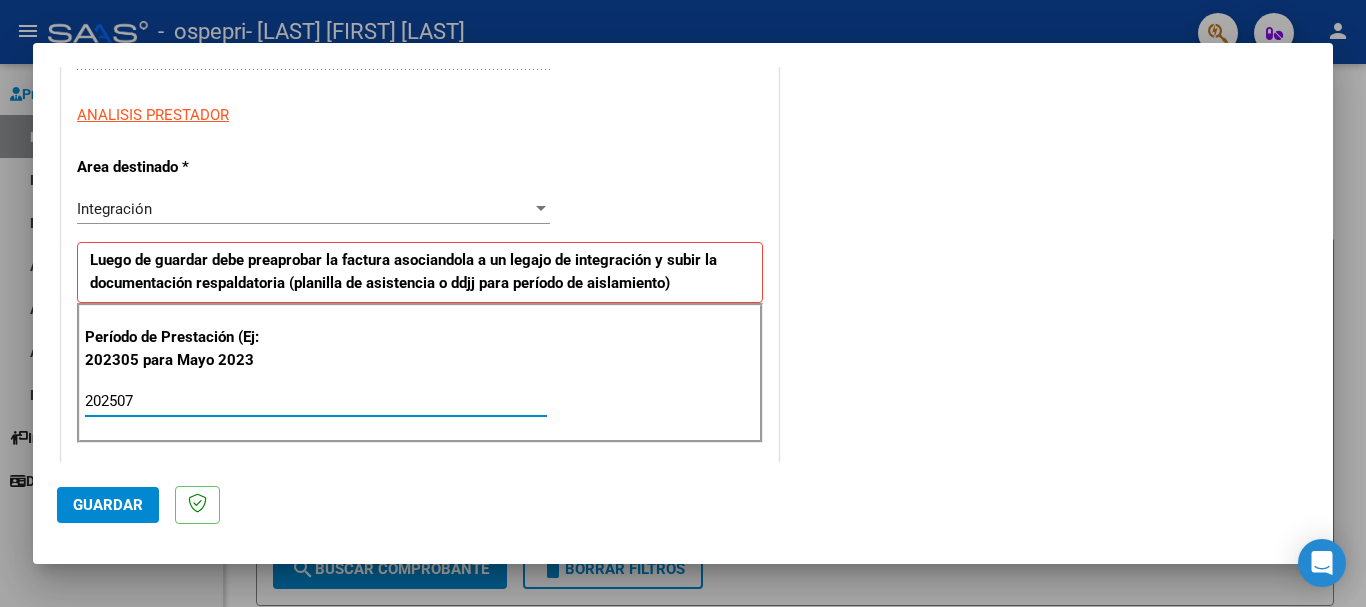 type on "202507" 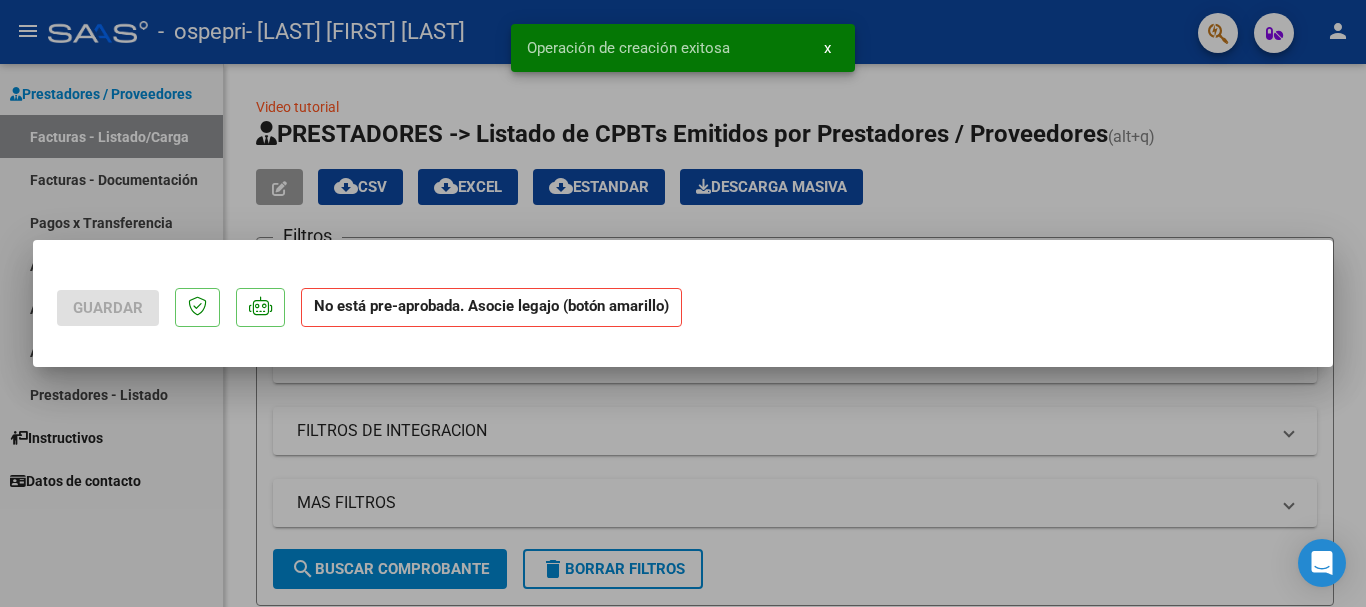 scroll, scrollTop: 0, scrollLeft: 0, axis: both 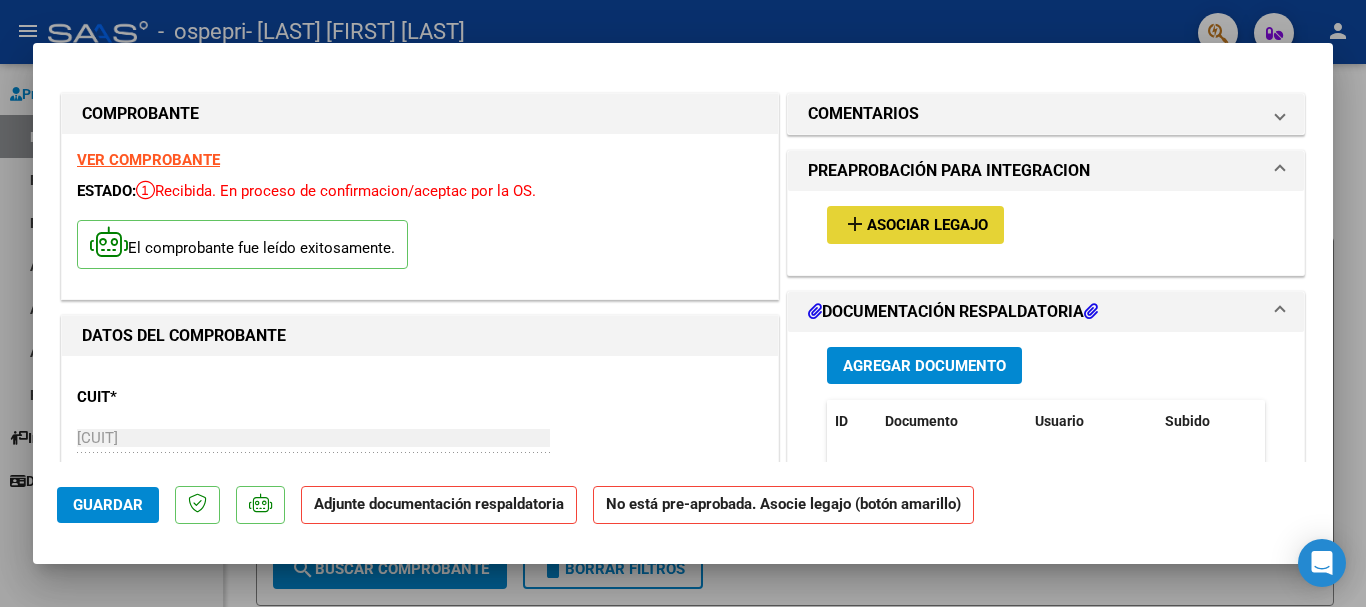 click on "Asociar Legajo" at bounding box center [927, 226] 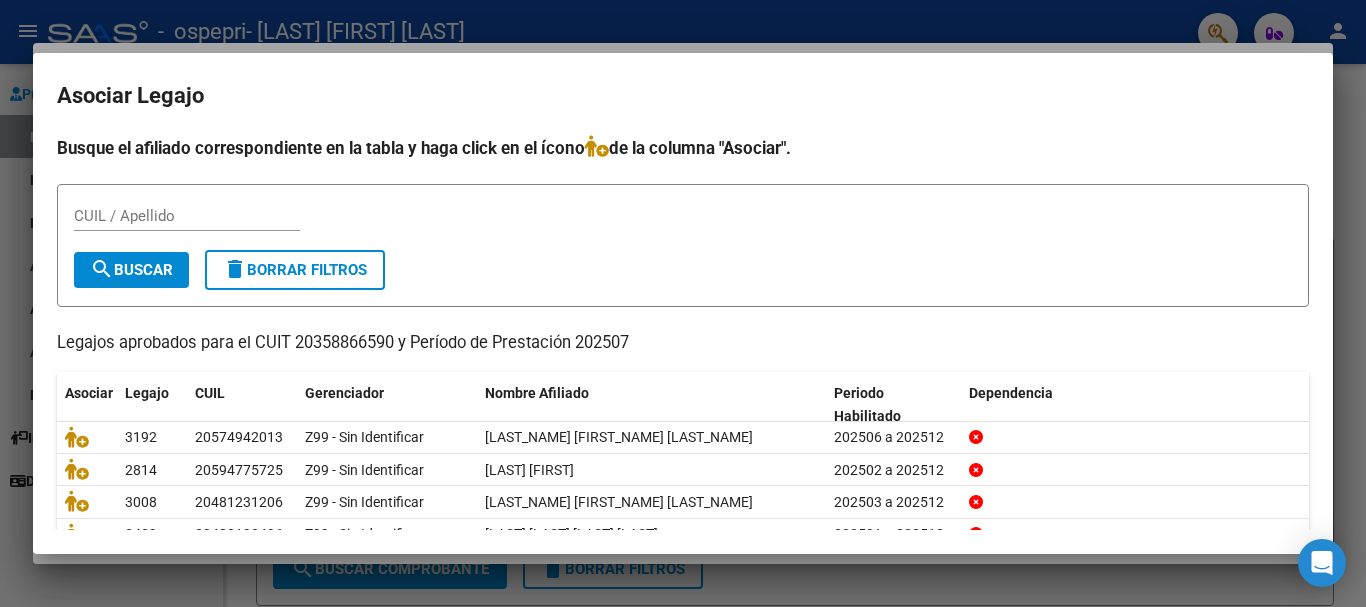 scroll, scrollTop: 131, scrollLeft: 0, axis: vertical 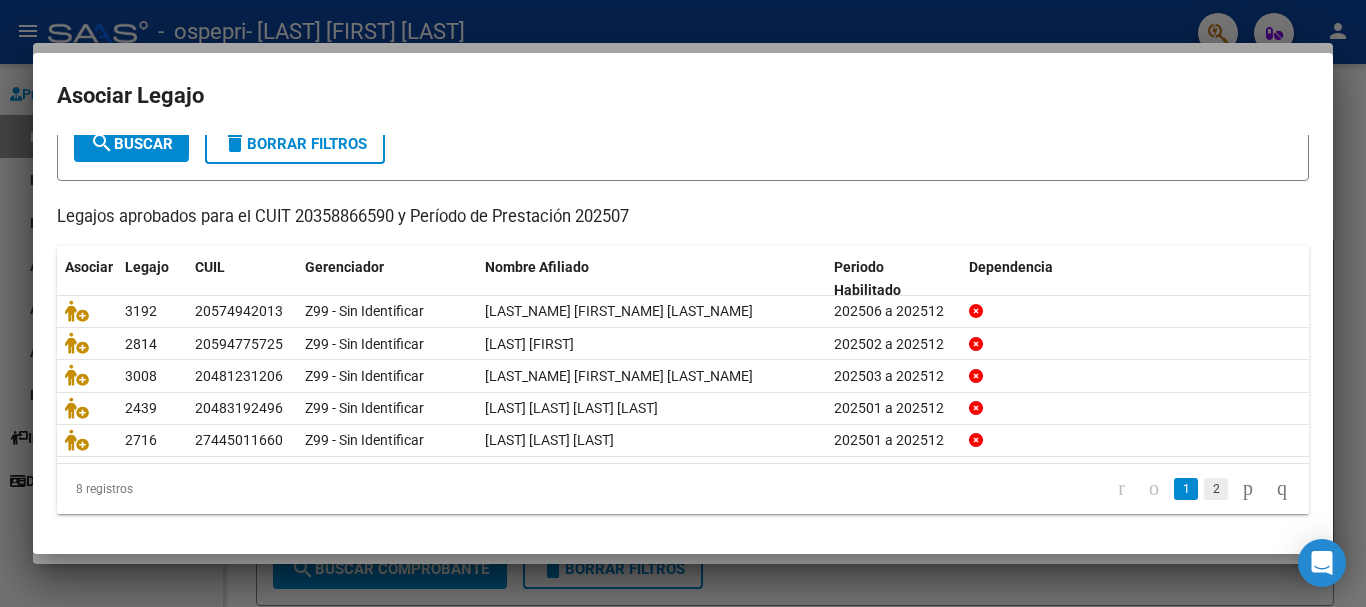 click on "2" 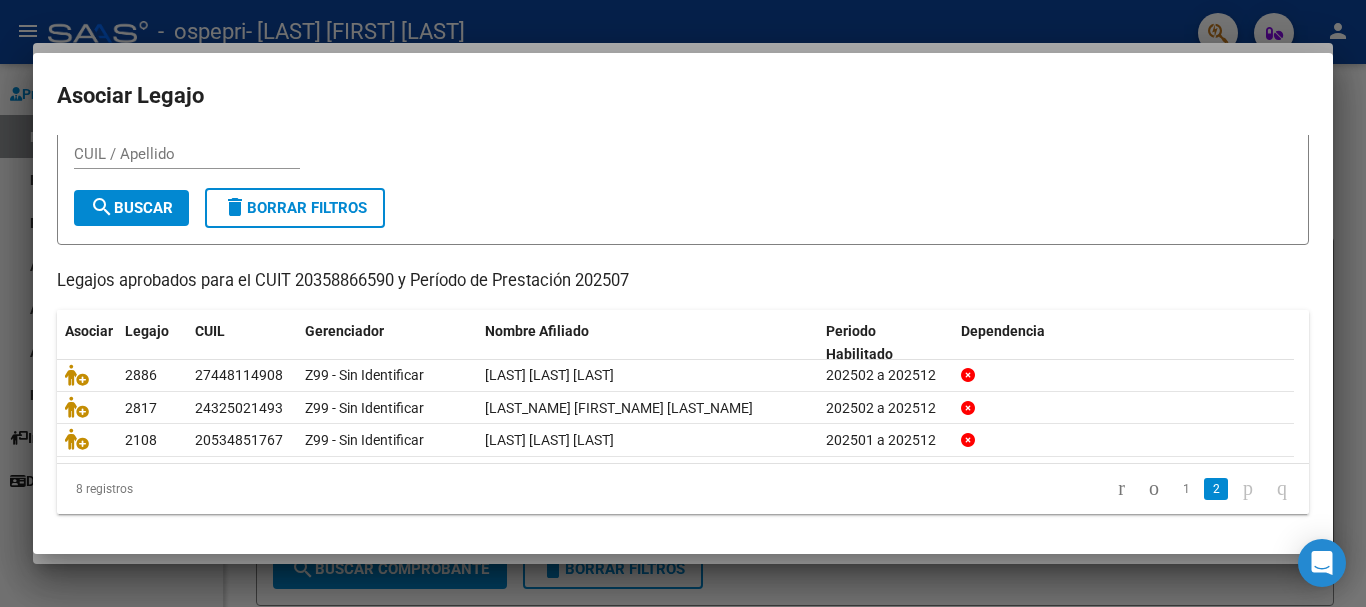 scroll, scrollTop: 65, scrollLeft: 0, axis: vertical 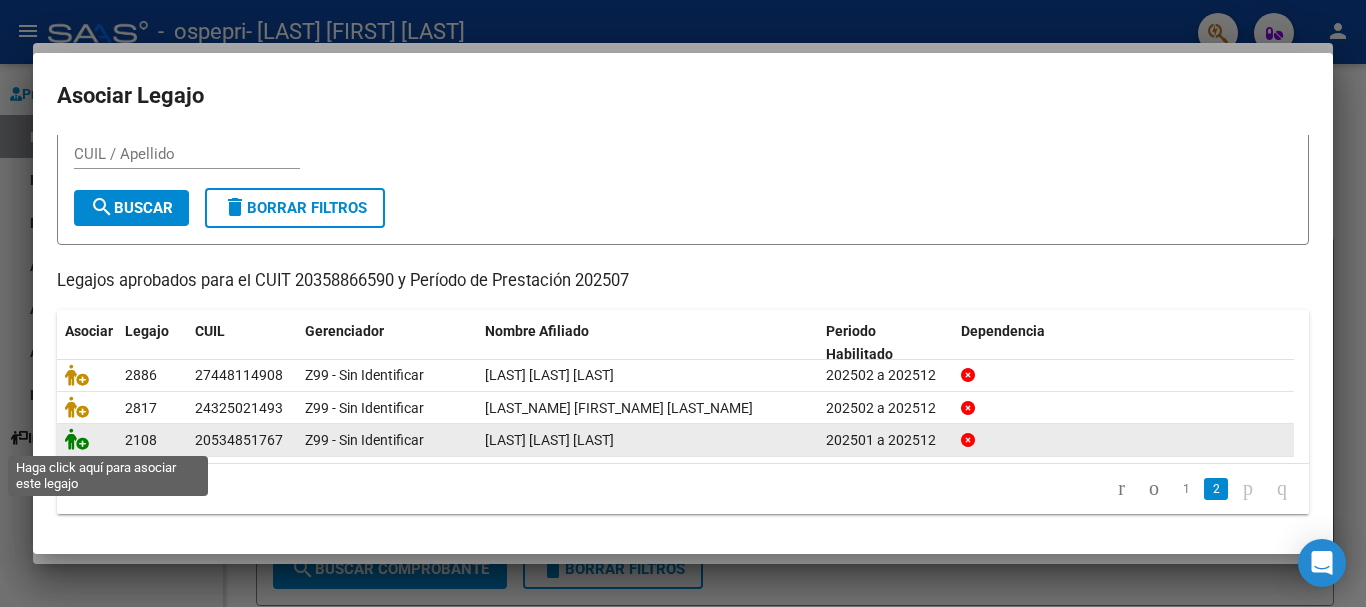 click 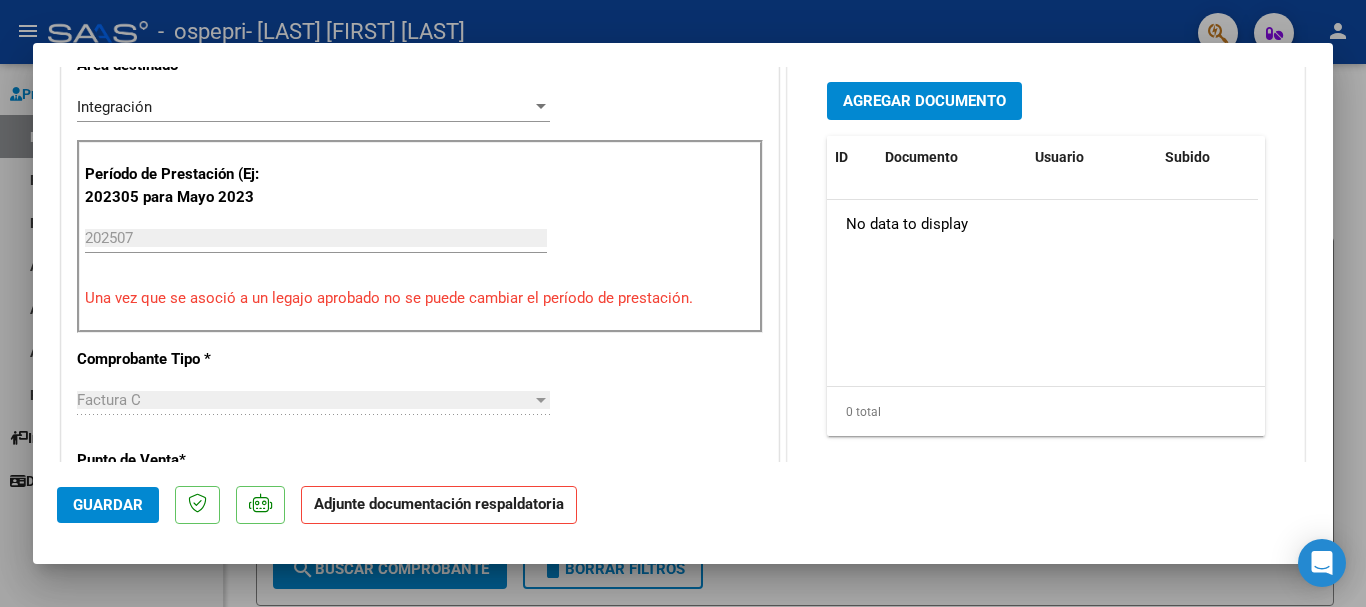 scroll, scrollTop: 503, scrollLeft: 0, axis: vertical 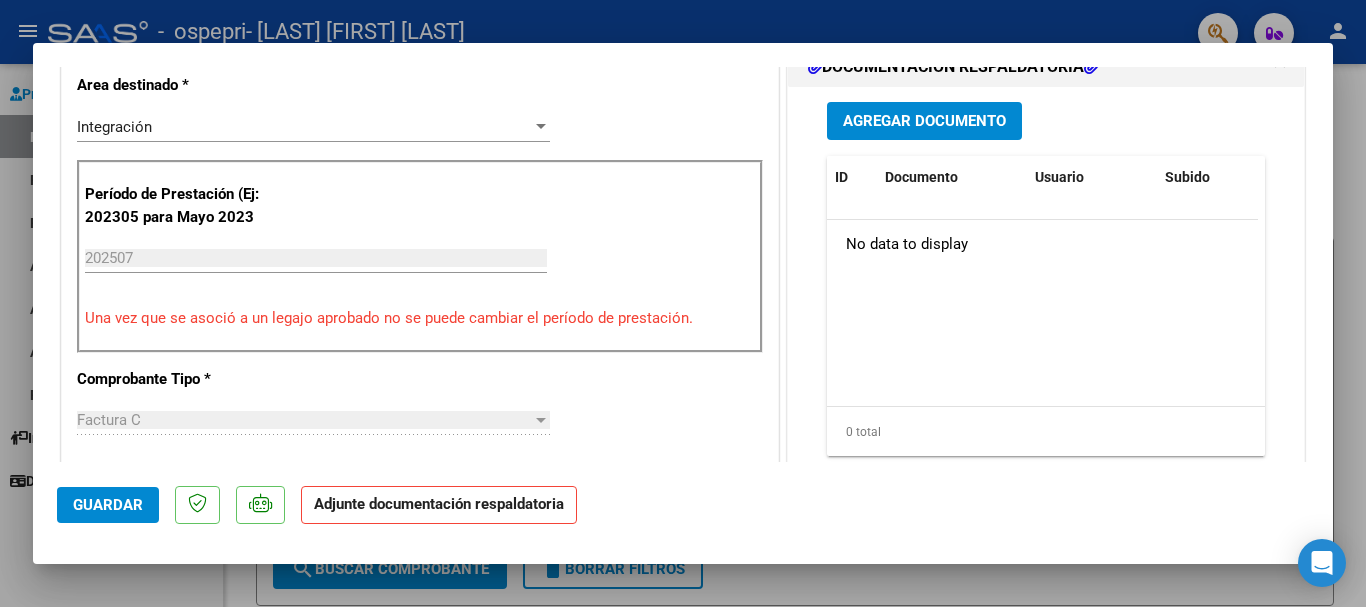 click on "Agregar Documento" at bounding box center (924, 122) 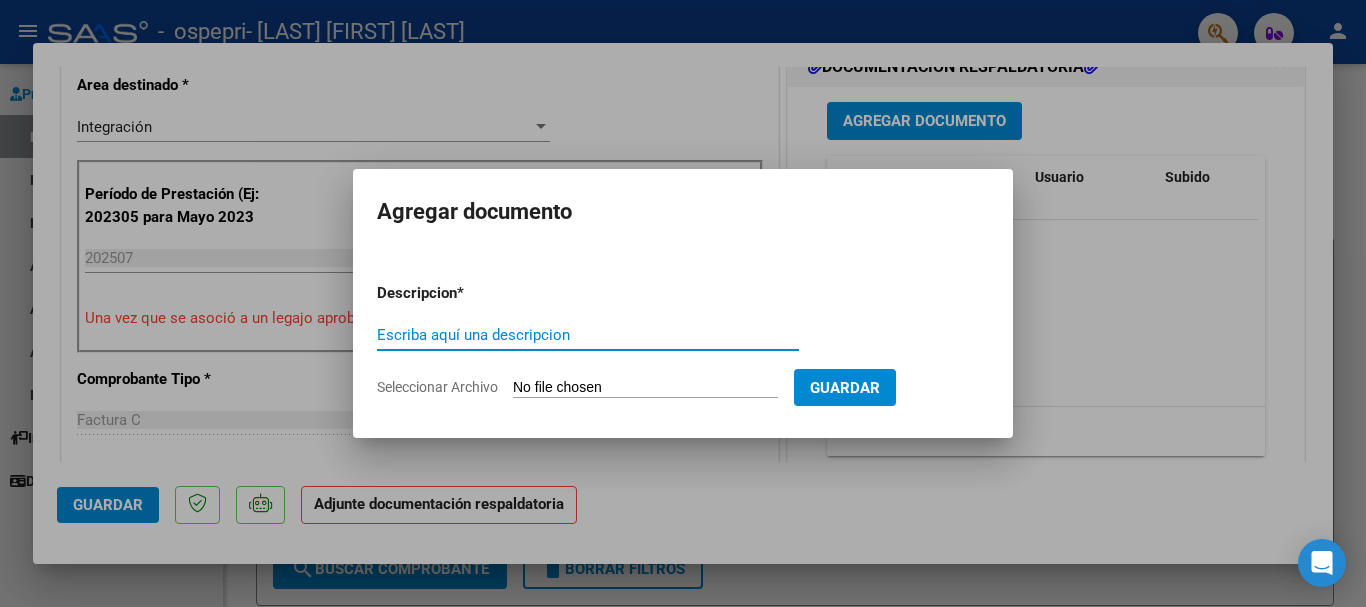 click on "Seleccionar Archivo" at bounding box center (645, 388) 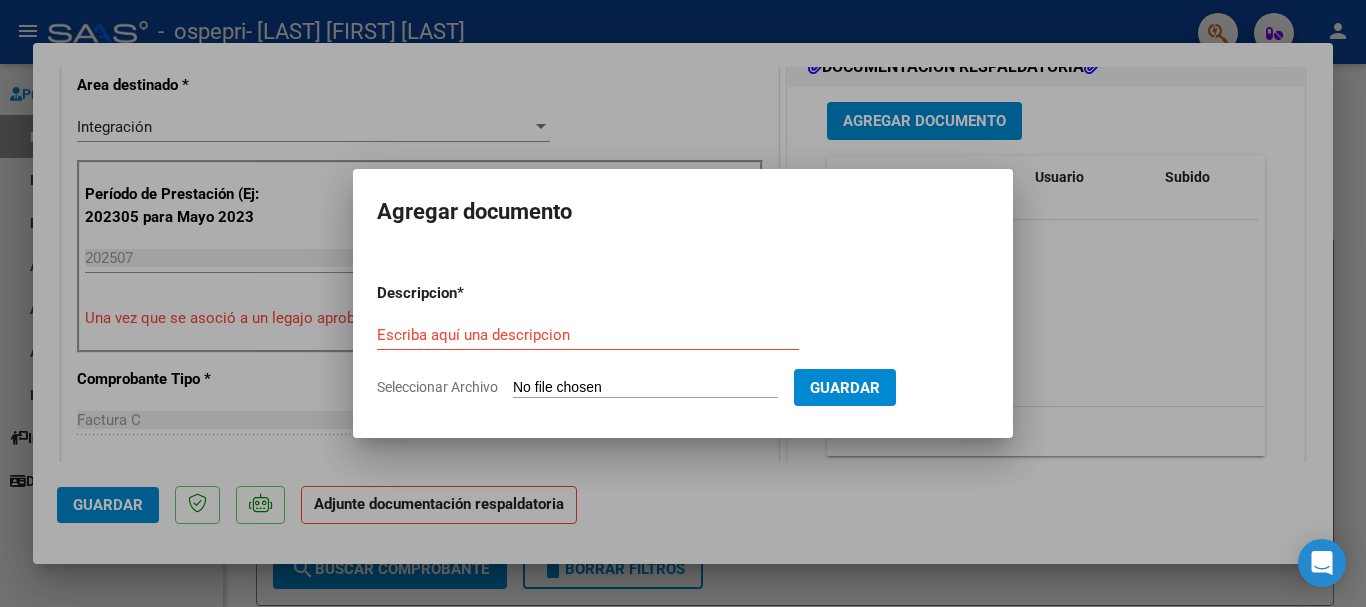 type on "C:\fakepath\apfmimpresionpreliq.pdf" 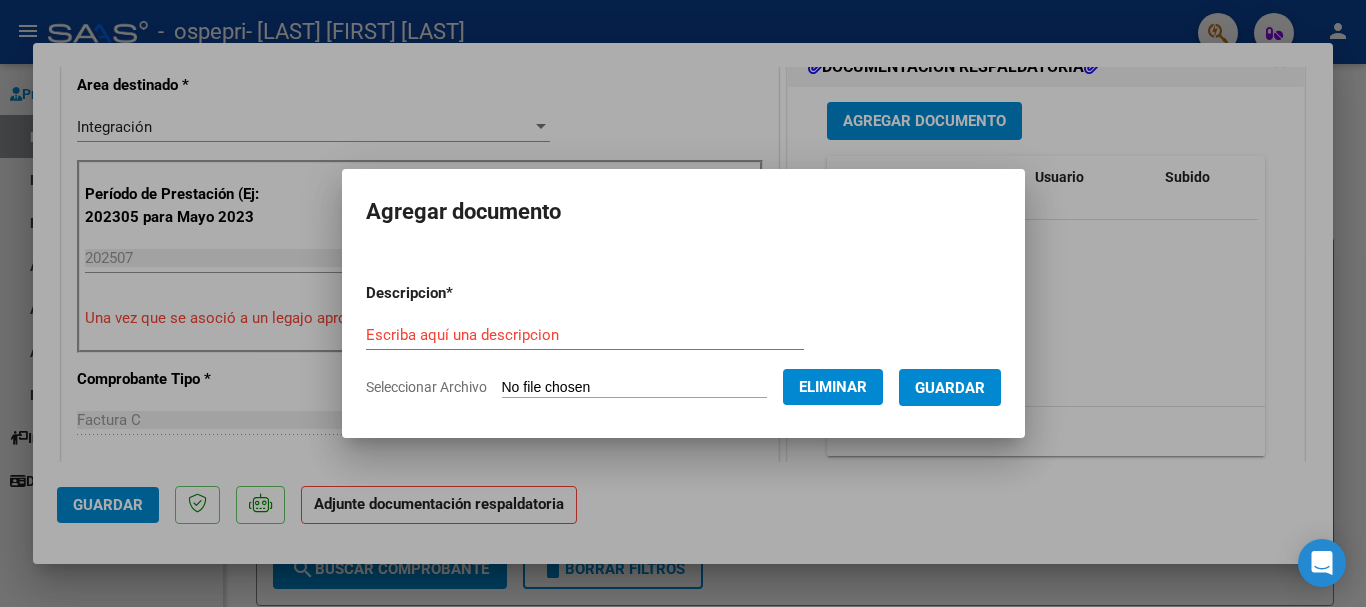 click on "Escriba aquí una descripcion" at bounding box center (585, 335) 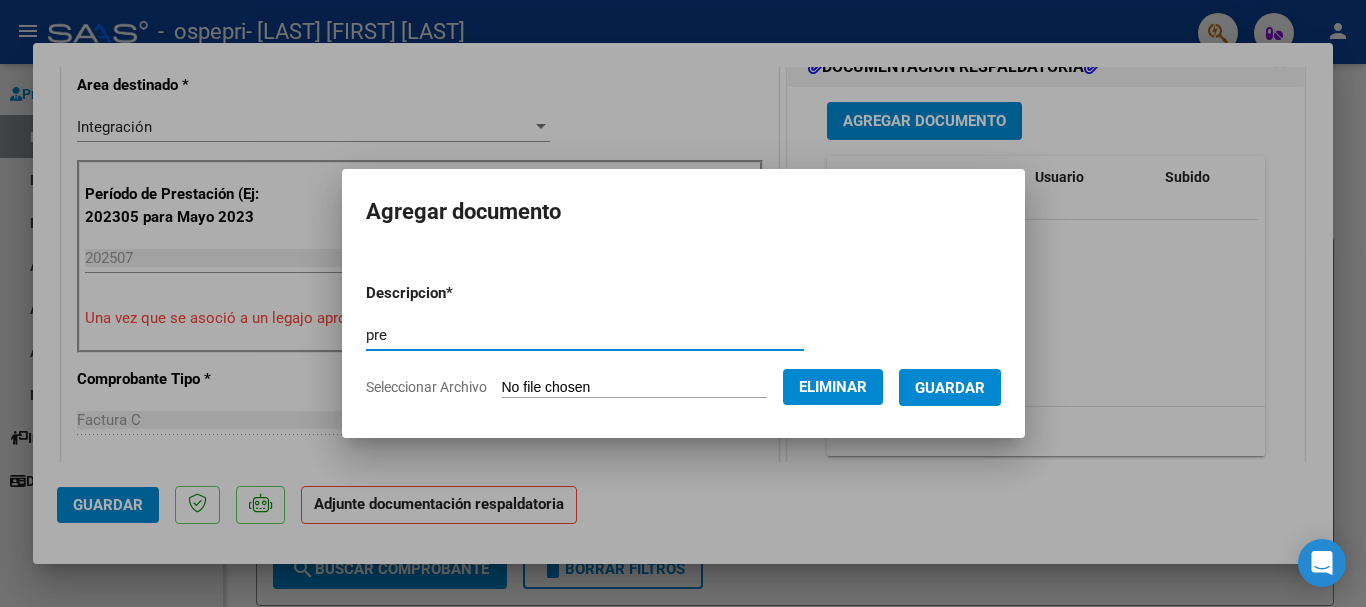 type on "pre" 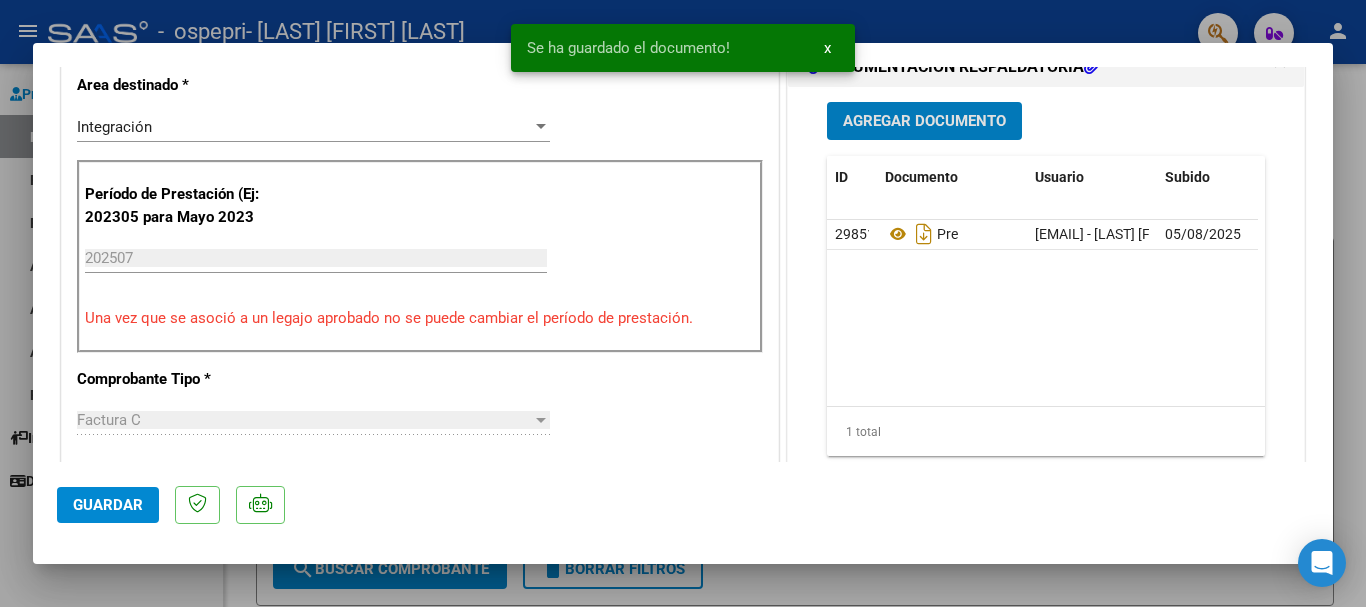 click on "Agregar Documento" at bounding box center (924, 122) 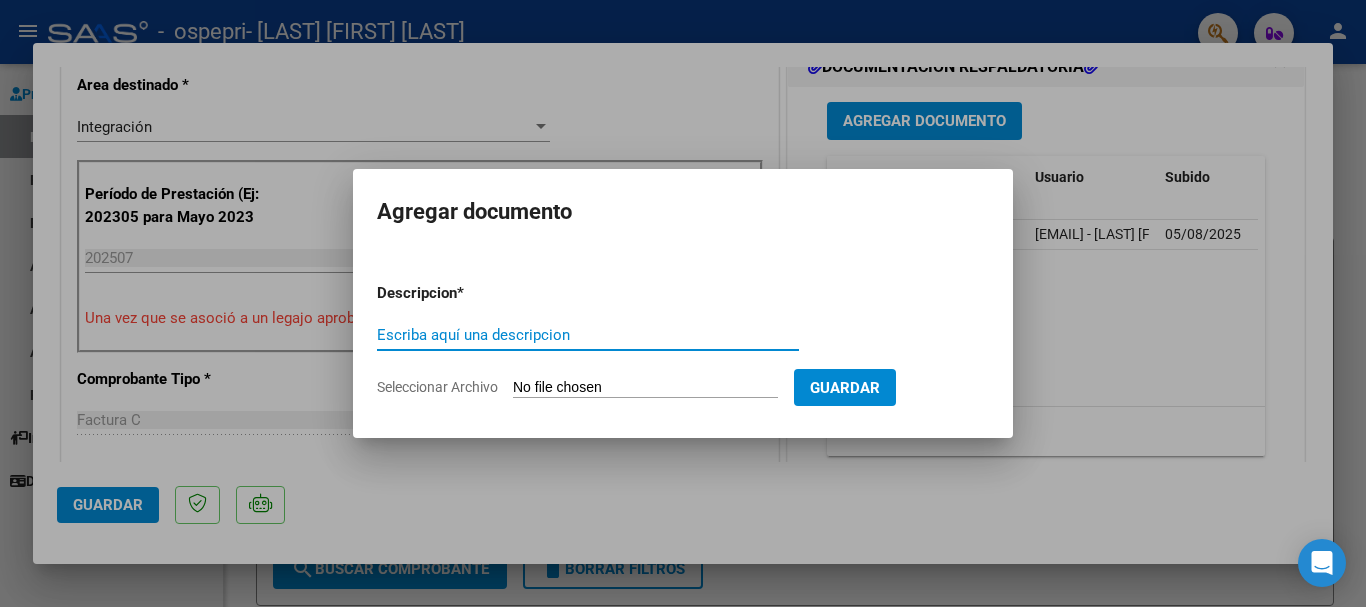 click on "Seleccionar Archivo" at bounding box center (645, 388) 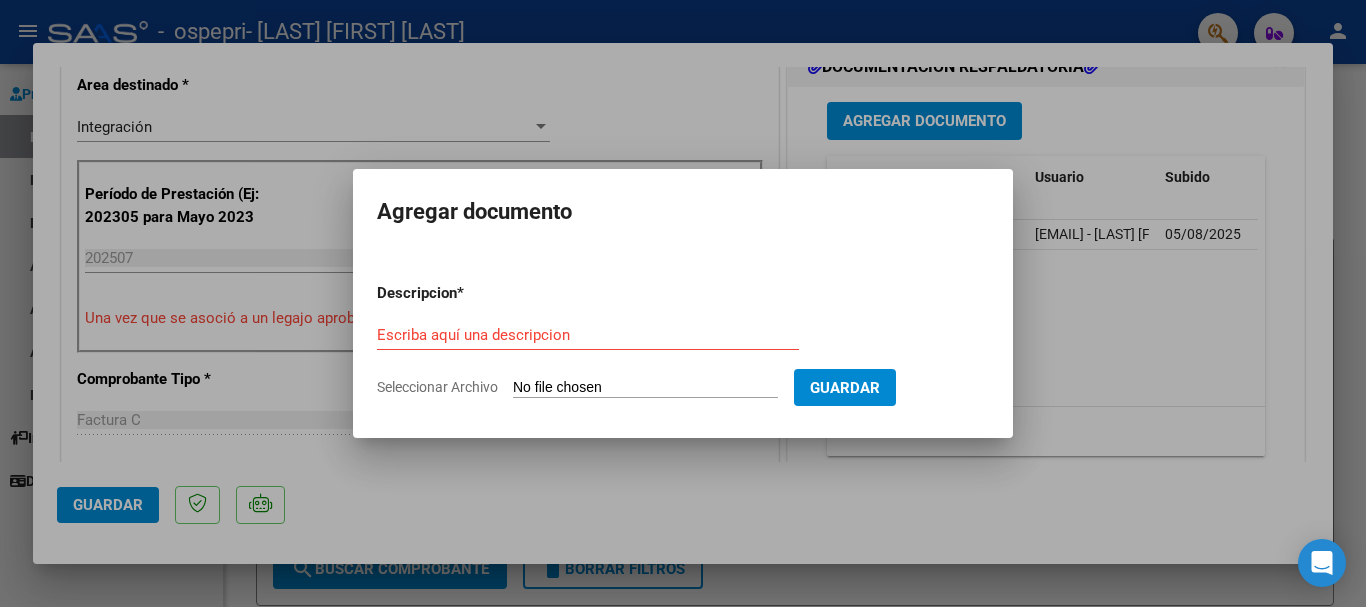 type on "C:\fakepath\Planilla asistencia julio.jpg" 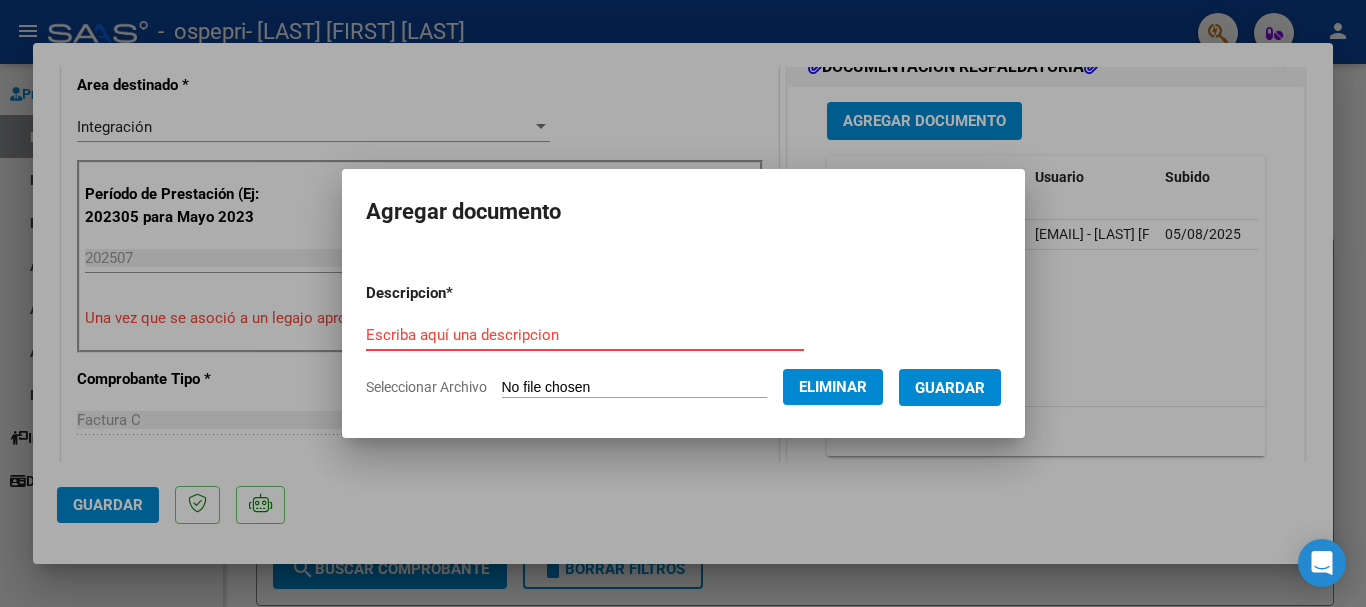 click on "Escriba aquí una descripcion" at bounding box center [585, 335] 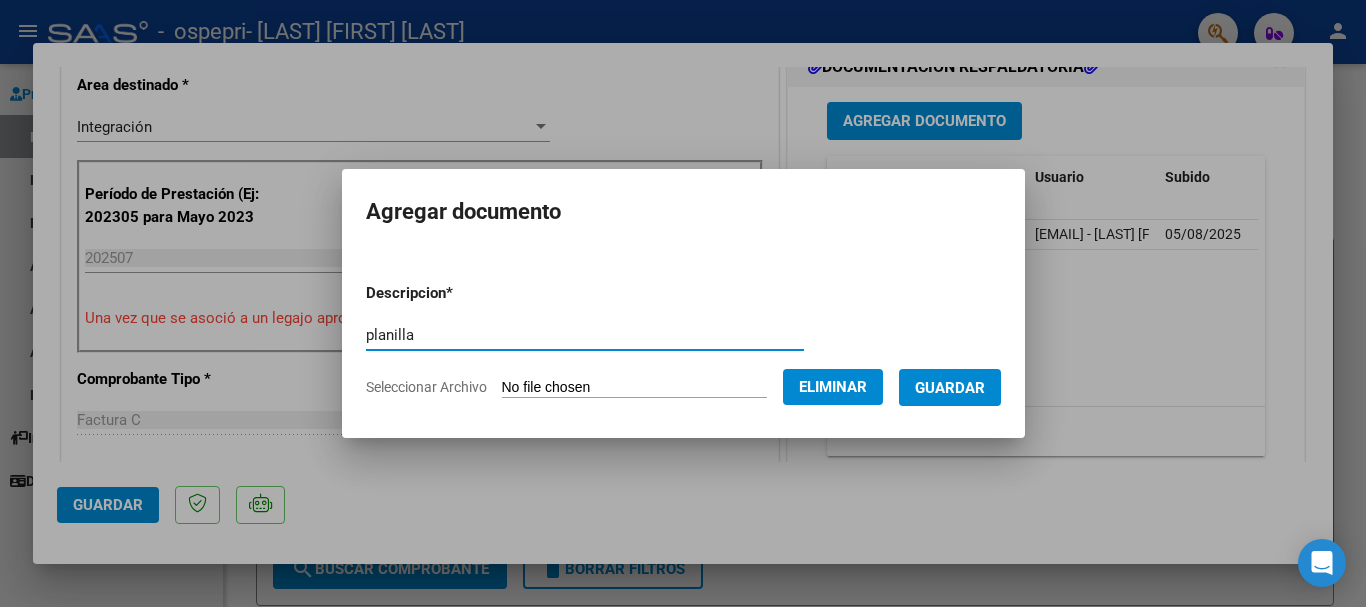 type on "planilla" 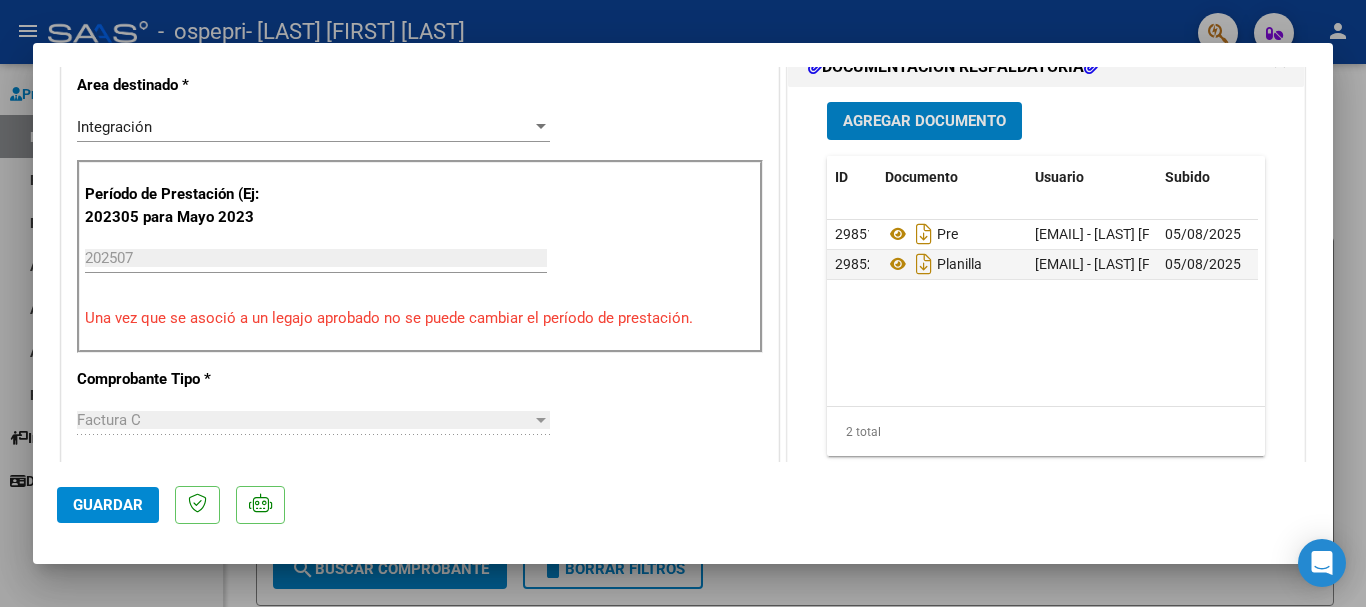 click on "Guardar" 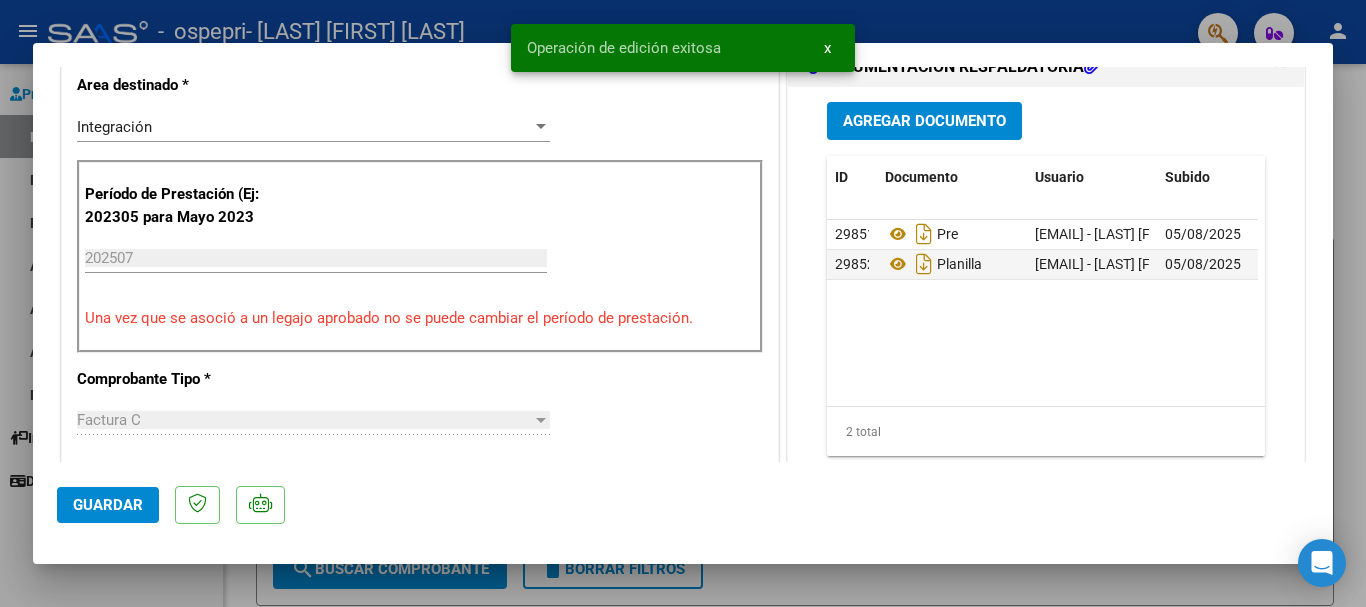 click at bounding box center (683, 303) 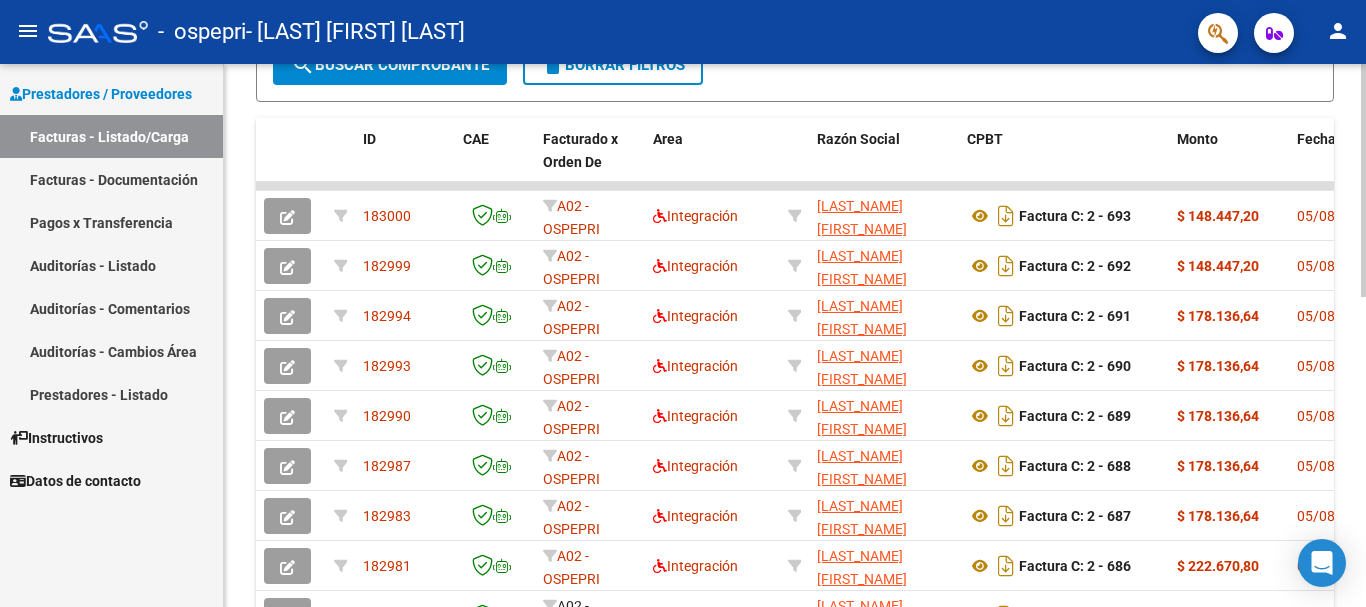 scroll, scrollTop: 500, scrollLeft: 0, axis: vertical 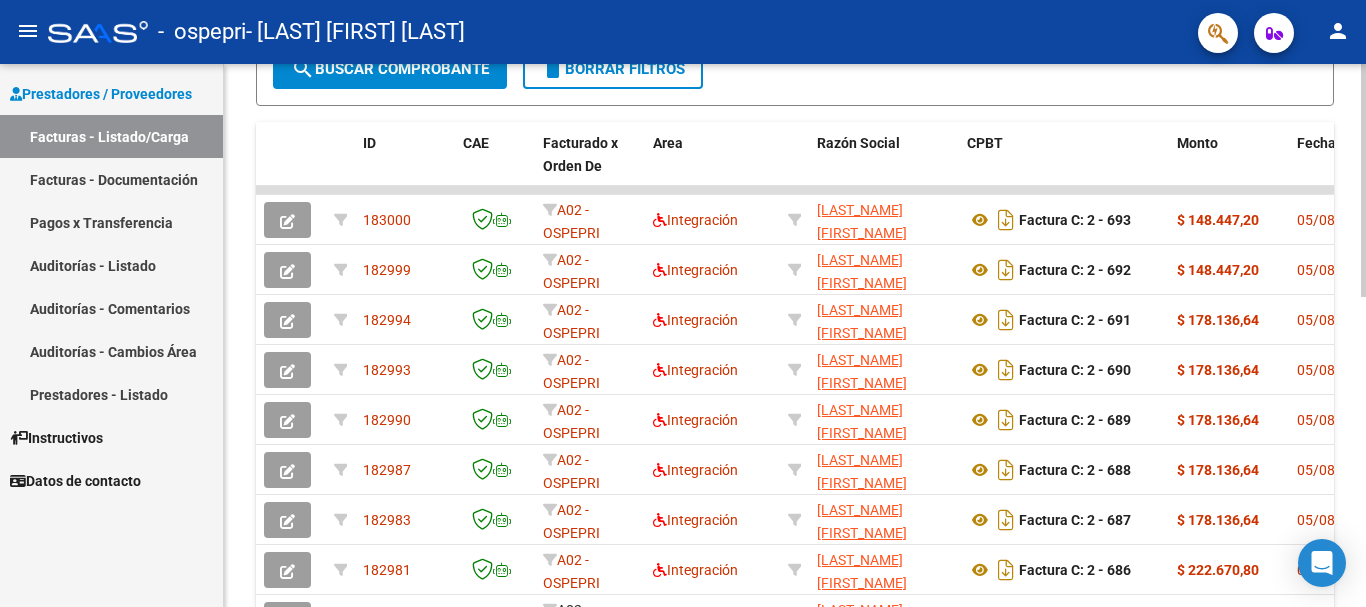click 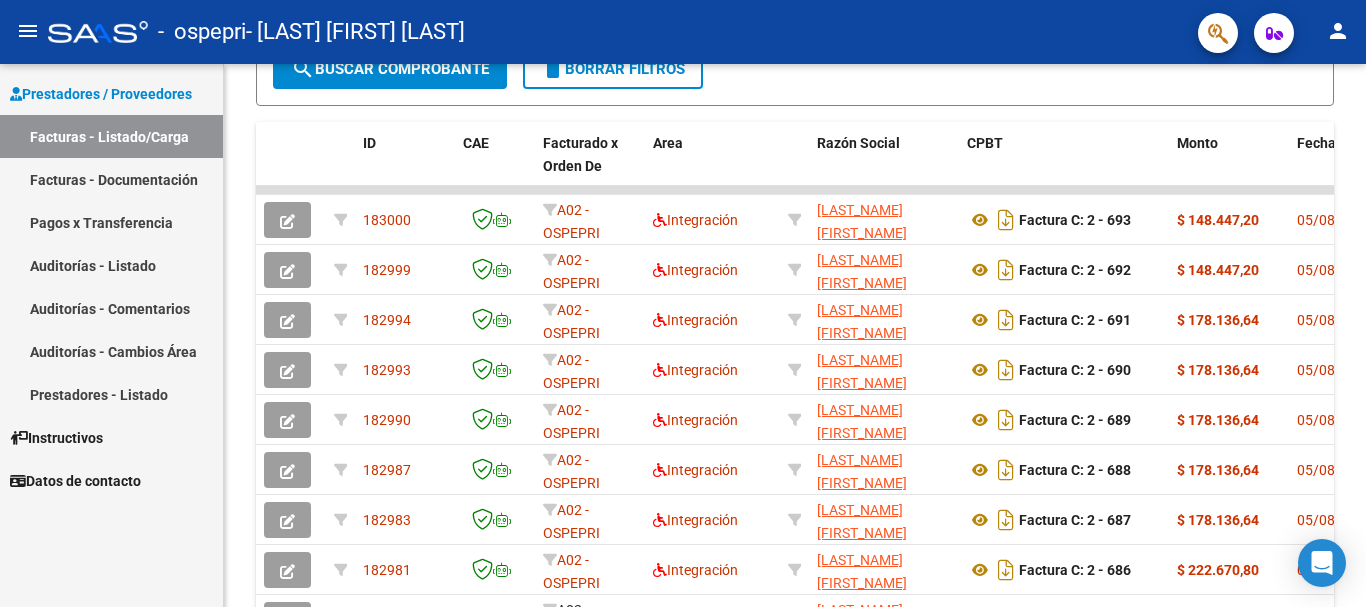 click on "person" 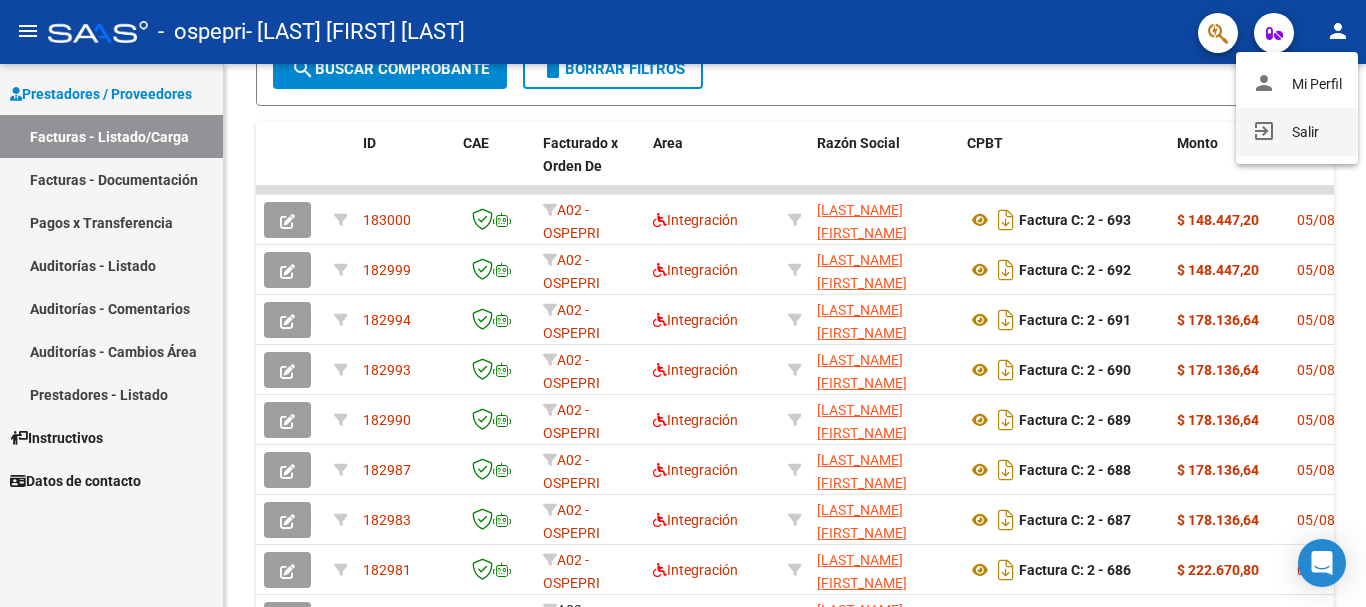 click on "exit_to_app  Salir" at bounding box center [1297, 132] 